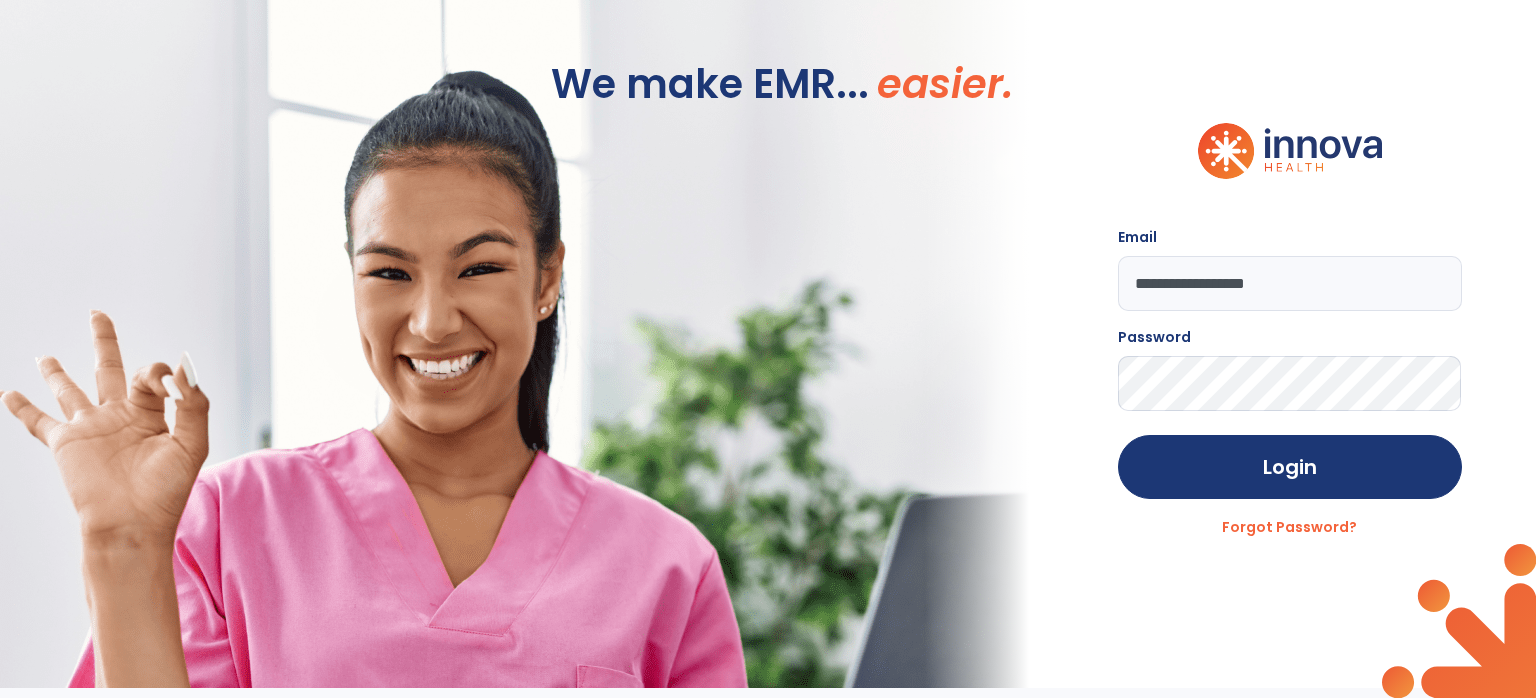 scroll, scrollTop: 0, scrollLeft: 0, axis: both 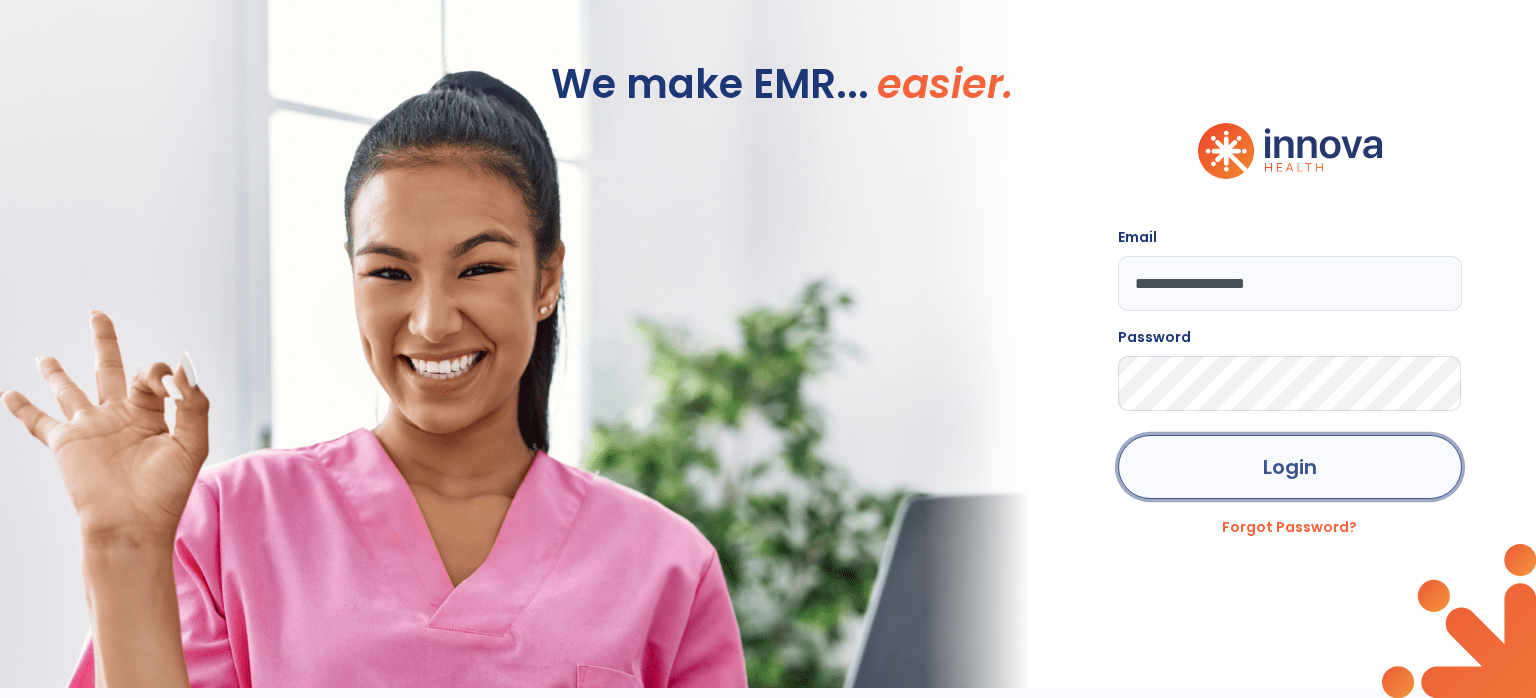 click on "Login" 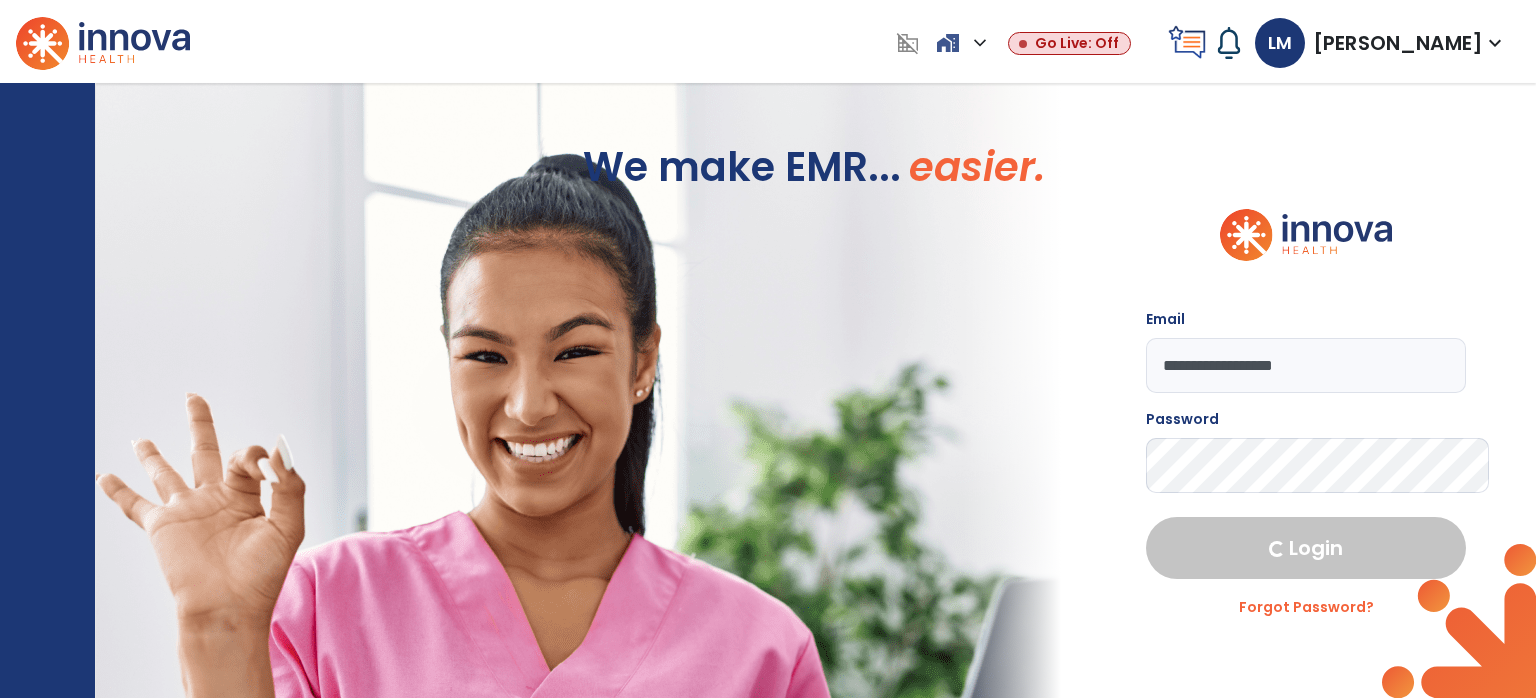 select on "****" 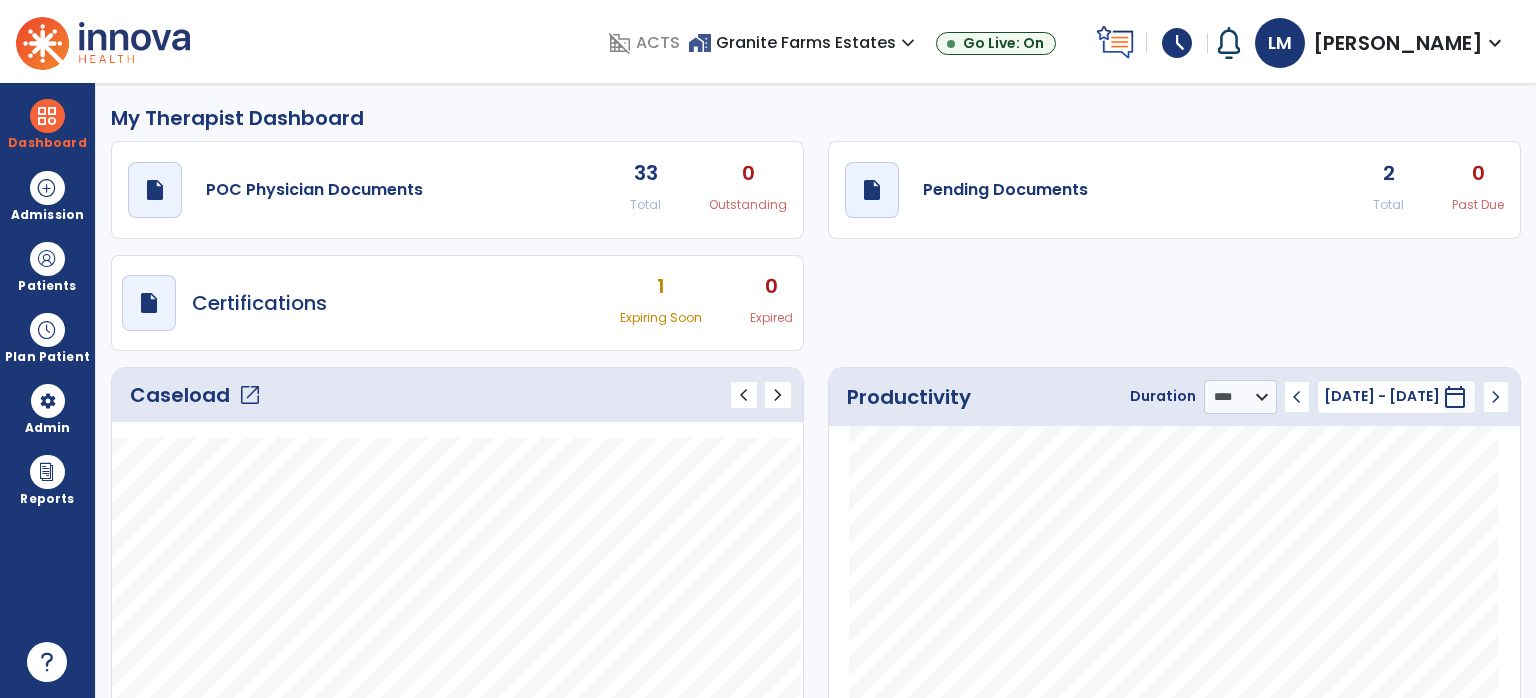 click on "2" 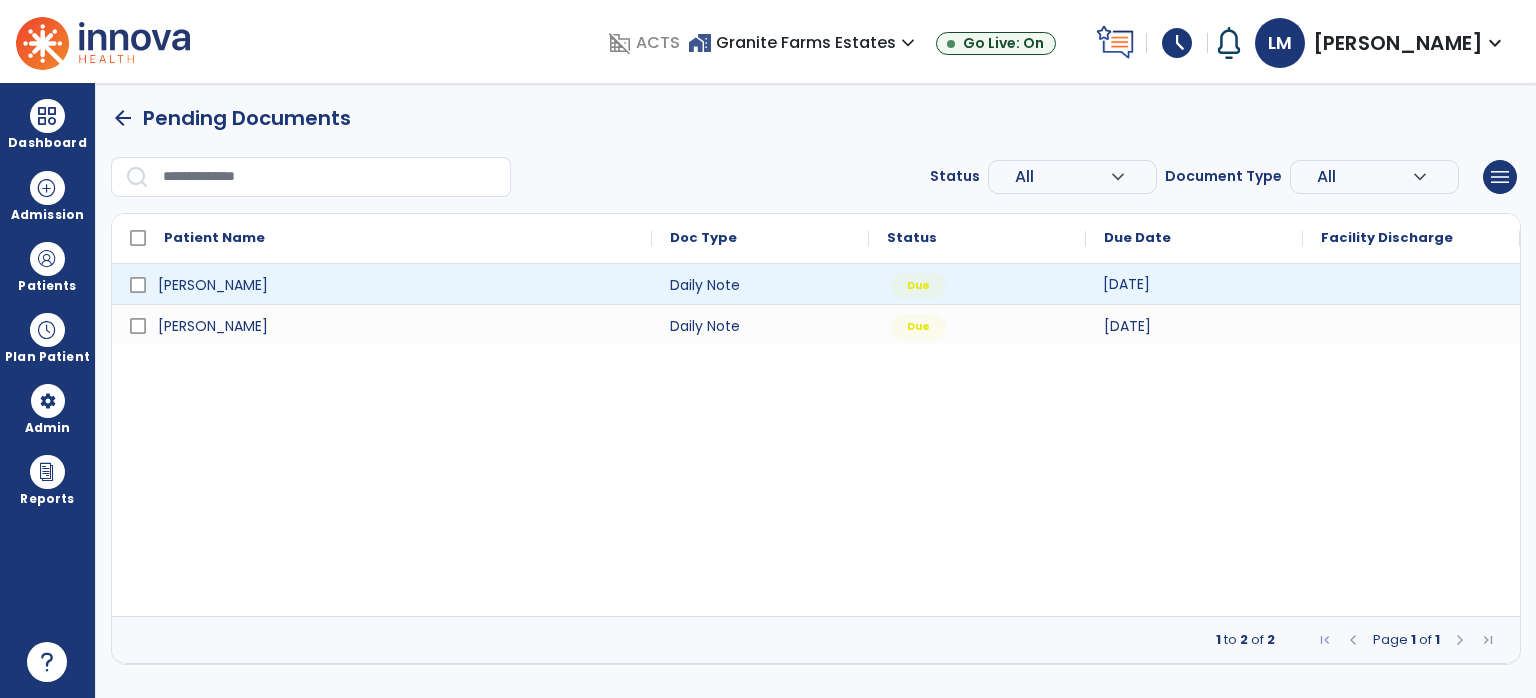 click on "[DATE]" at bounding box center [1194, 284] 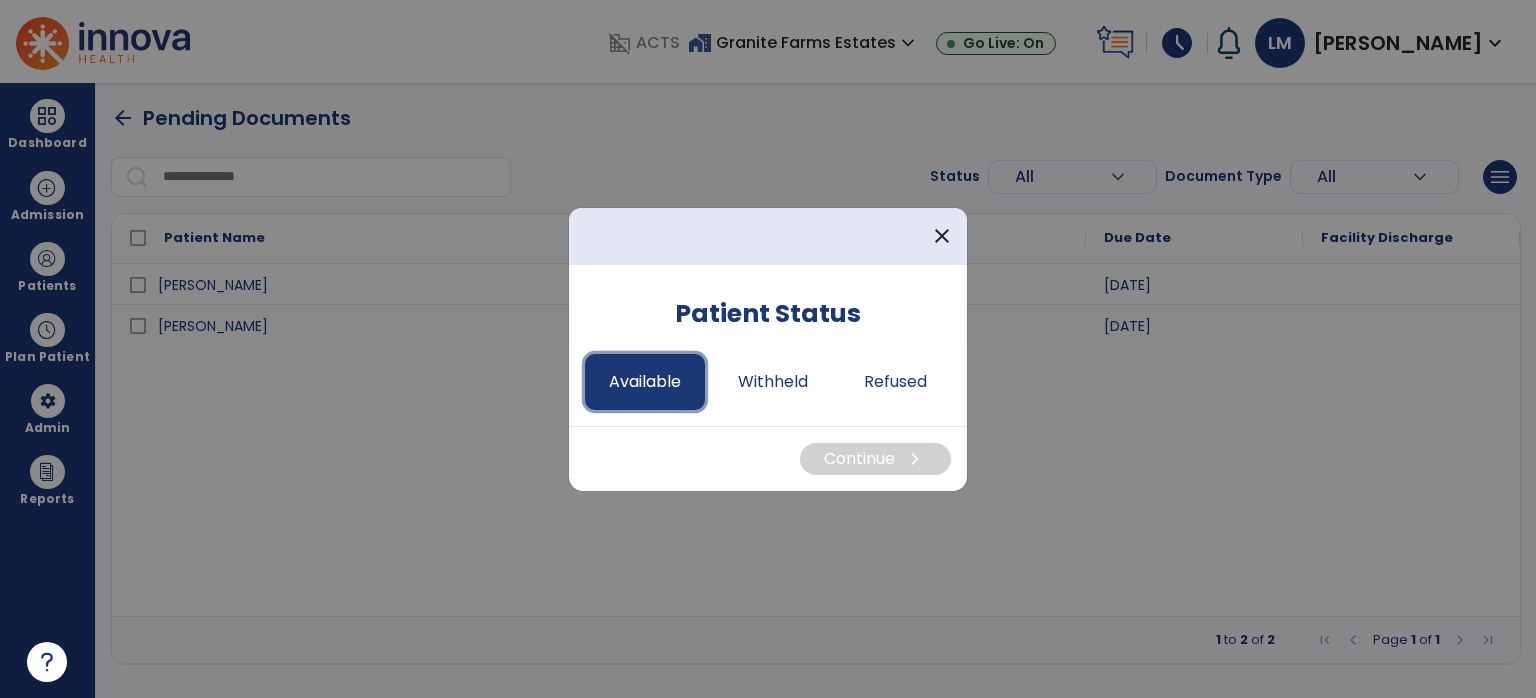 click on "Available" at bounding box center (645, 382) 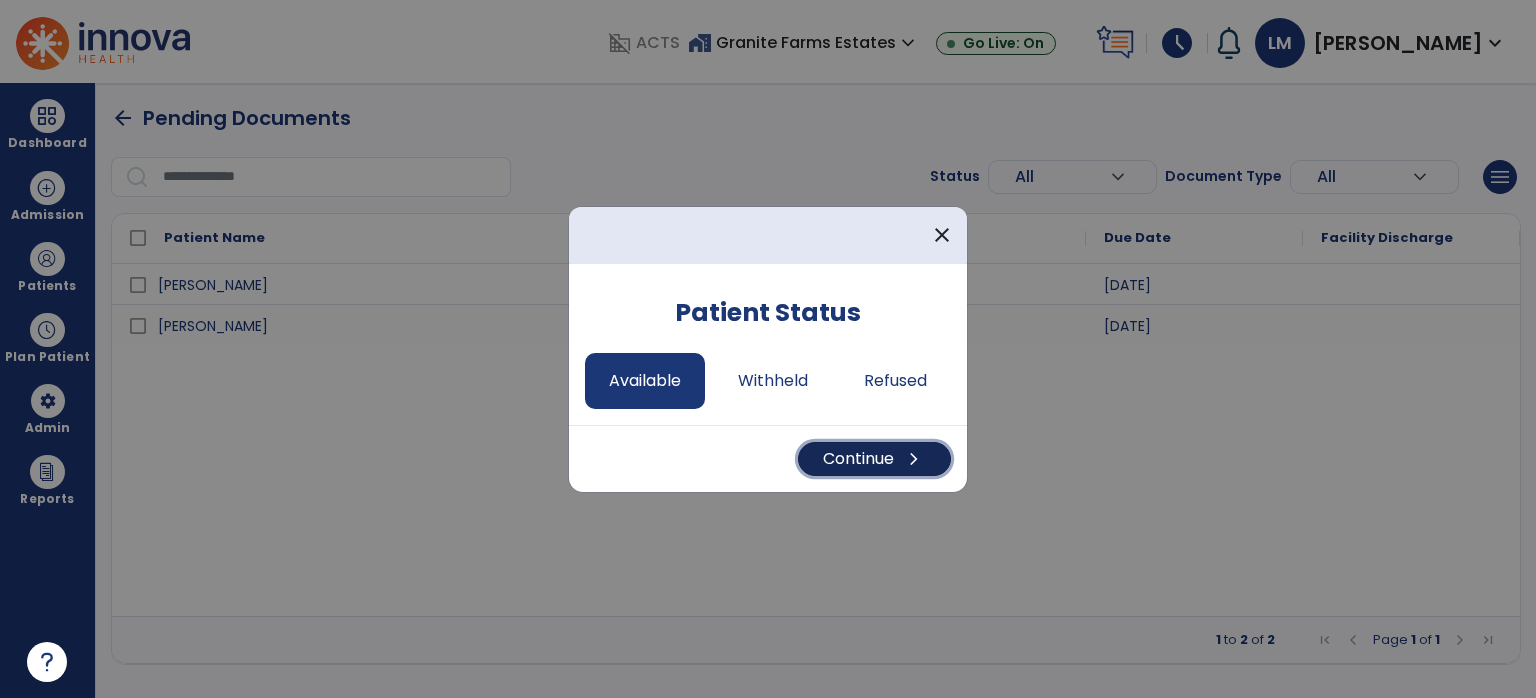 click on "chevron_right" at bounding box center [914, 459] 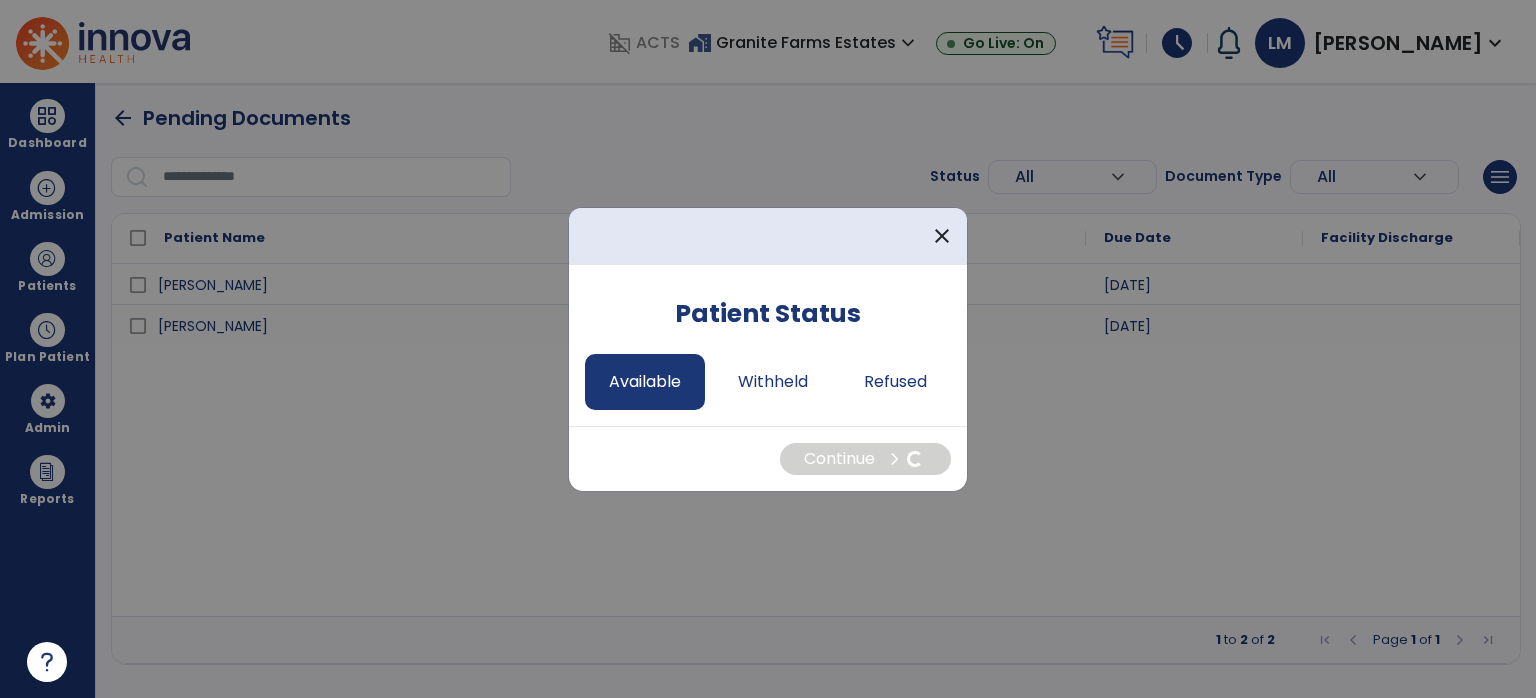 select on "*" 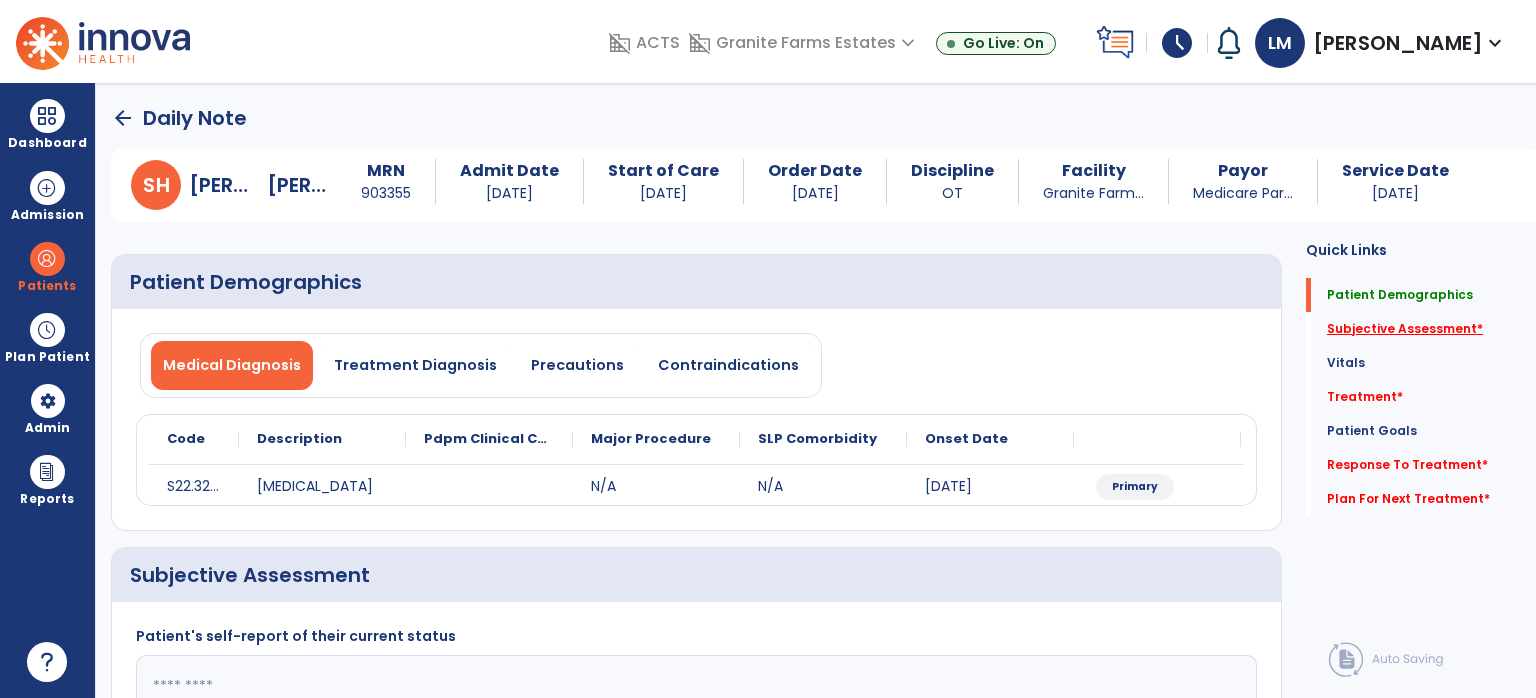 click on "Subjective Assessment   *" 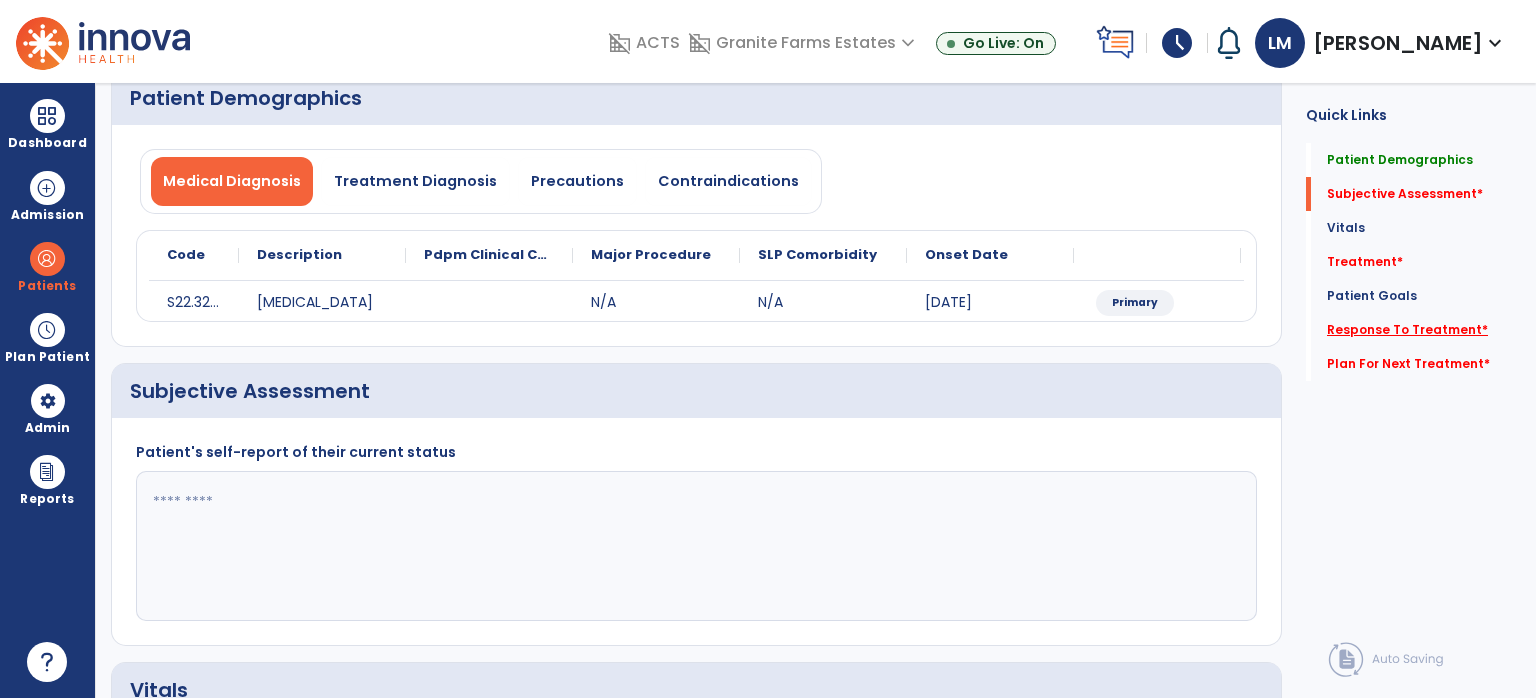 scroll, scrollTop: 296, scrollLeft: 0, axis: vertical 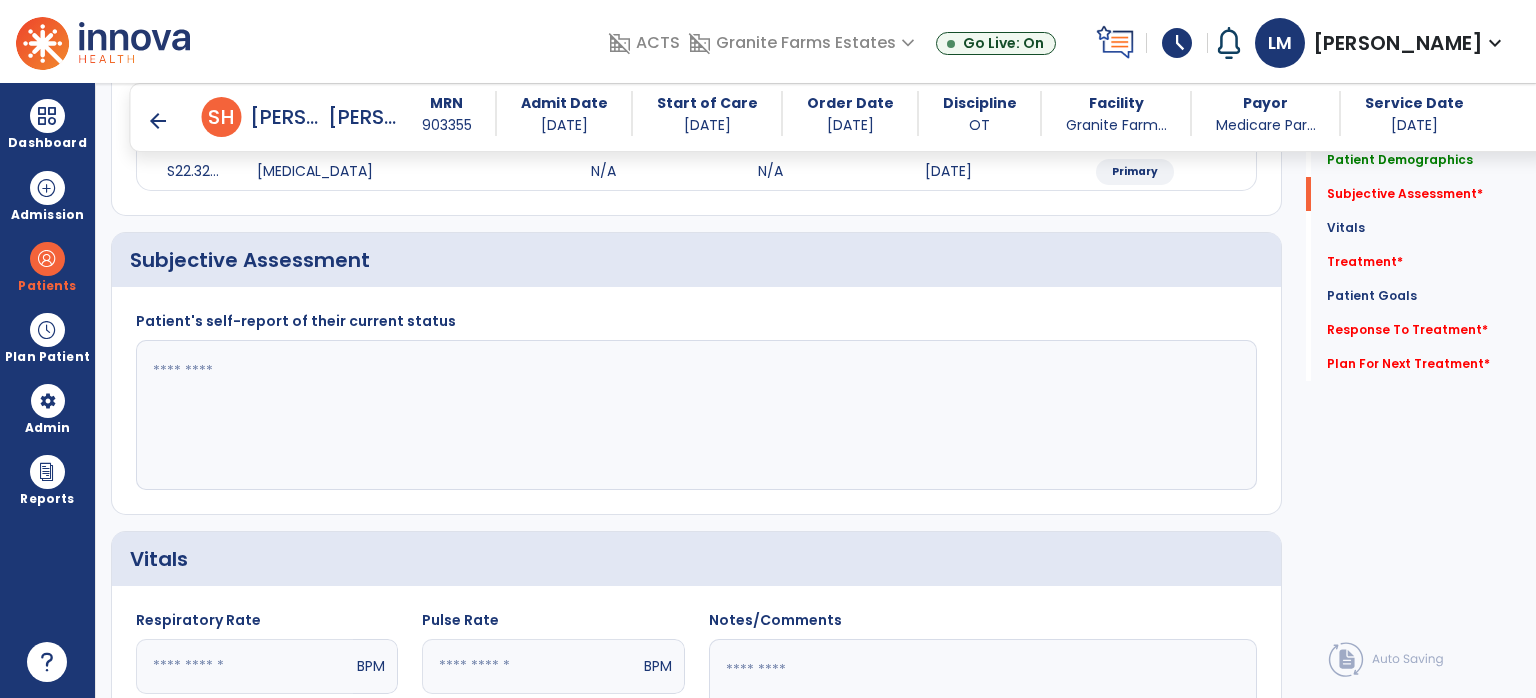 click 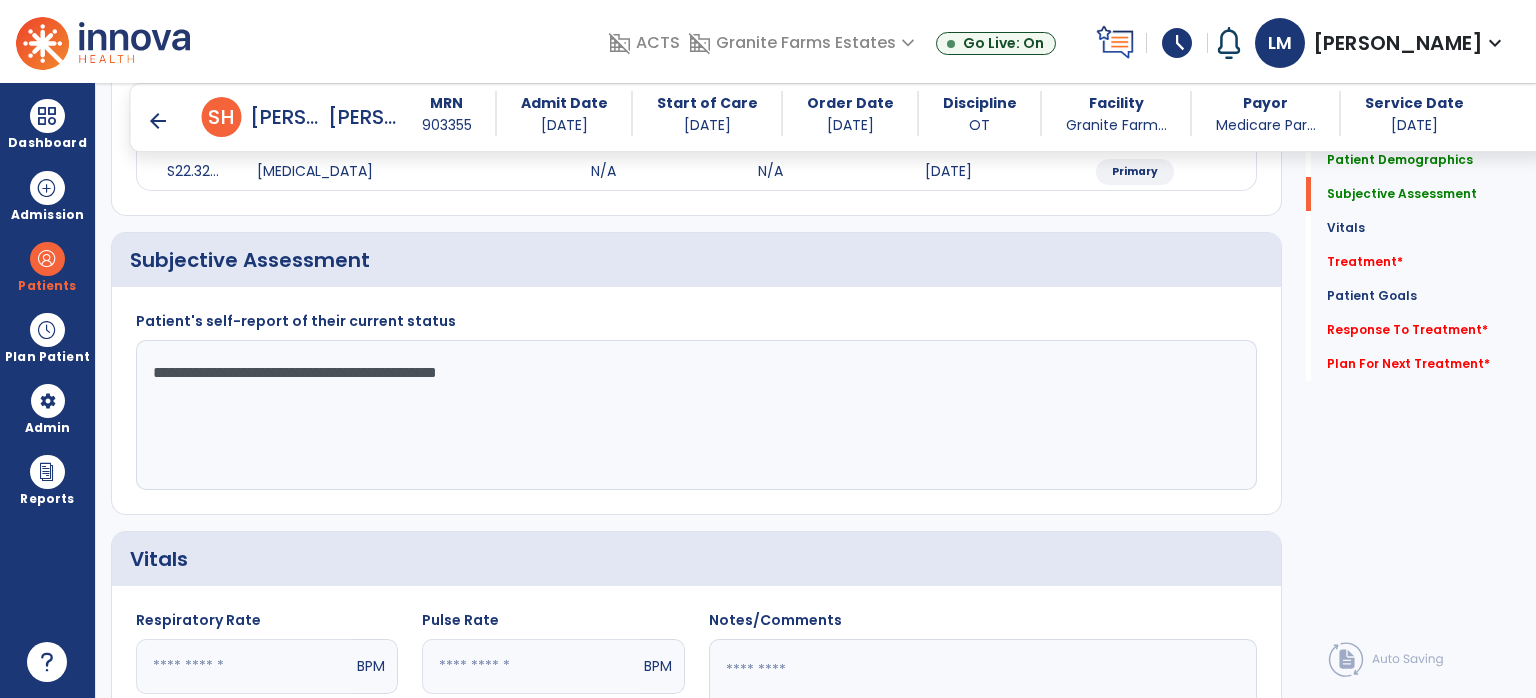 click on "**********" 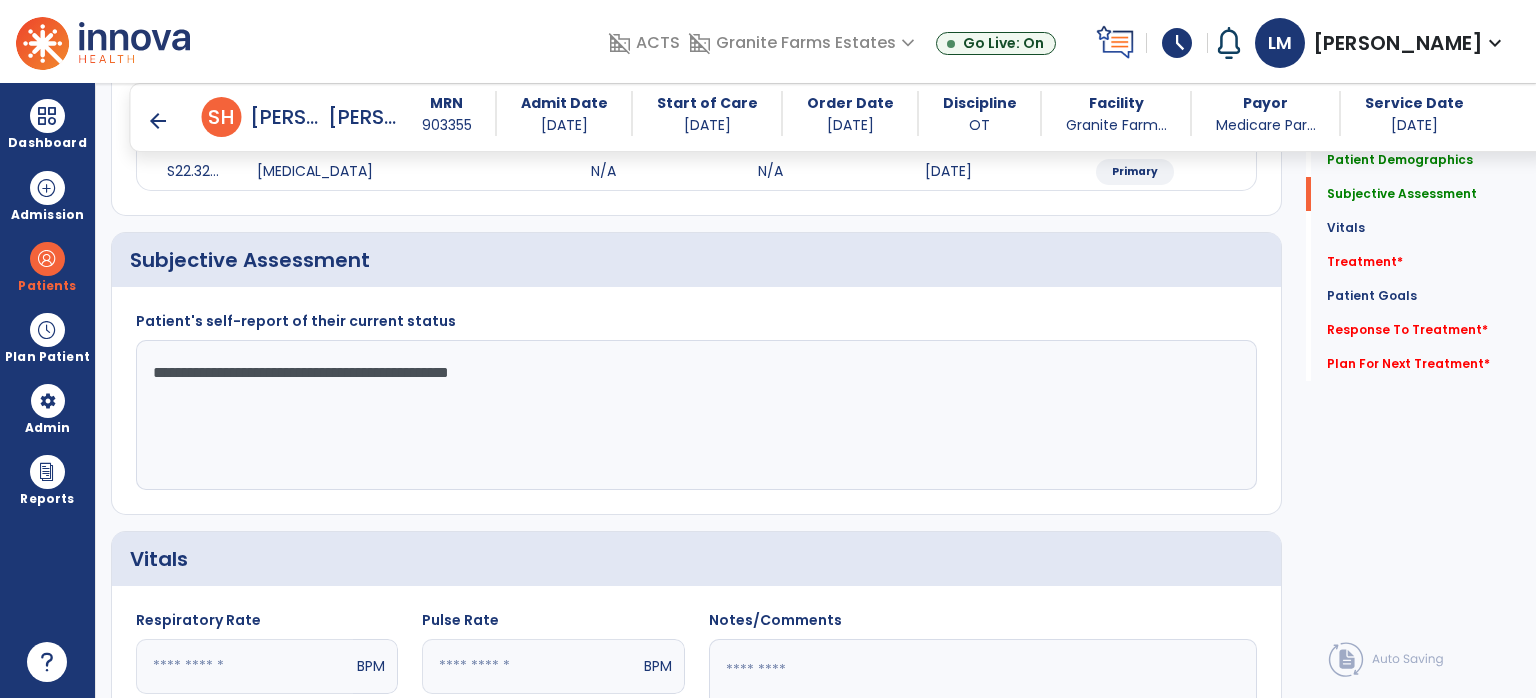 type on "**********" 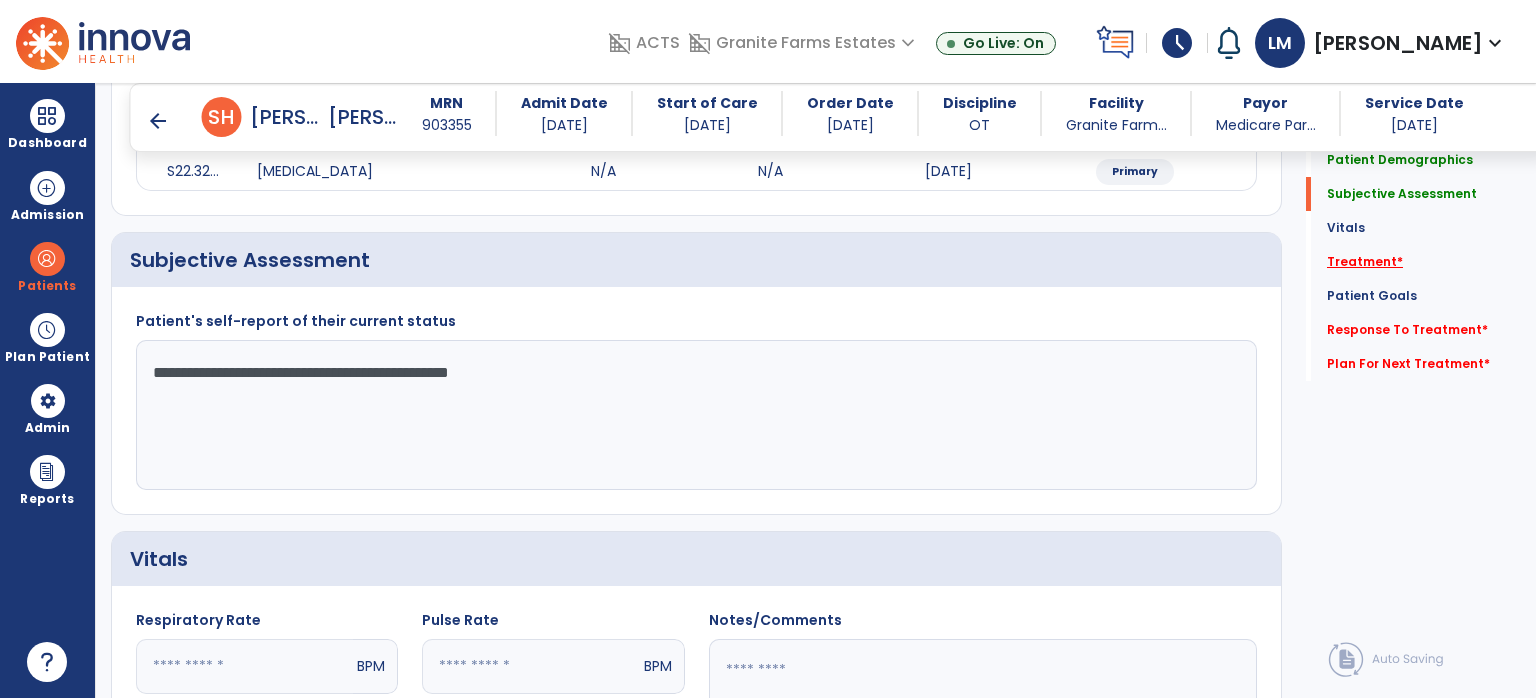 click on "Treatment   *" 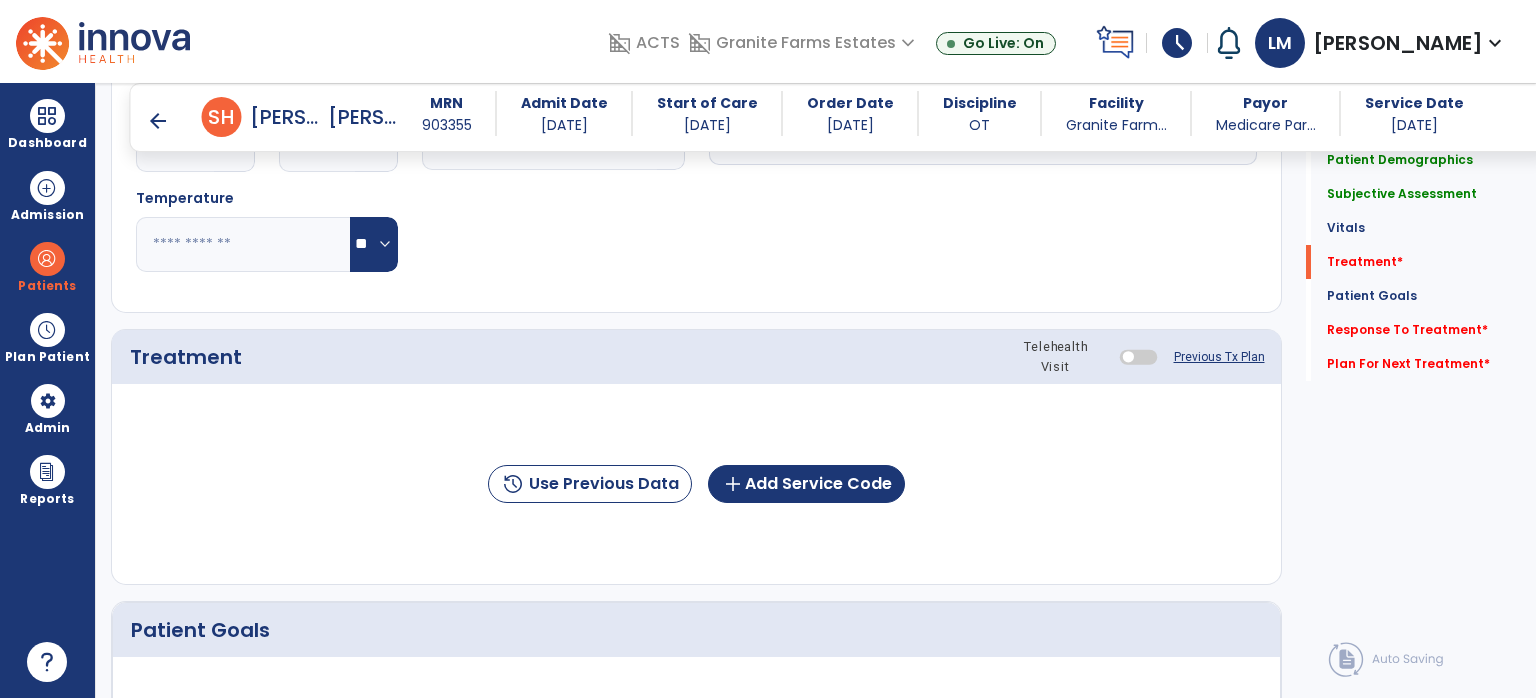 scroll, scrollTop: 985, scrollLeft: 0, axis: vertical 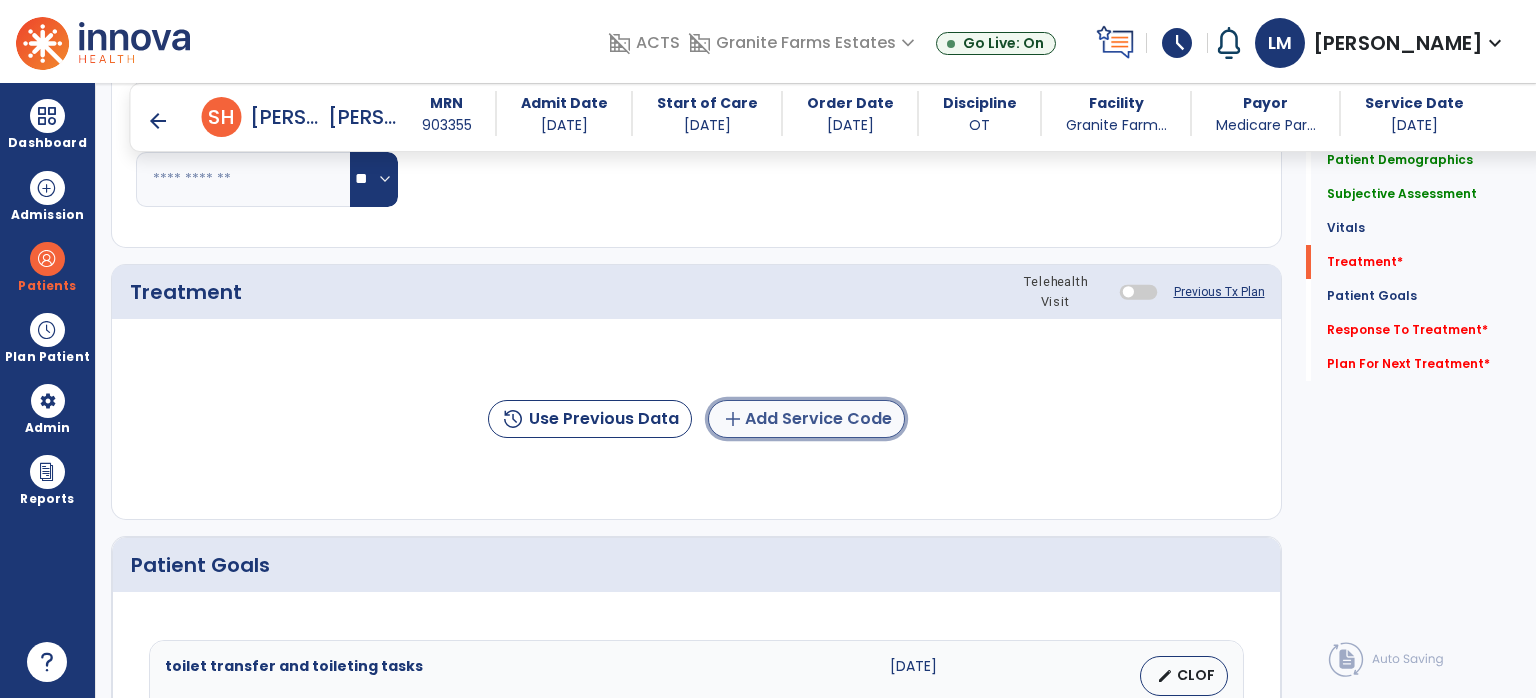 click on "add  Add Service Code" 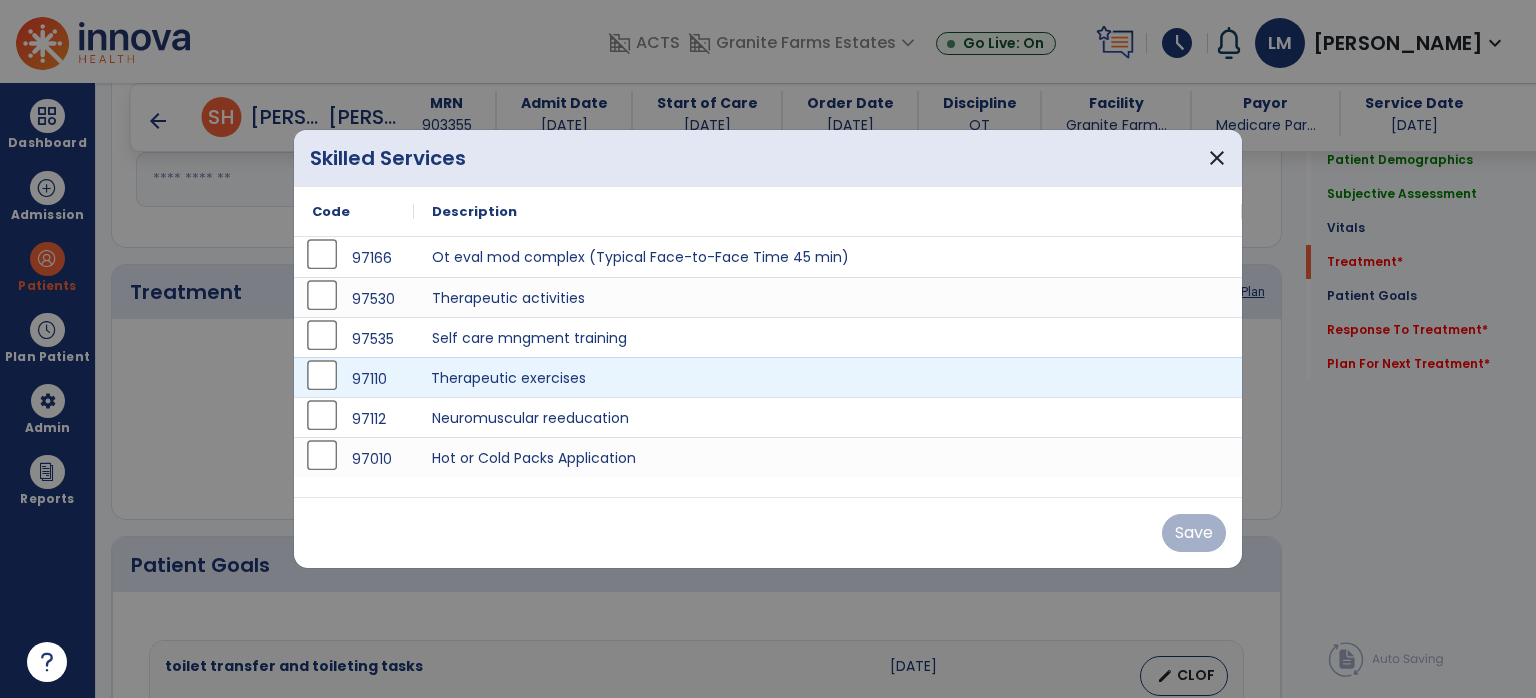 click on "Therapeutic exercises" at bounding box center [828, 377] 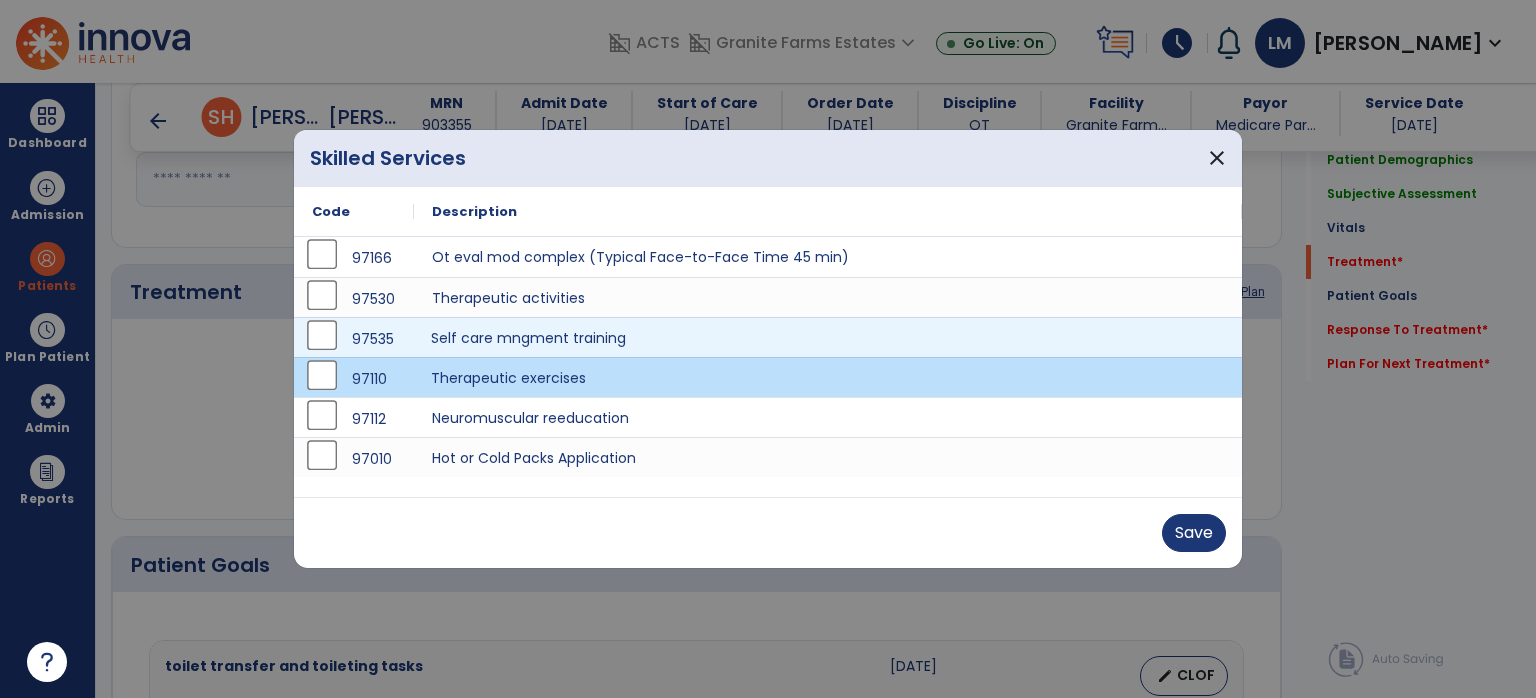 click on "Self care mngment training" at bounding box center (828, 337) 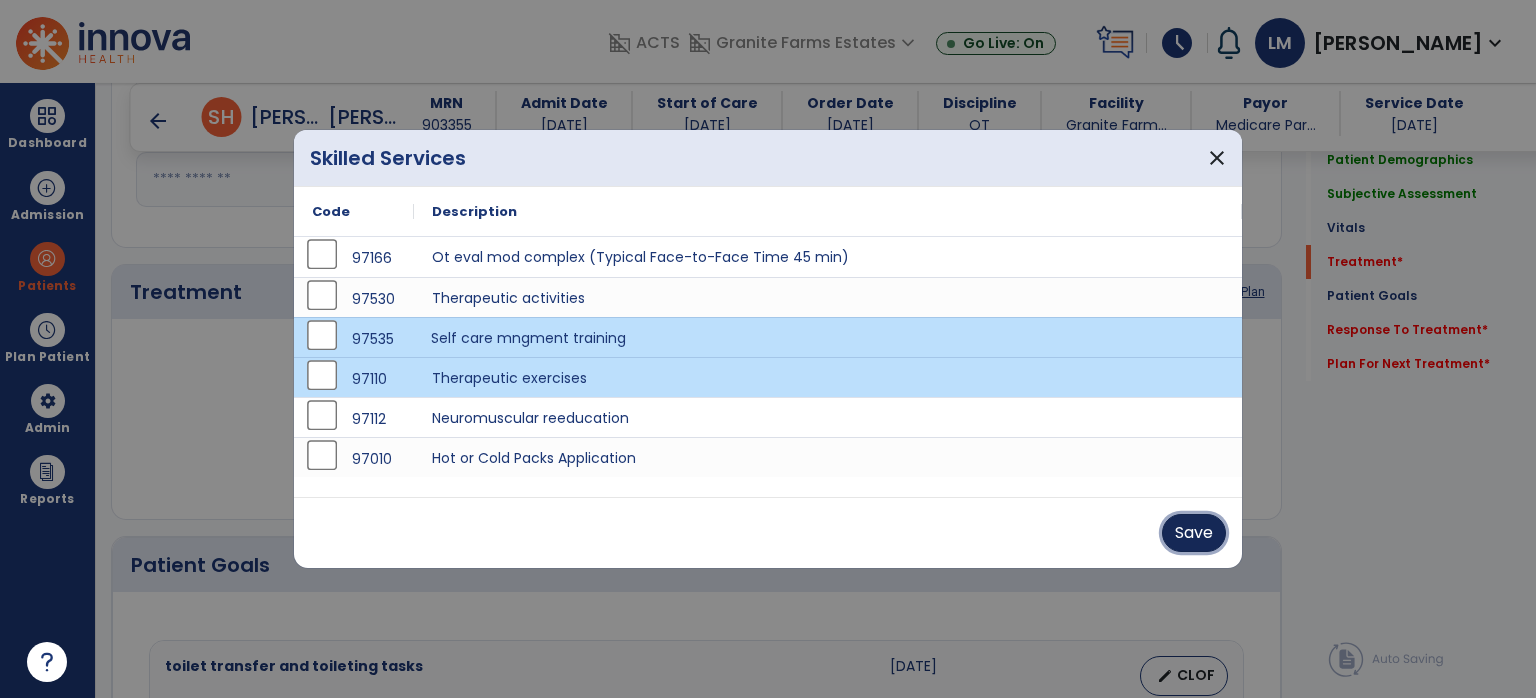 click on "Save" at bounding box center [1194, 533] 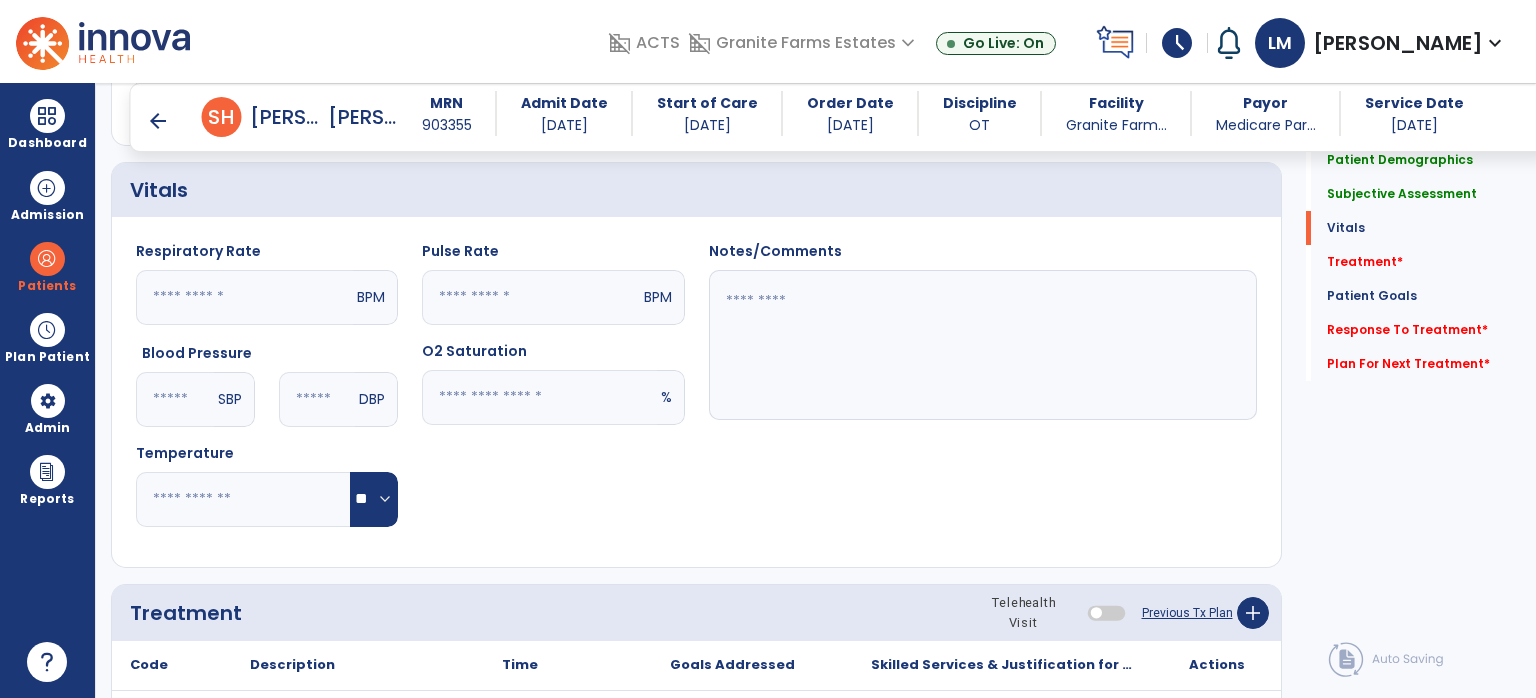 scroll, scrollTop: 585, scrollLeft: 0, axis: vertical 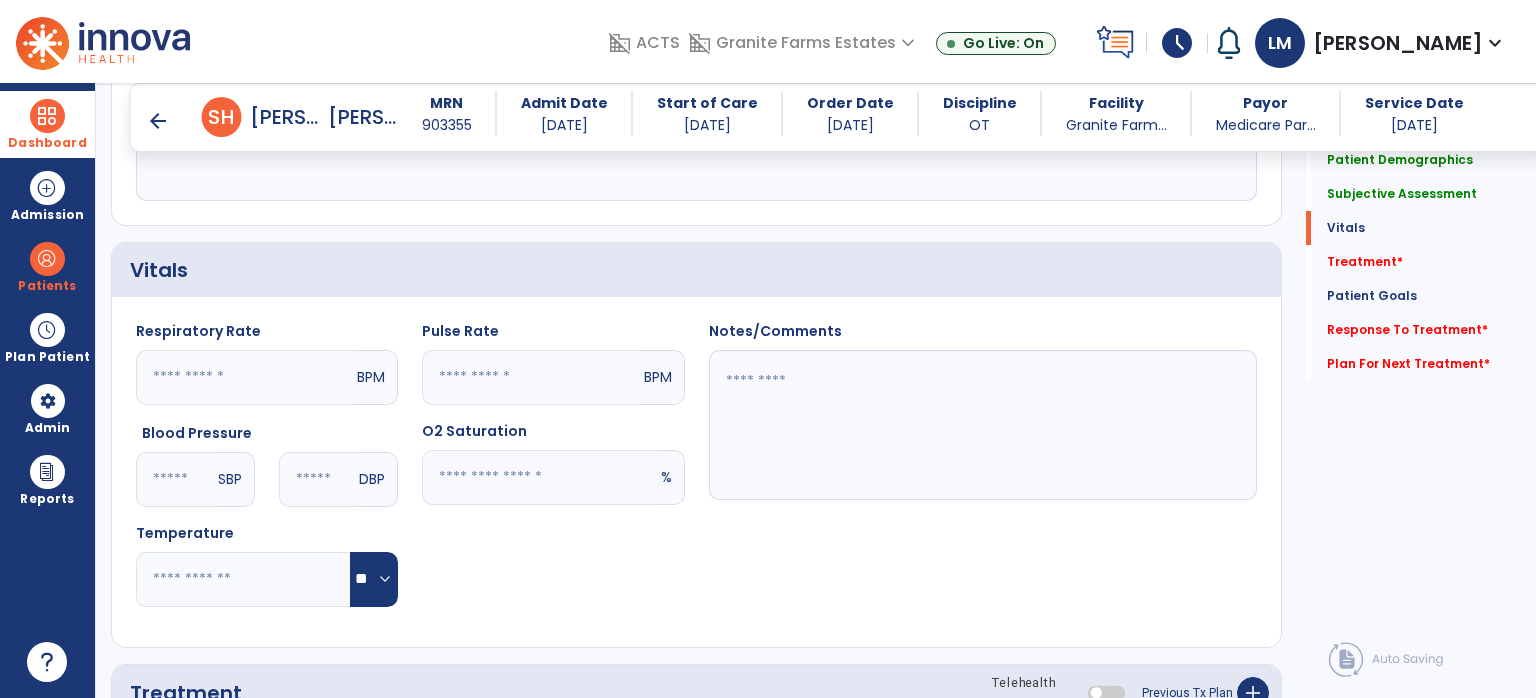 click on "Dashboard" at bounding box center (47, 143) 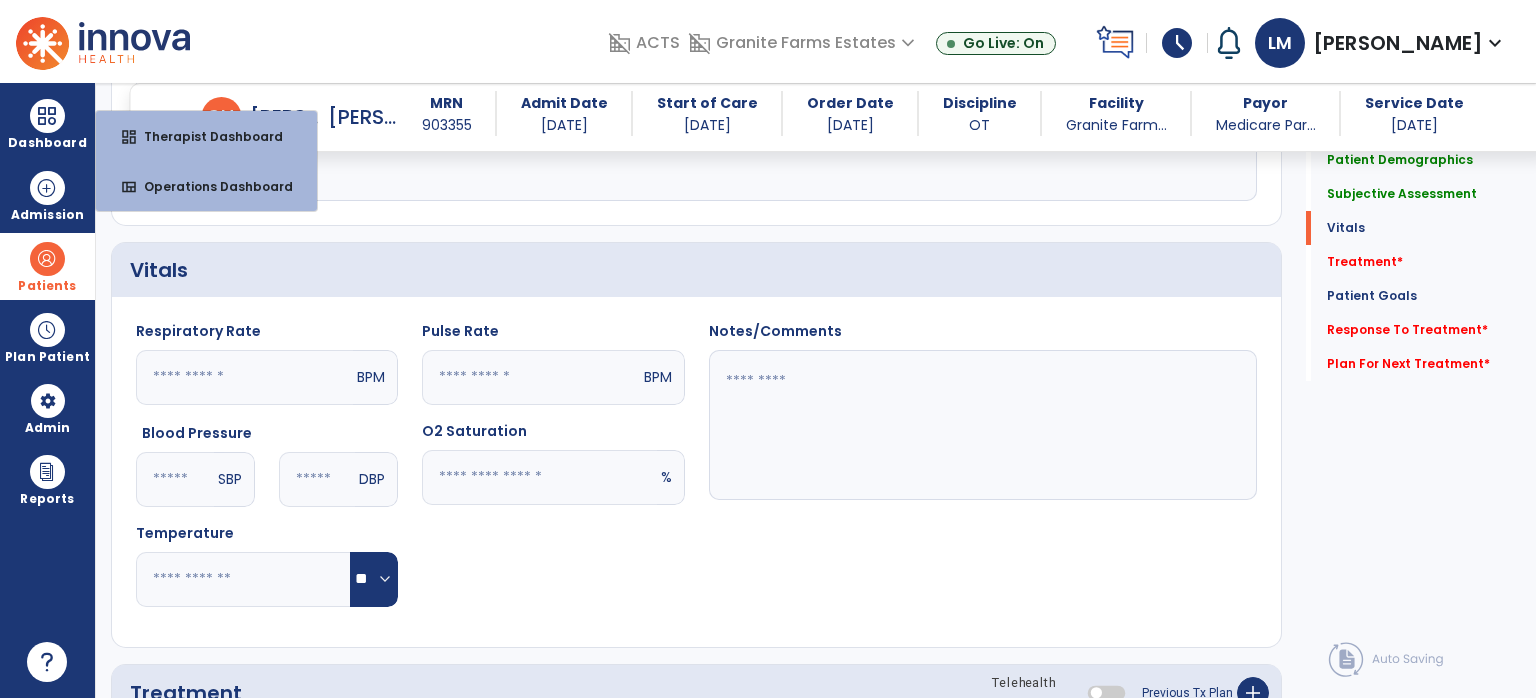 click at bounding box center (47, 259) 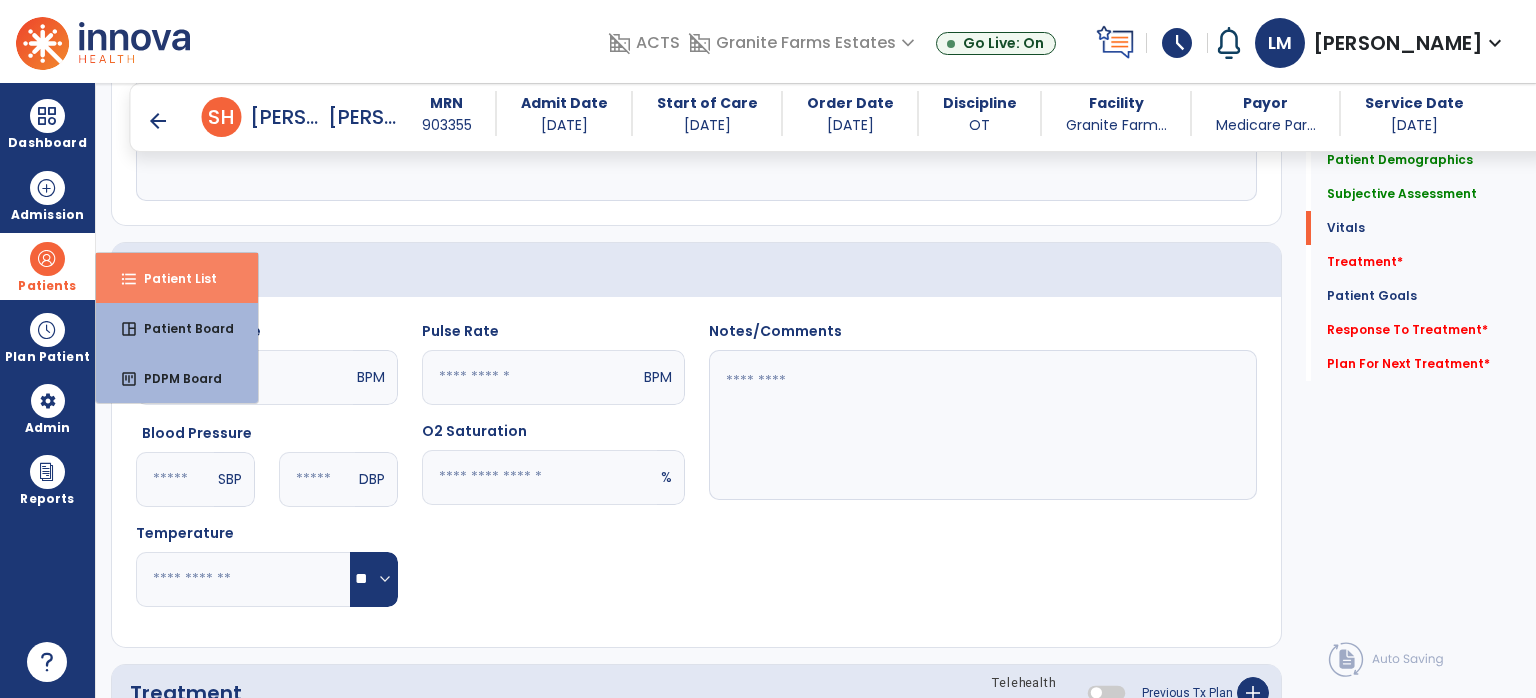 click on "Patient List" at bounding box center [172, 278] 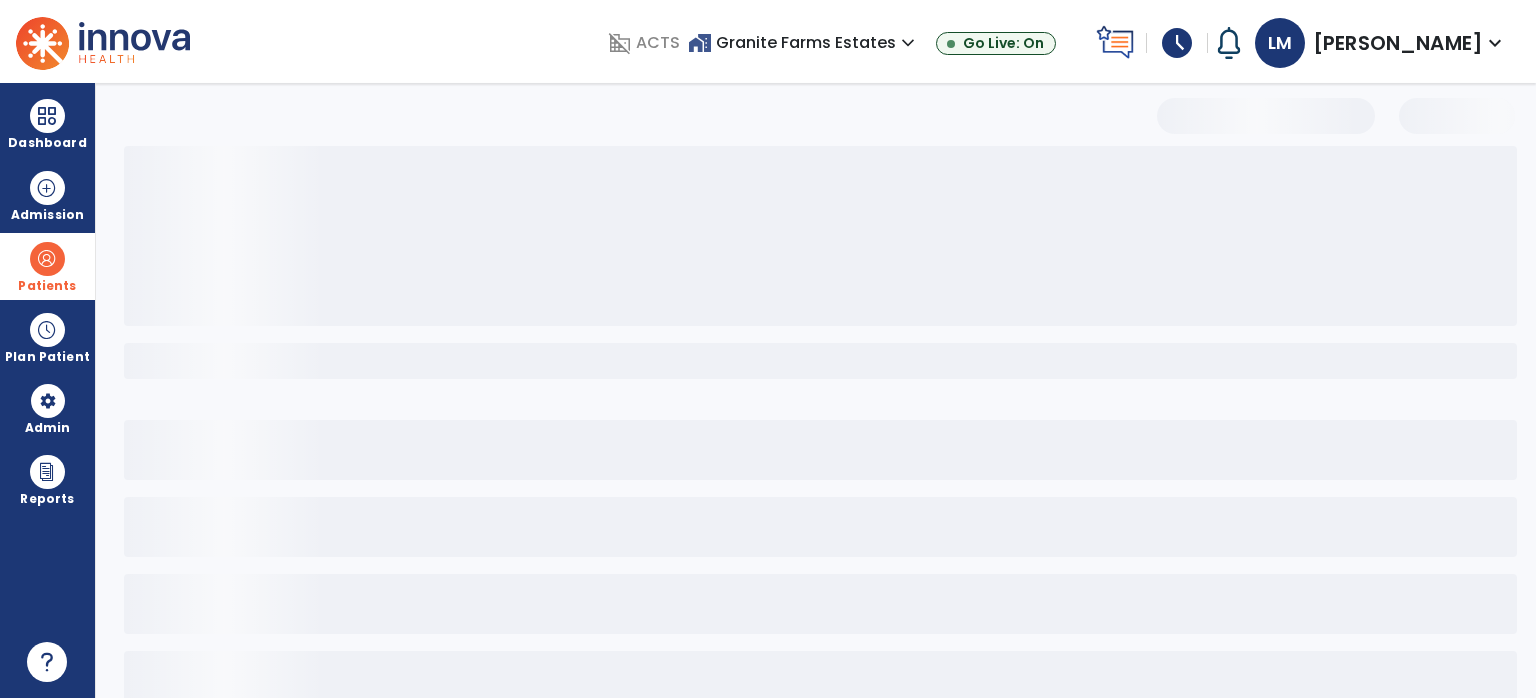 scroll, scrollTop: 44, scrollLeft: 0, axis: vertical 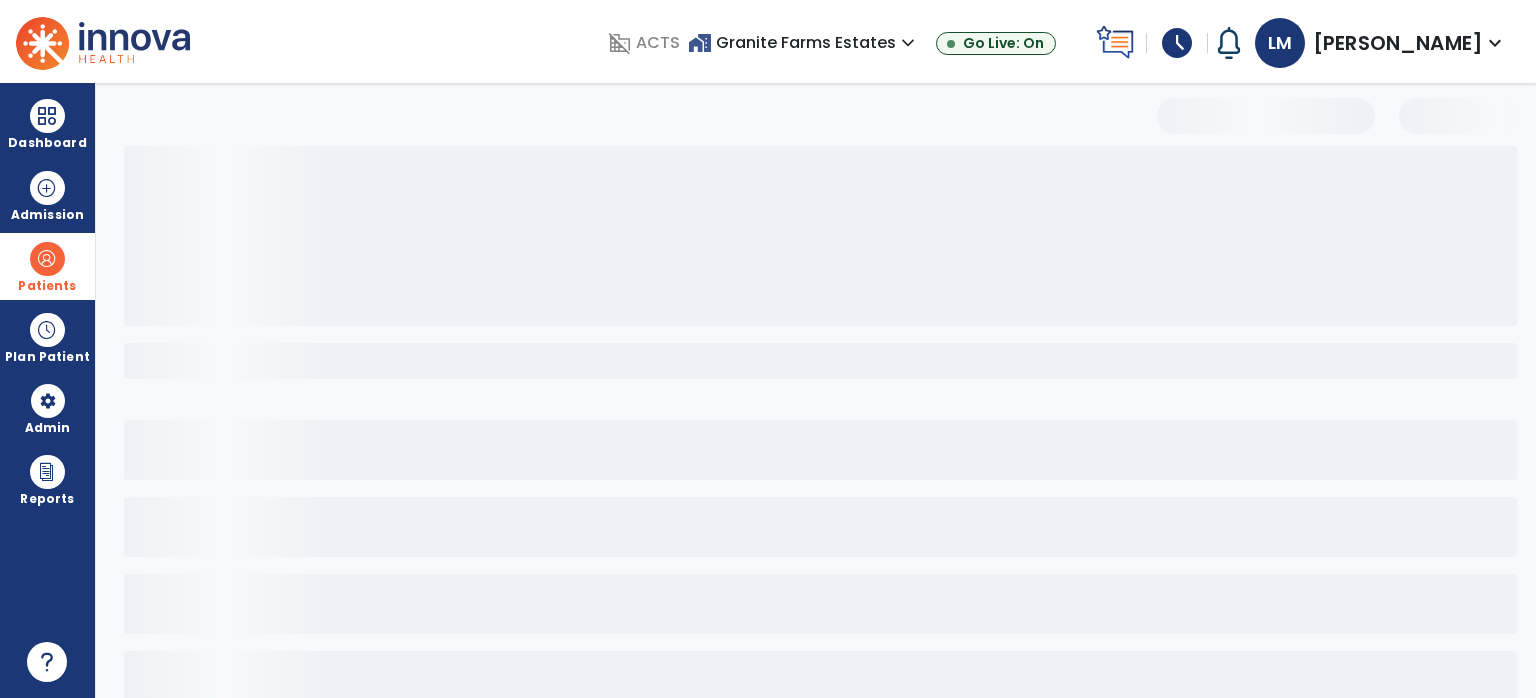 select on "***" 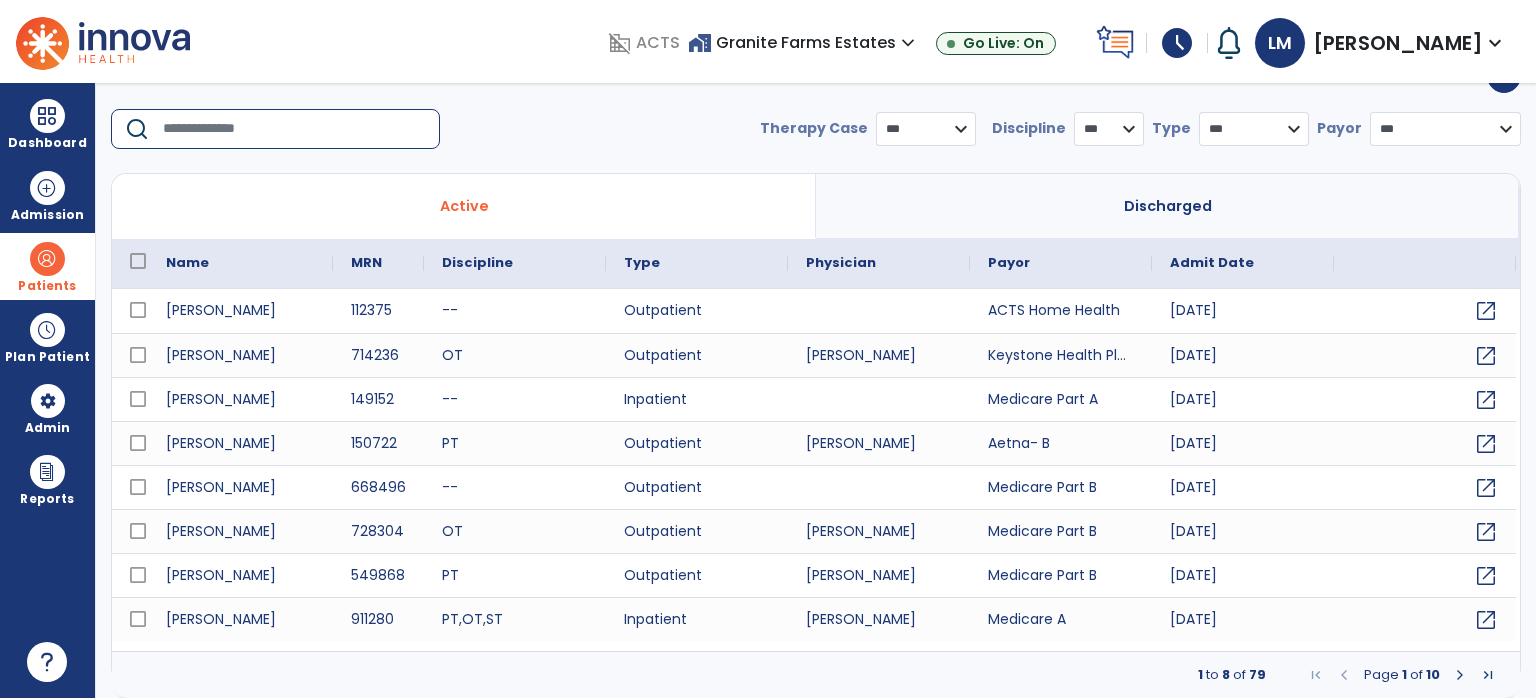 click at bounding box center [294, 129] 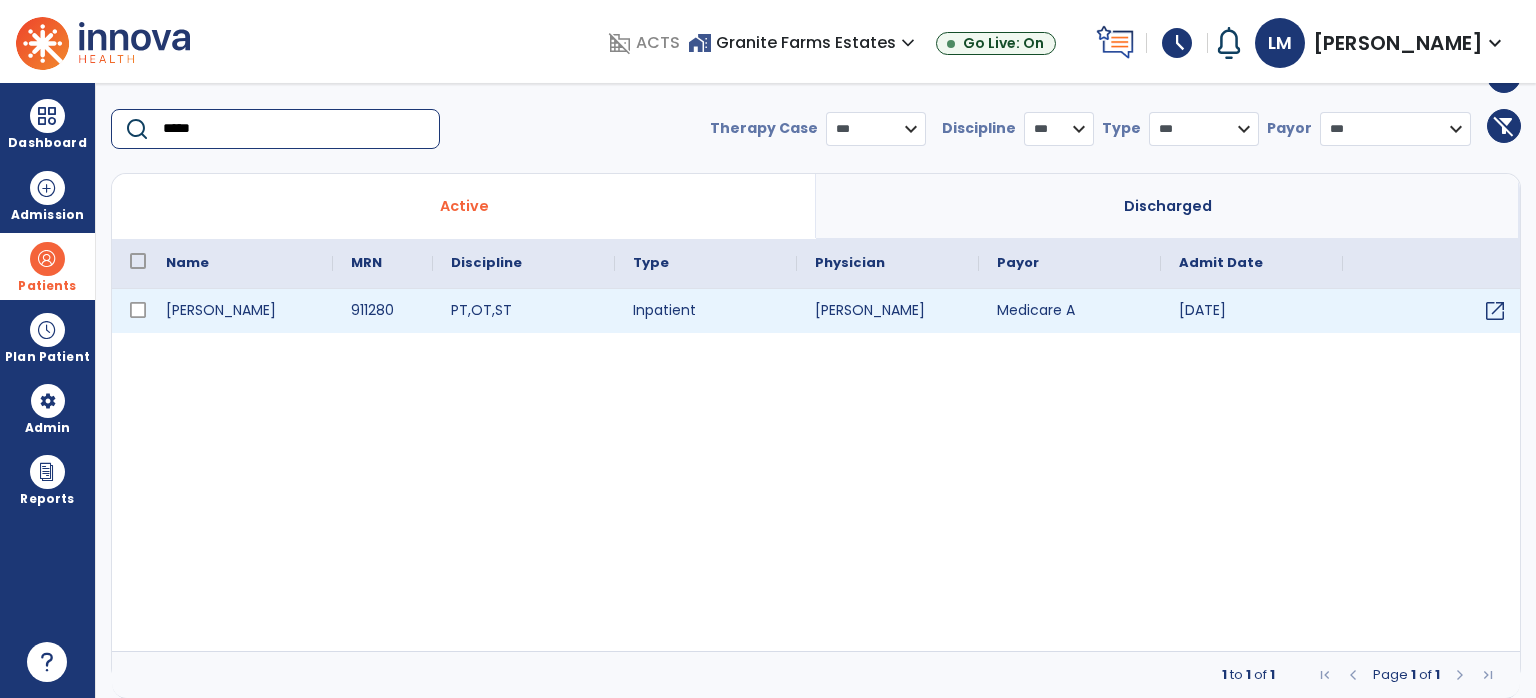 type on "*****" 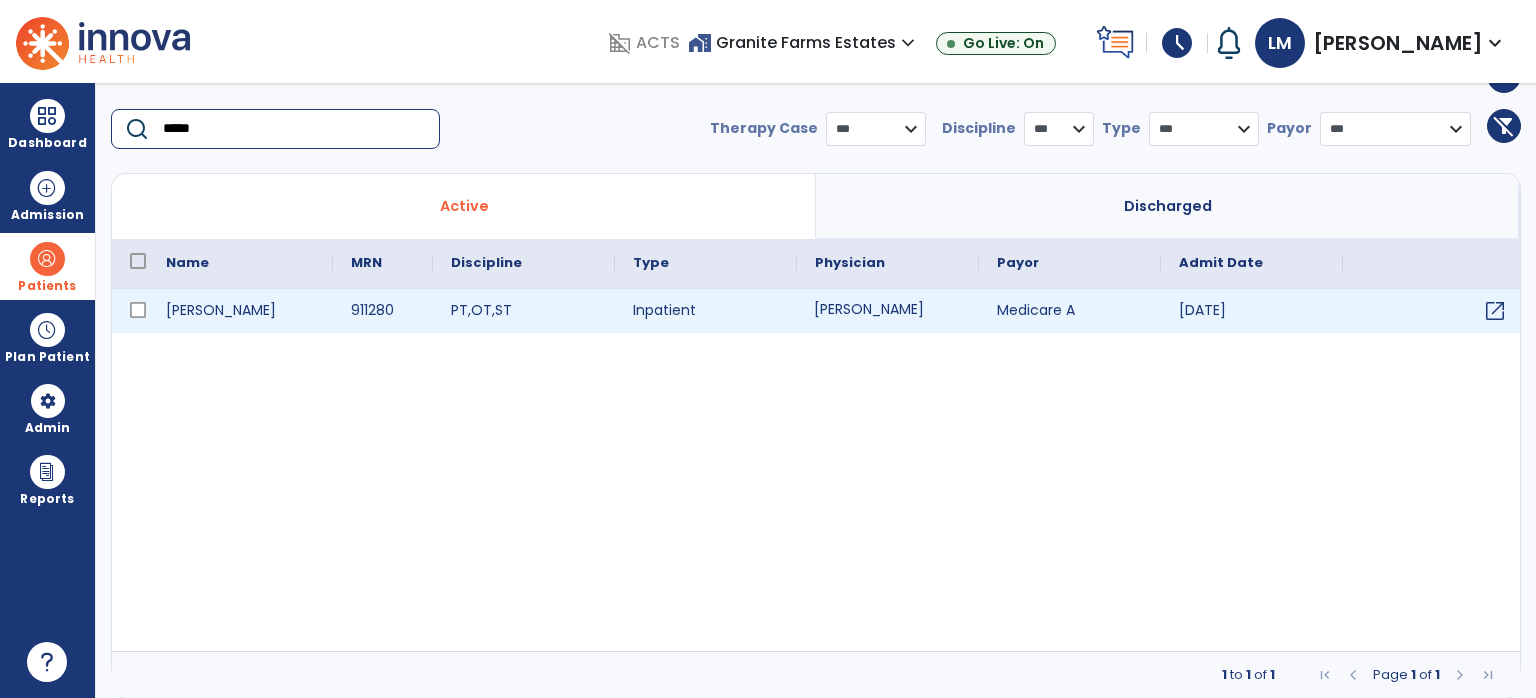click on "[PERSON_NAME]" at bounding box center (888, 311) 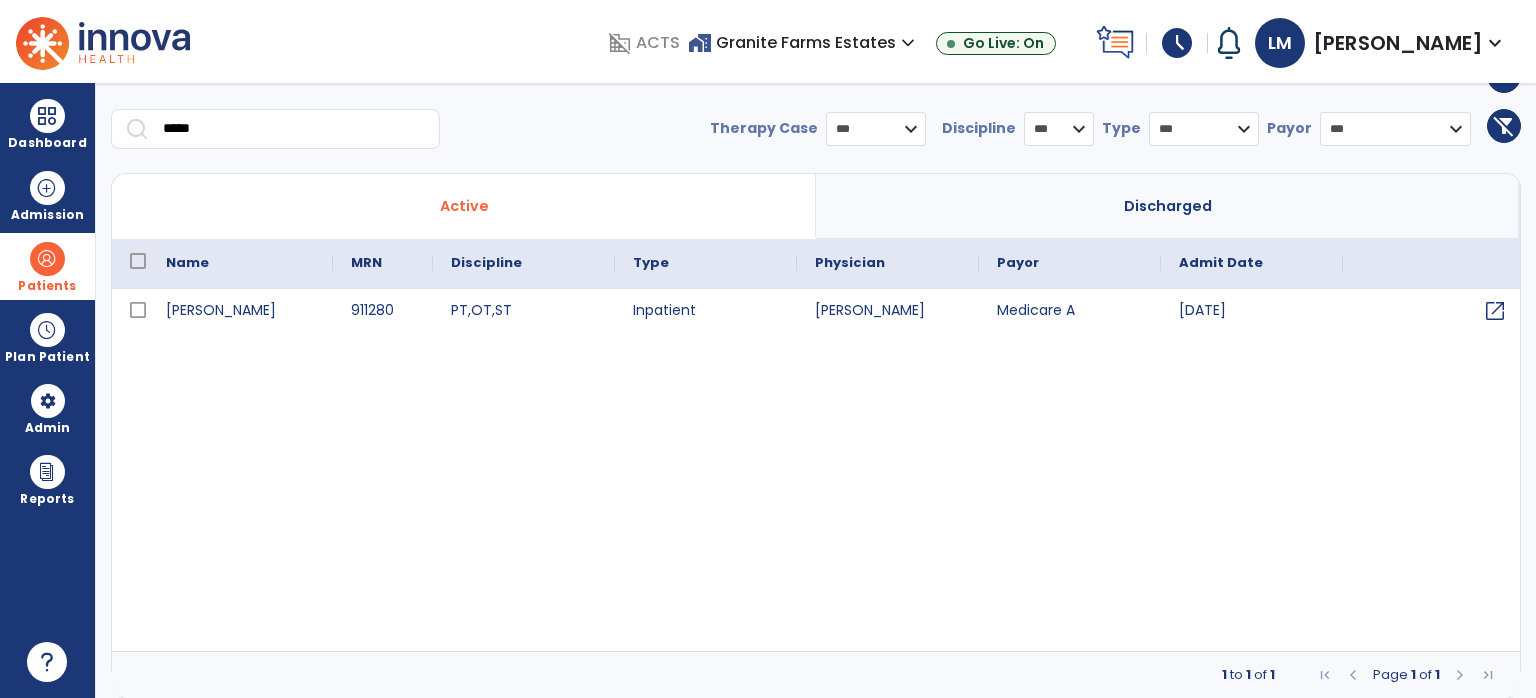 scroll, scrollTop: 0, scrollLeft: 0, axis: both 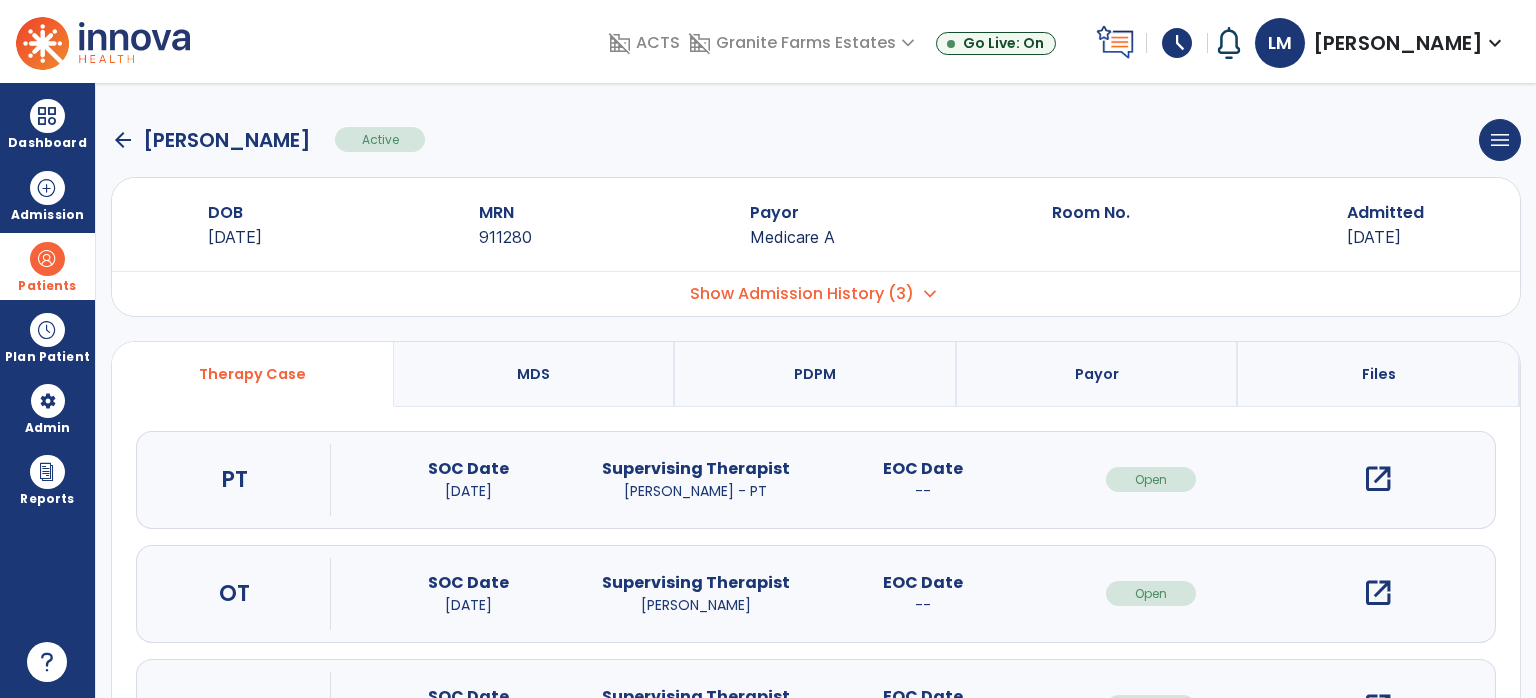 click on "open_in_new" at bounding box center [1378, 593] 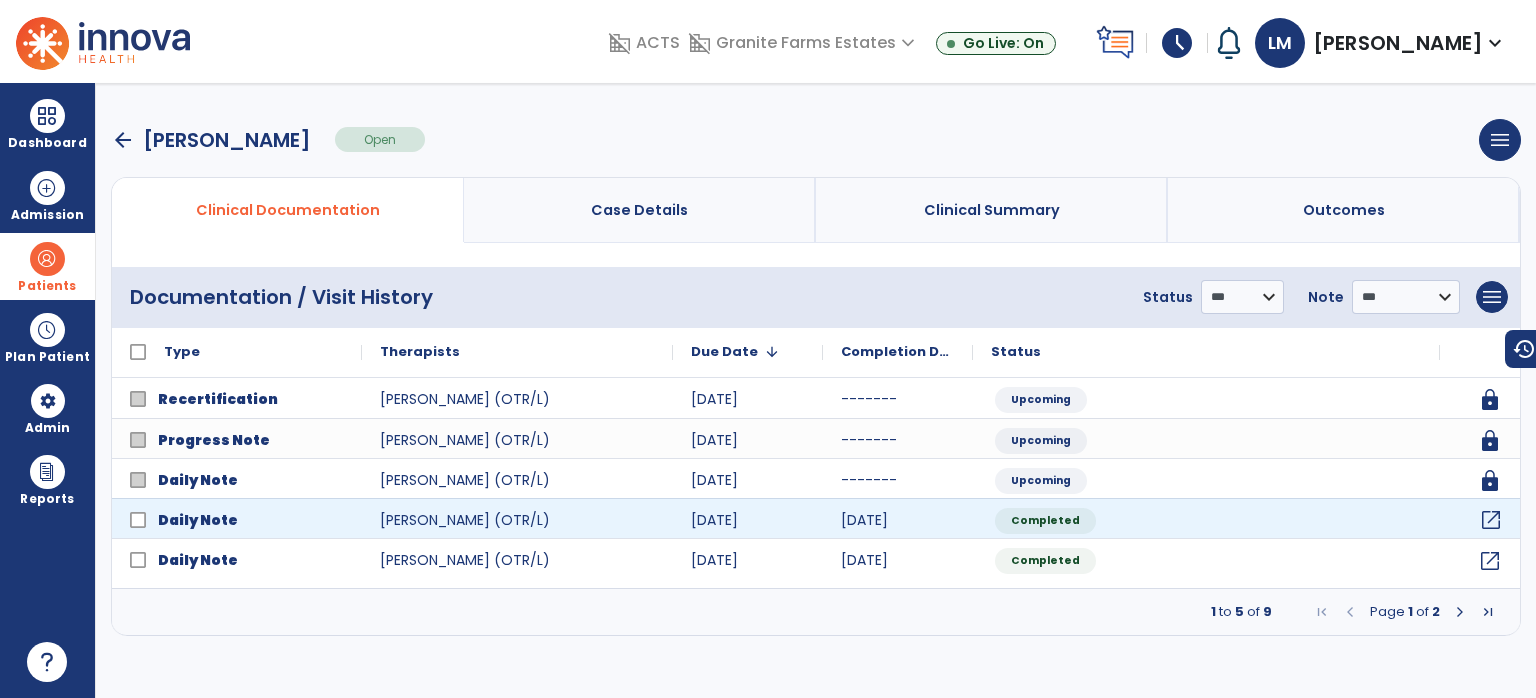 click on "open_in_new" 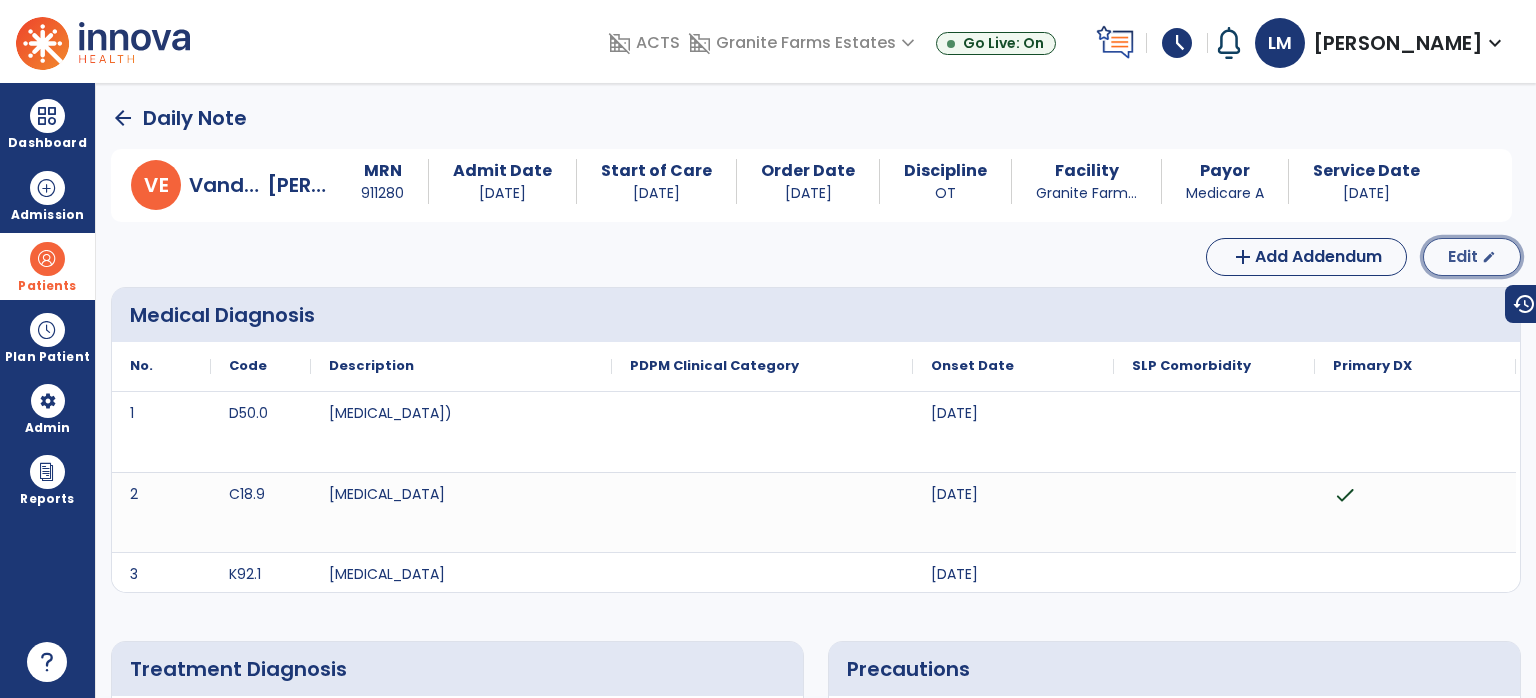click on "Edit" 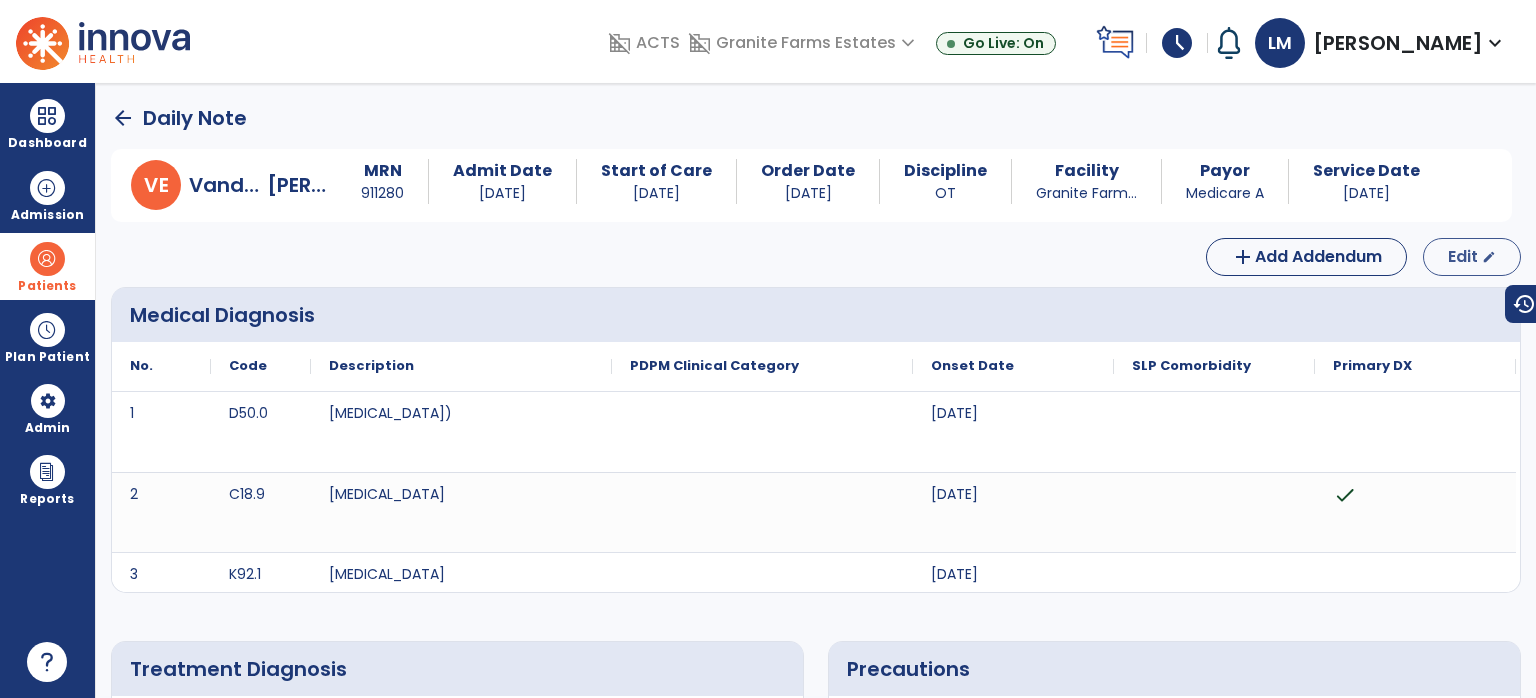 select on "*" 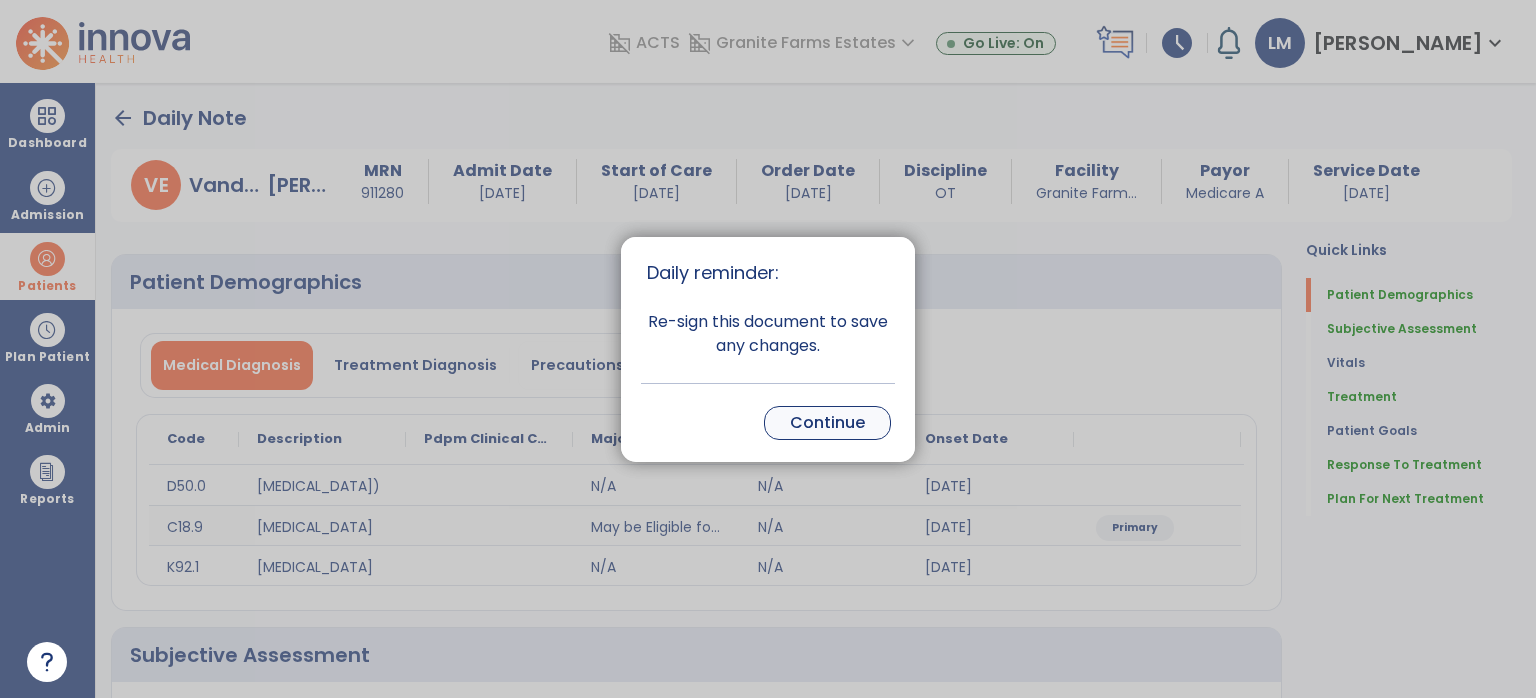 click on "Continue" at bounding box center (827, 423) 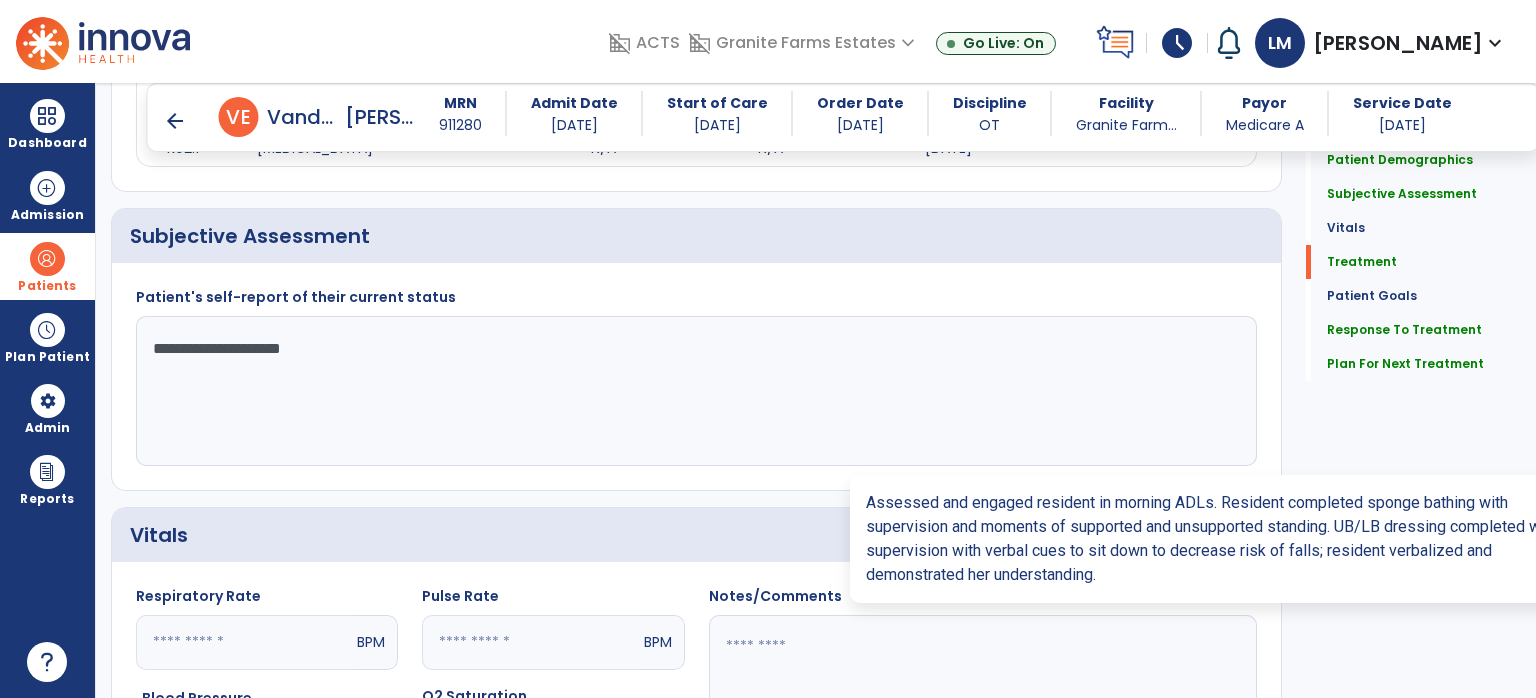 scroll, scrollTop: 1000, scrollLeft: 0, axis: vertical 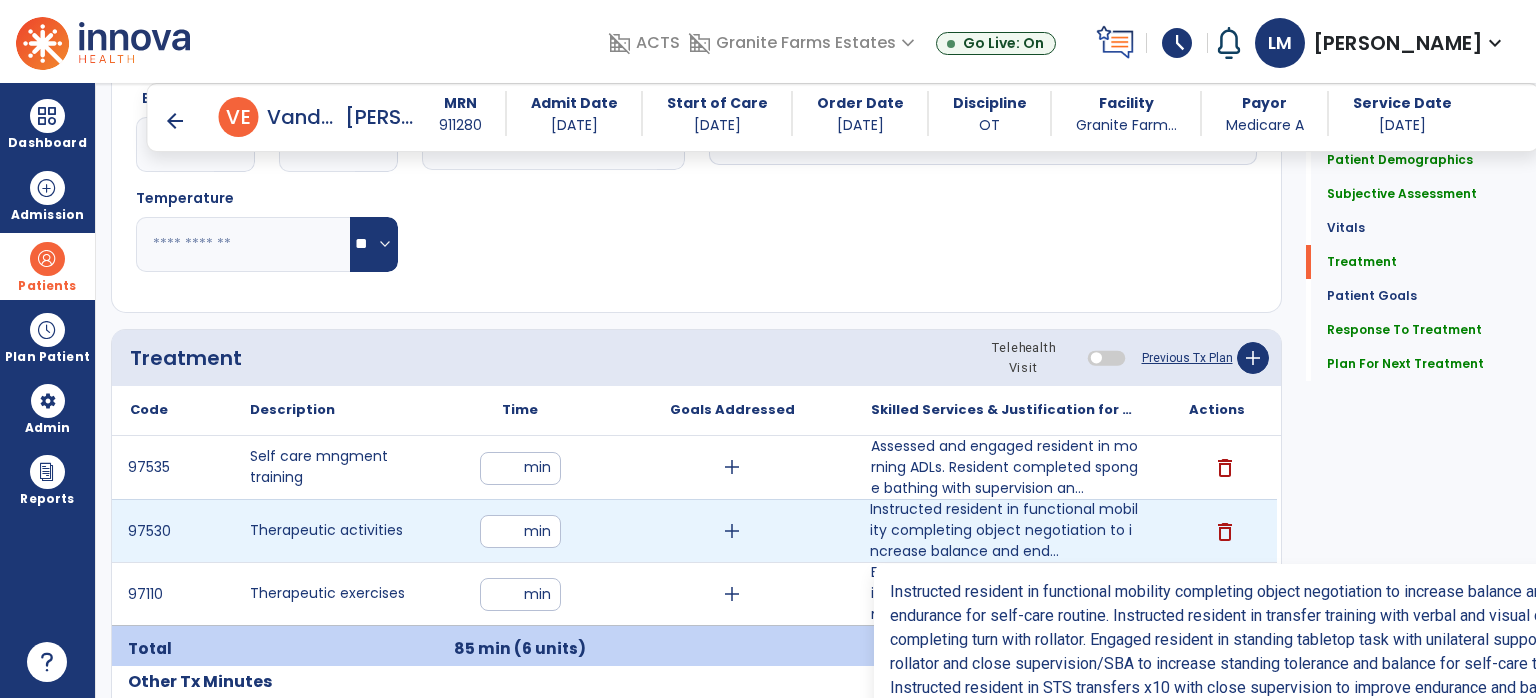 click on "Instructed resident in functional mobility completing object negotiation to increase balance and end..." at bounding box center (1004, 530) 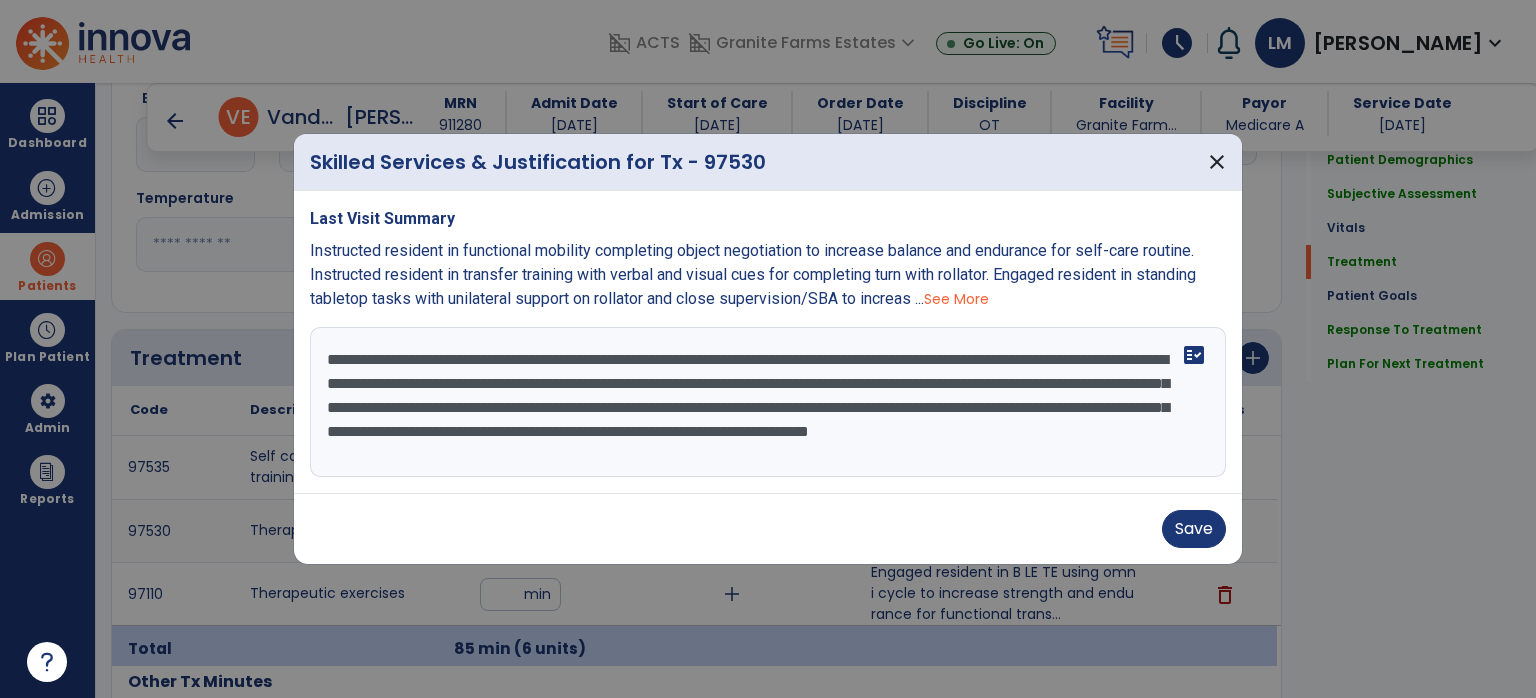 click on "**********" at bounding box center (768, 402) 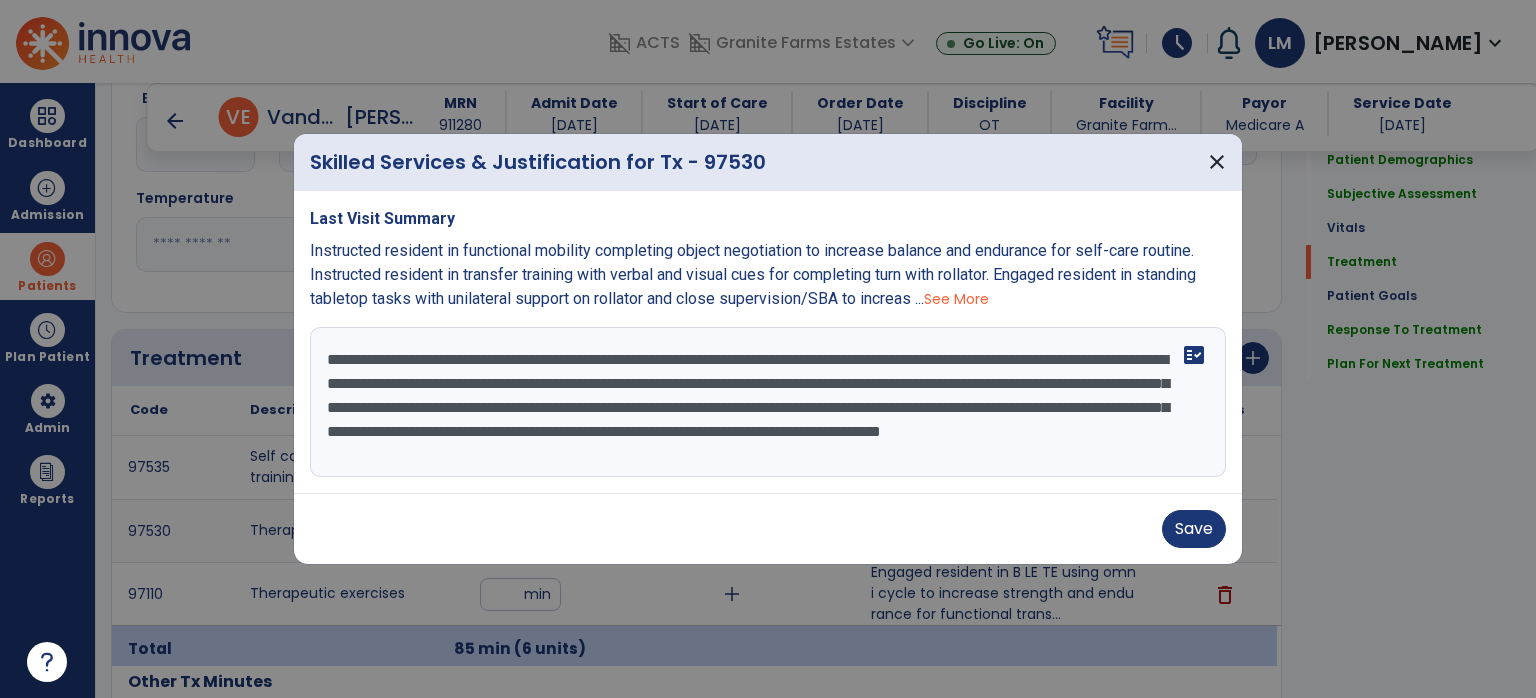 scroll, scrollTop: 16, scrollLeft: 0, axis: vertical 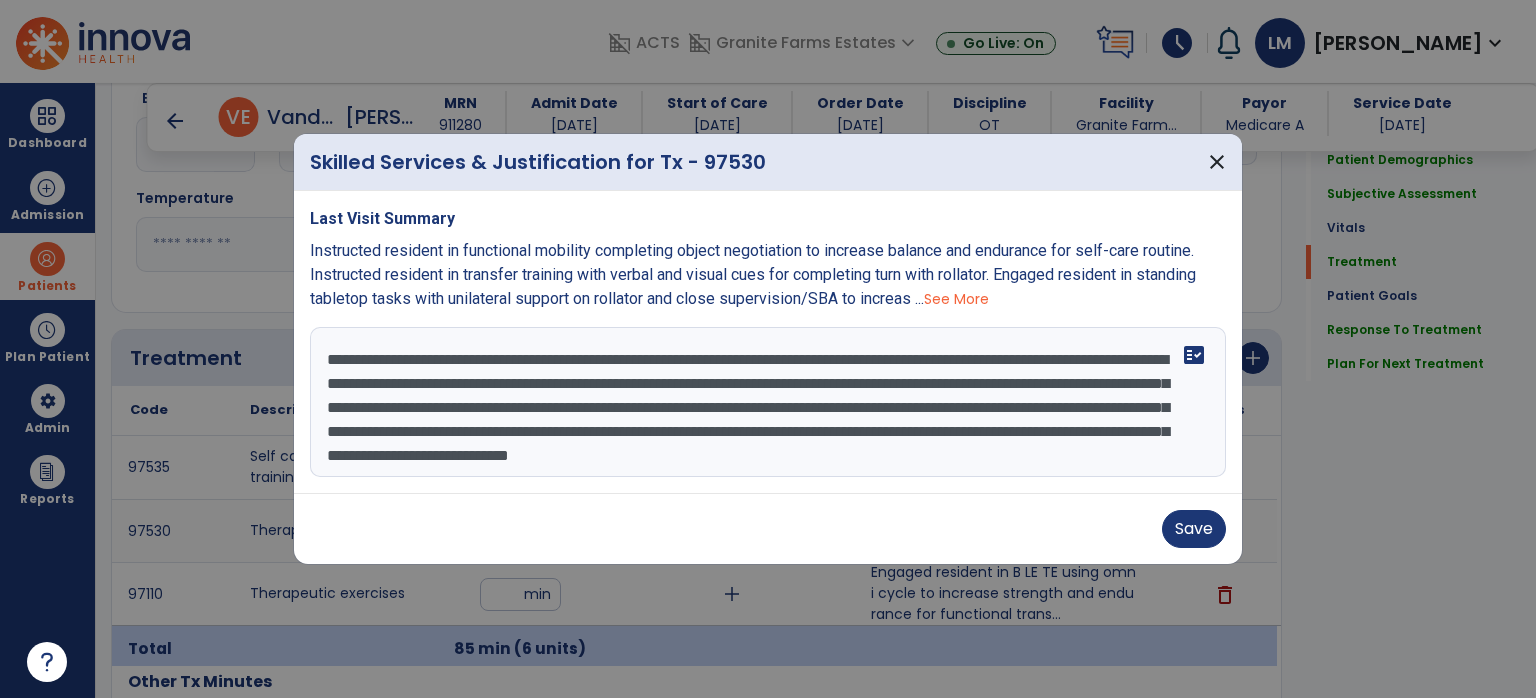 drag, startPoint x: 908, startPoint y: 464, endPoint x: 1114, endPoint y: 467, distance: 206.02185 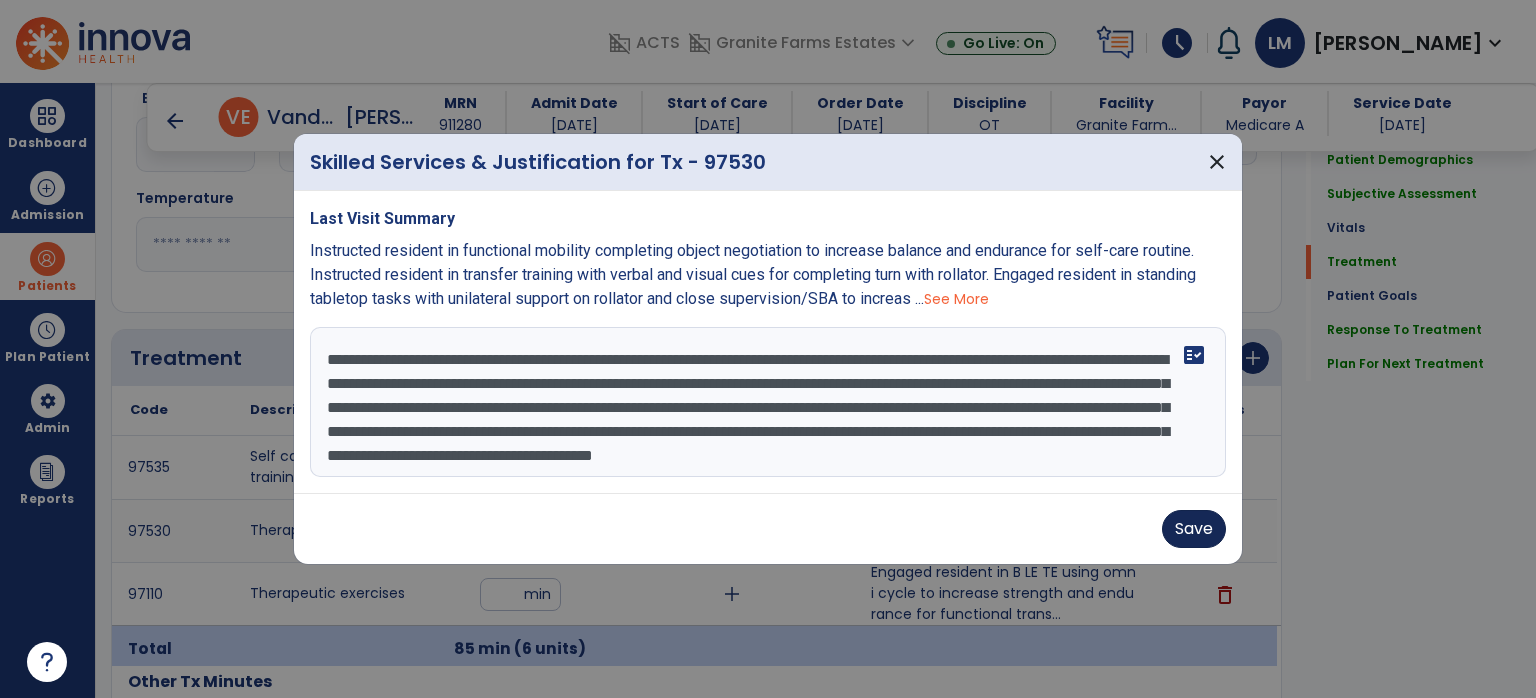 type on "**********" 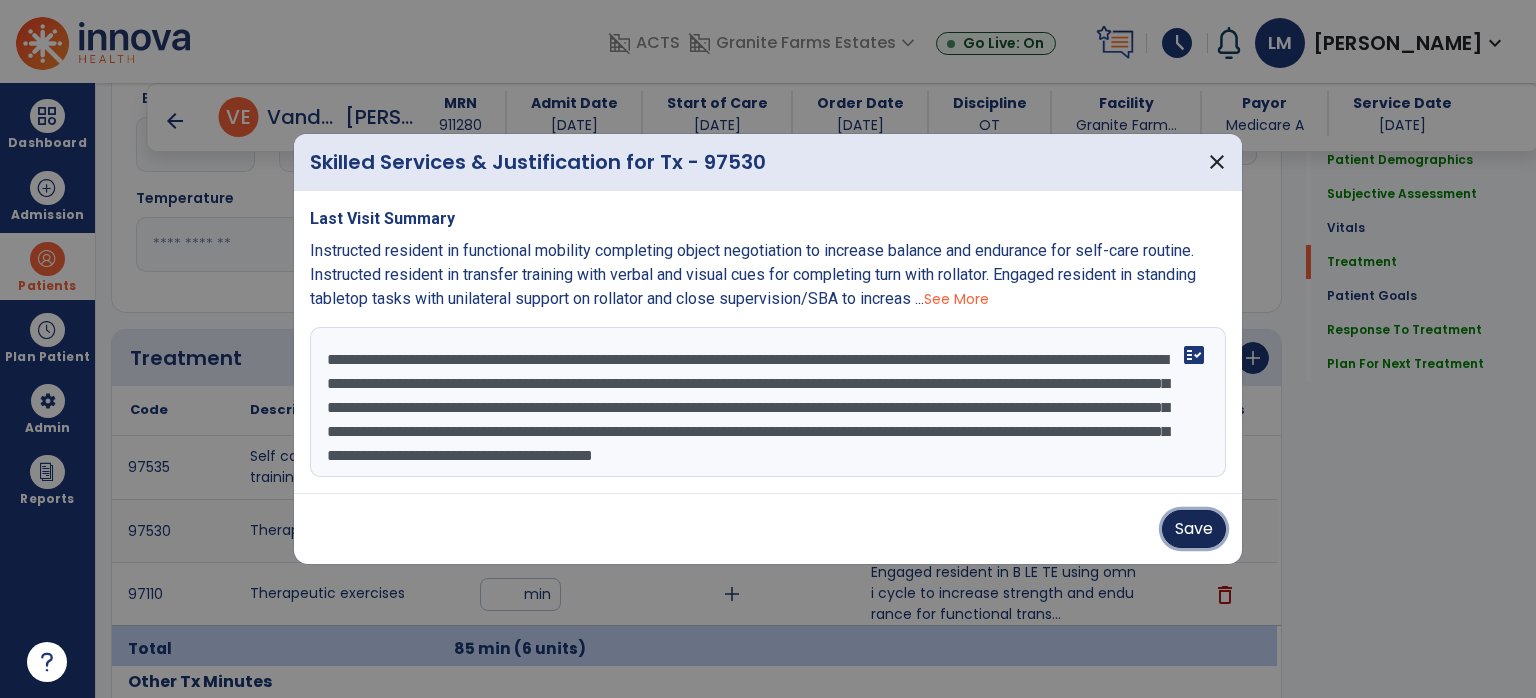 click on "Save" at bounding box center [1194, 529] 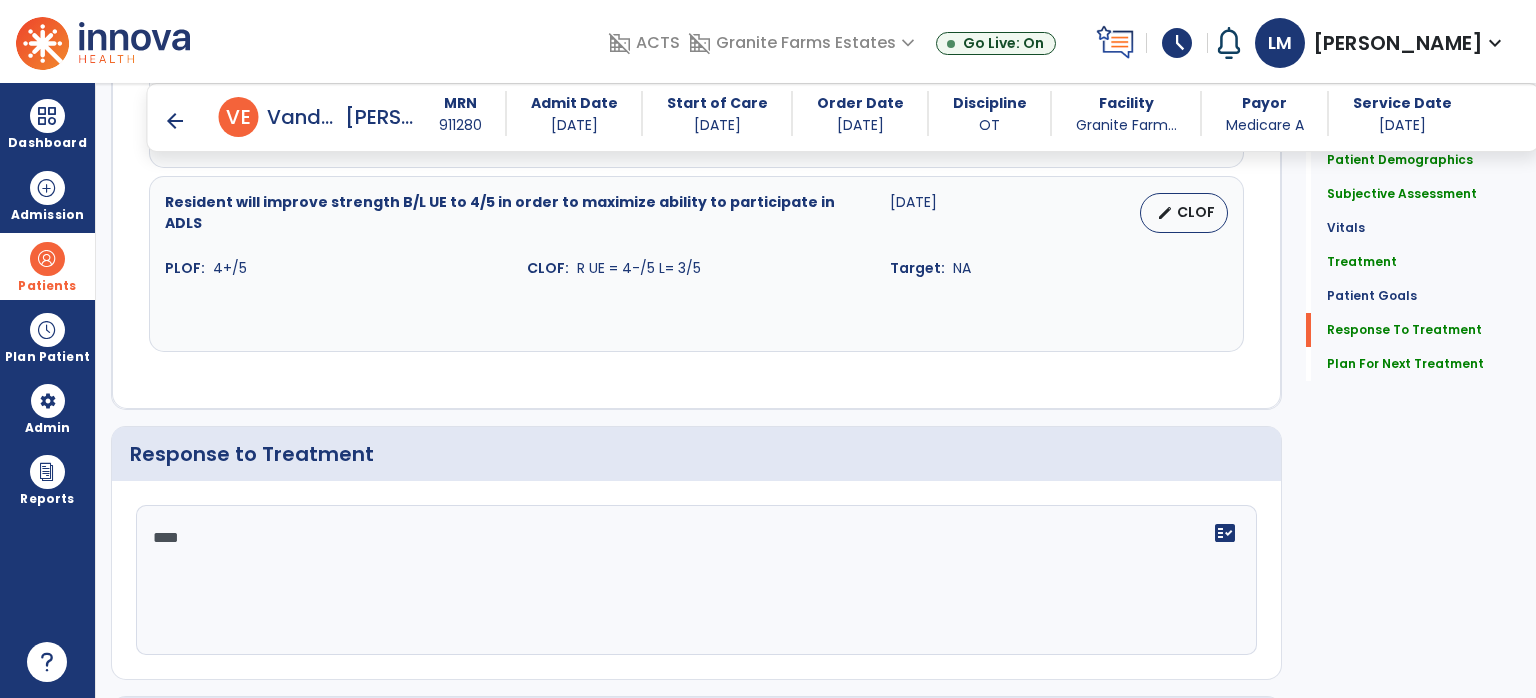 scroll, scrollTop: 2410, scrollLeft: 0, axis: vertical 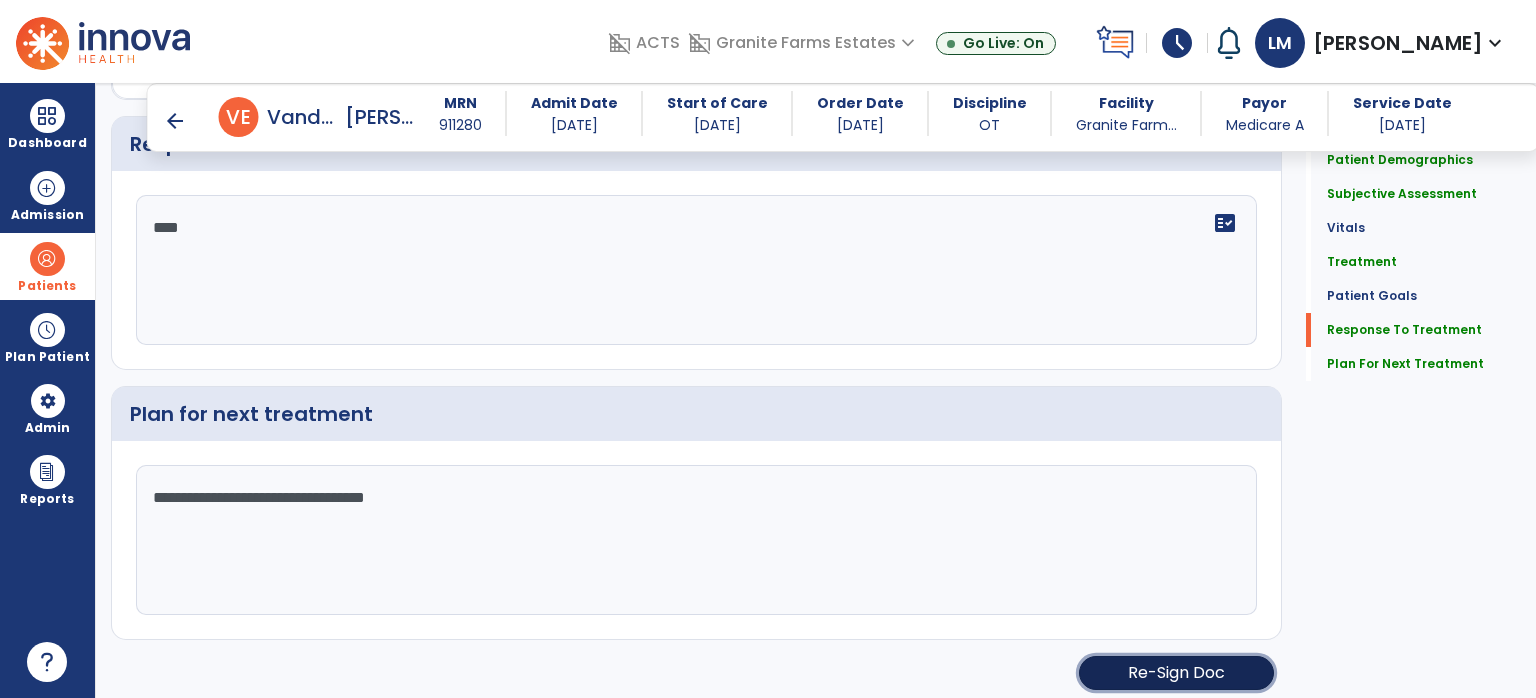 click on "Re-Sign Doc" 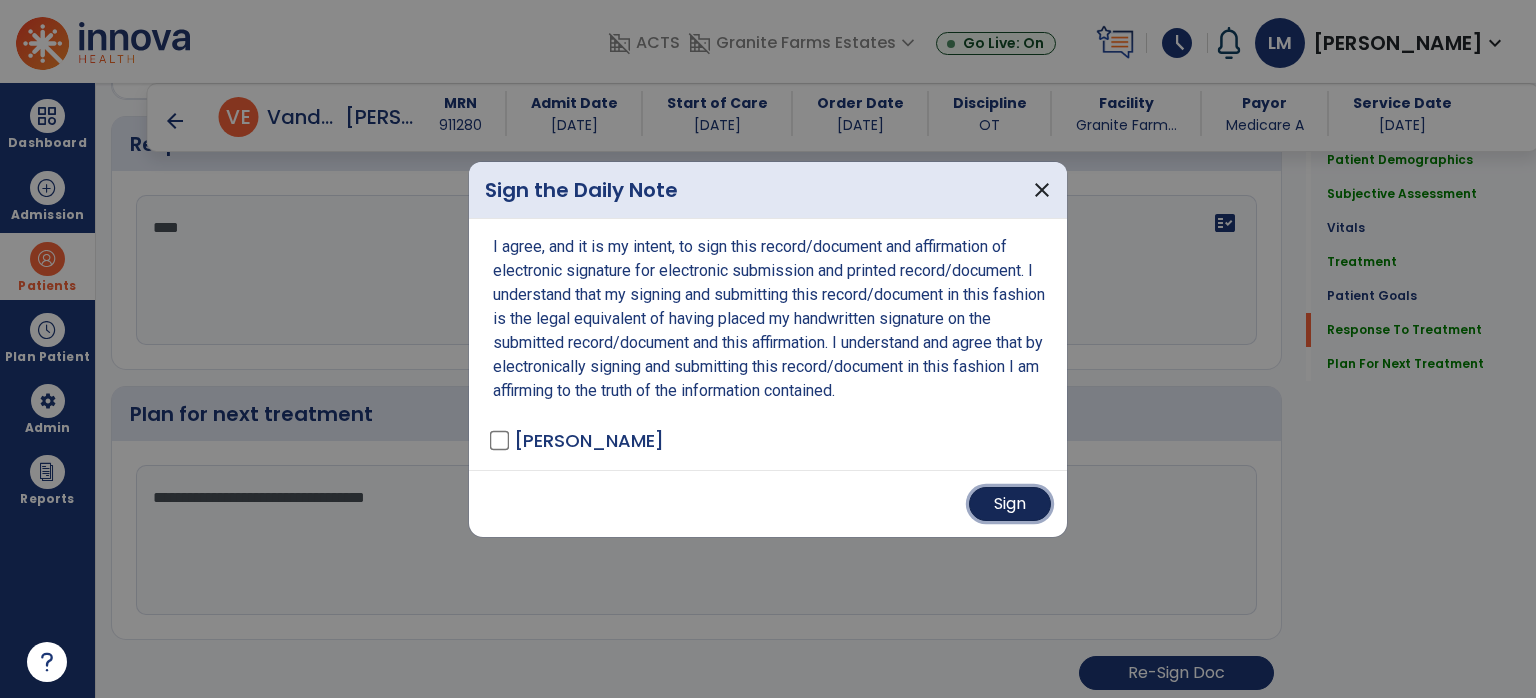 click on "Sign" at bounding box center [1010, 504] 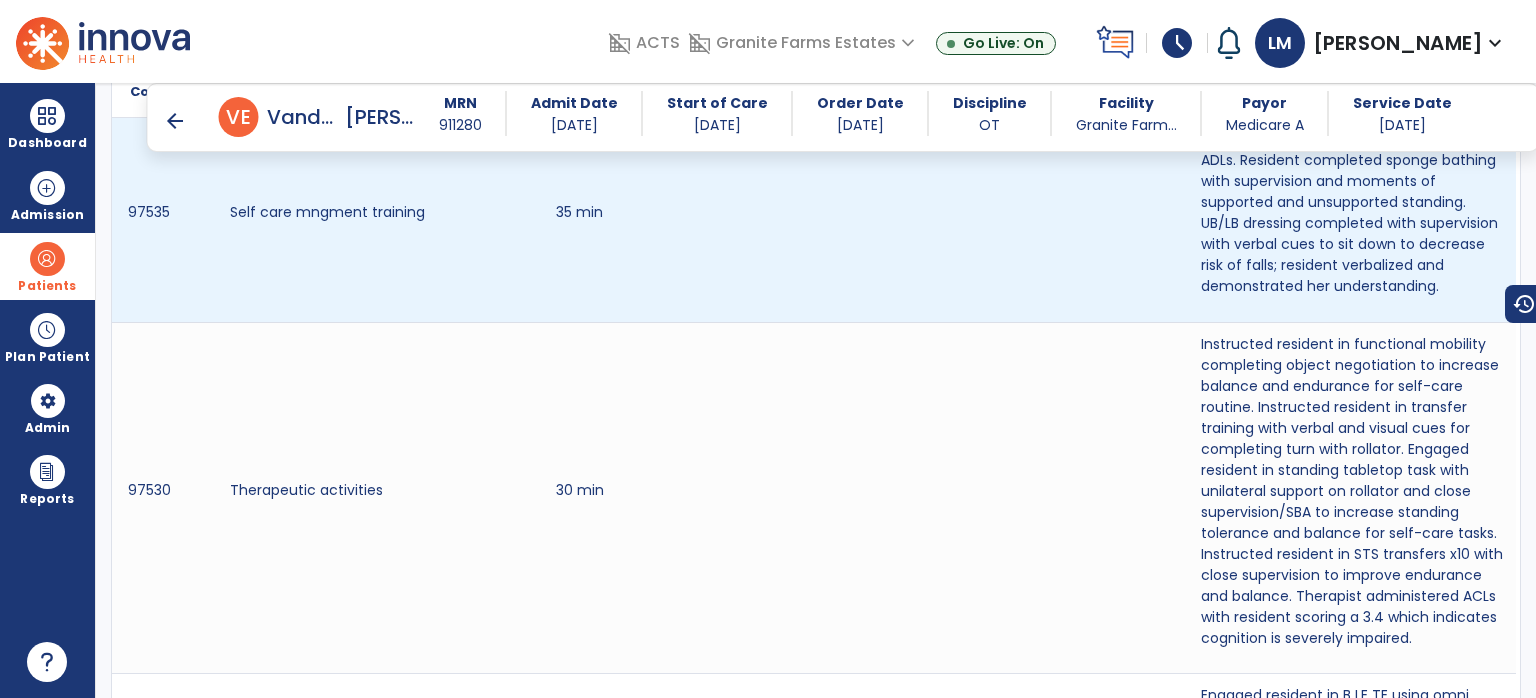 scroll, scrollTop: 913, scrollLeft: 0, axis: vertical 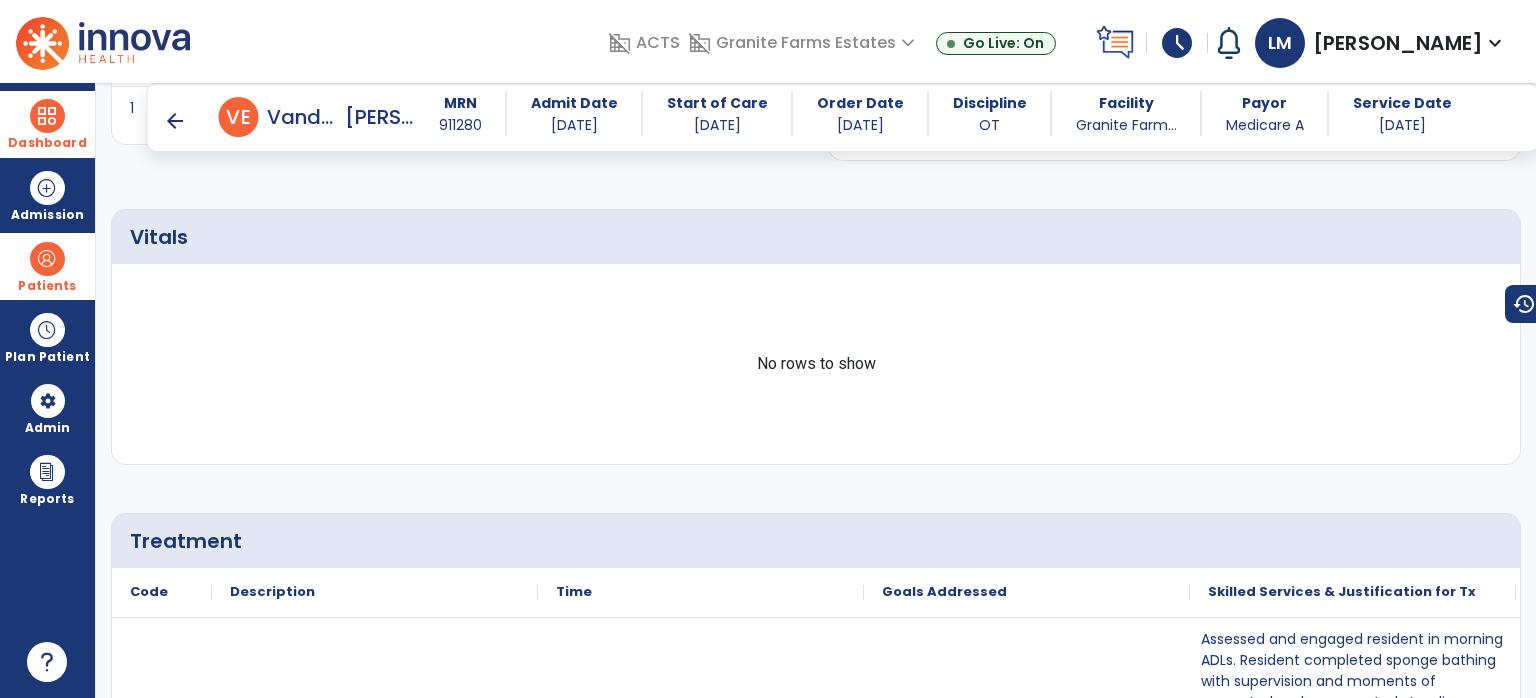click on "Dashboard" at bounding box center (47, 124) 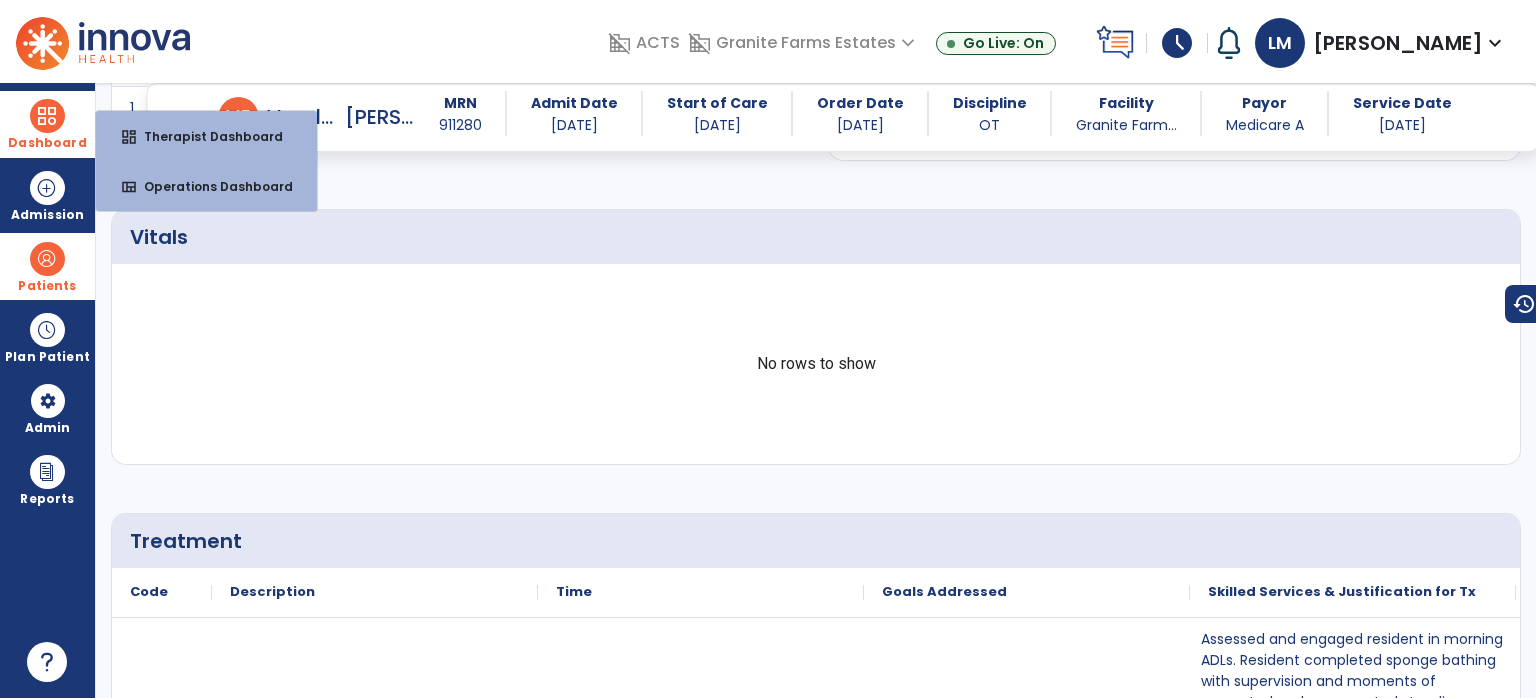 click on "dashboard  Therapist Dashboard" at bounding box center (206, 136) 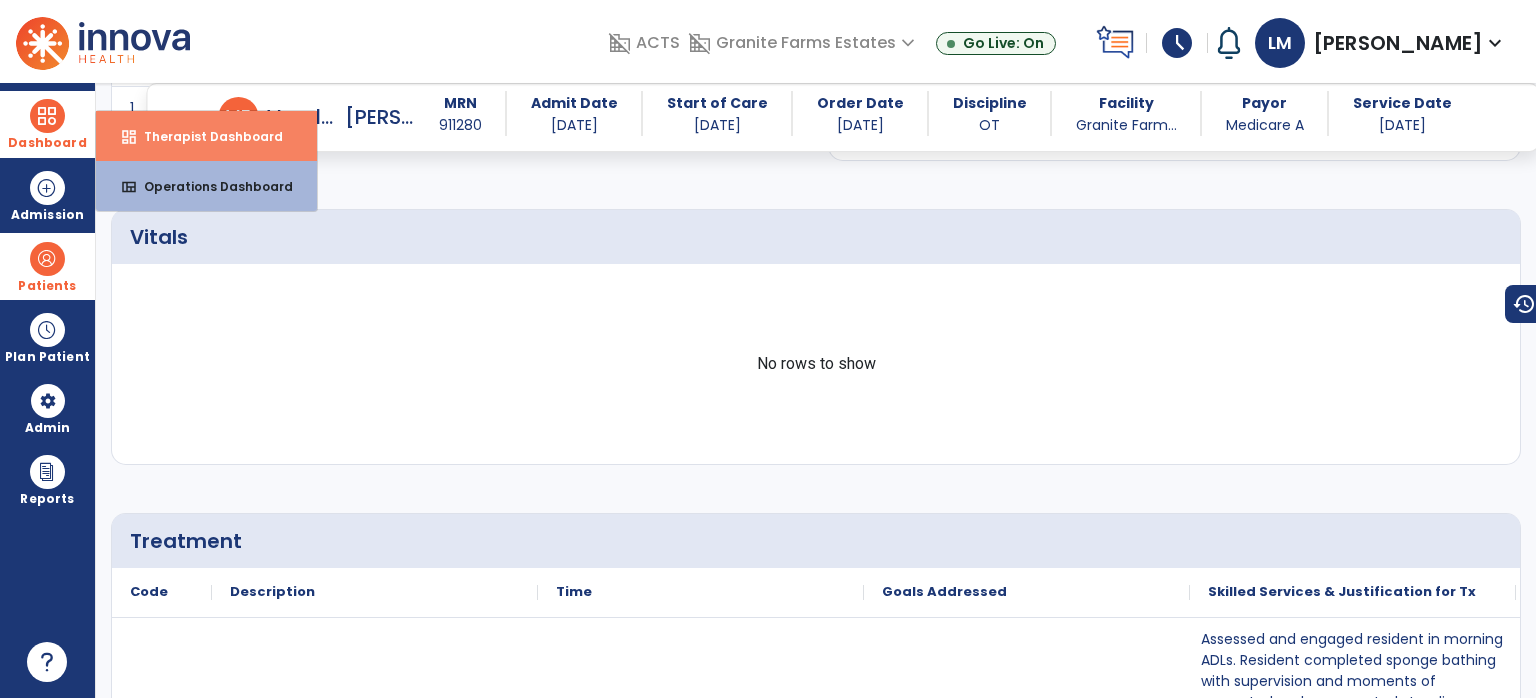 select on "****" 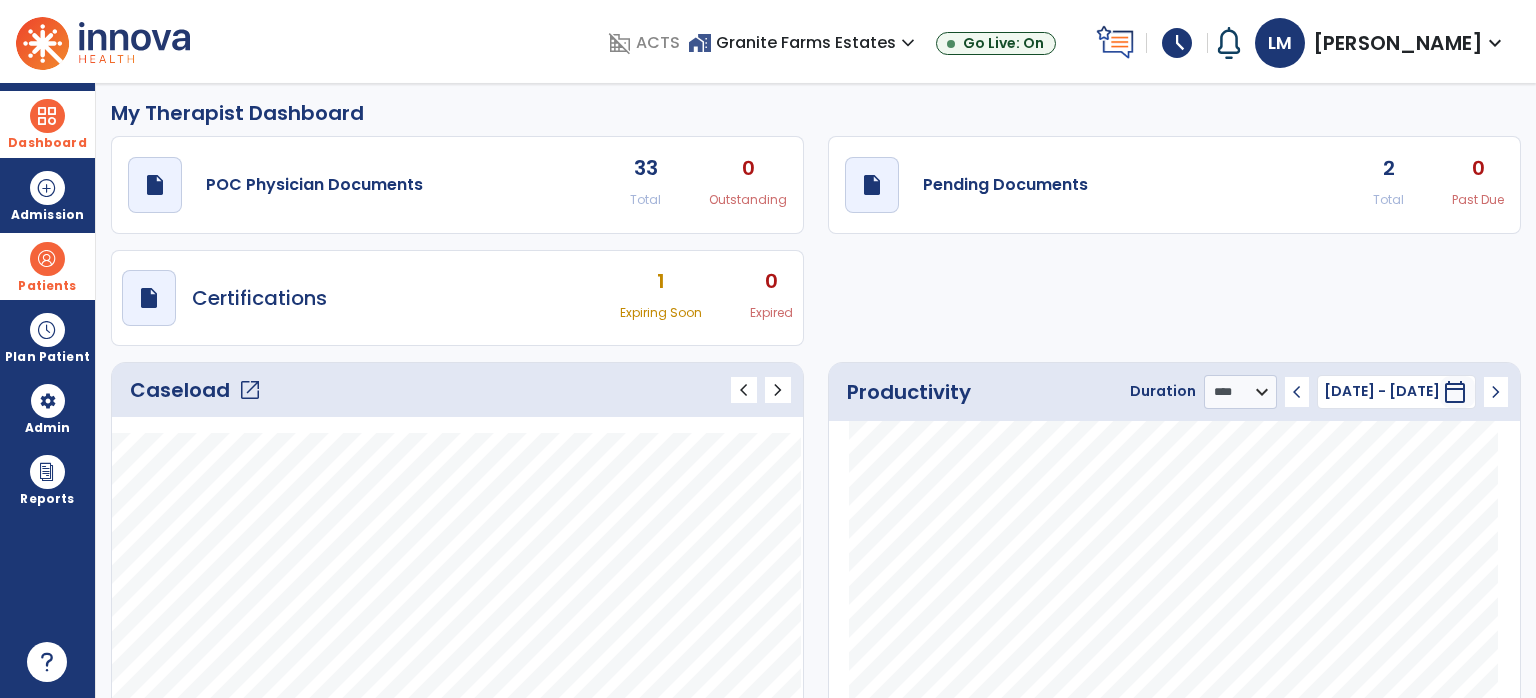 scroll, scrollTop: 0, scrollLeft: 0, axis: both 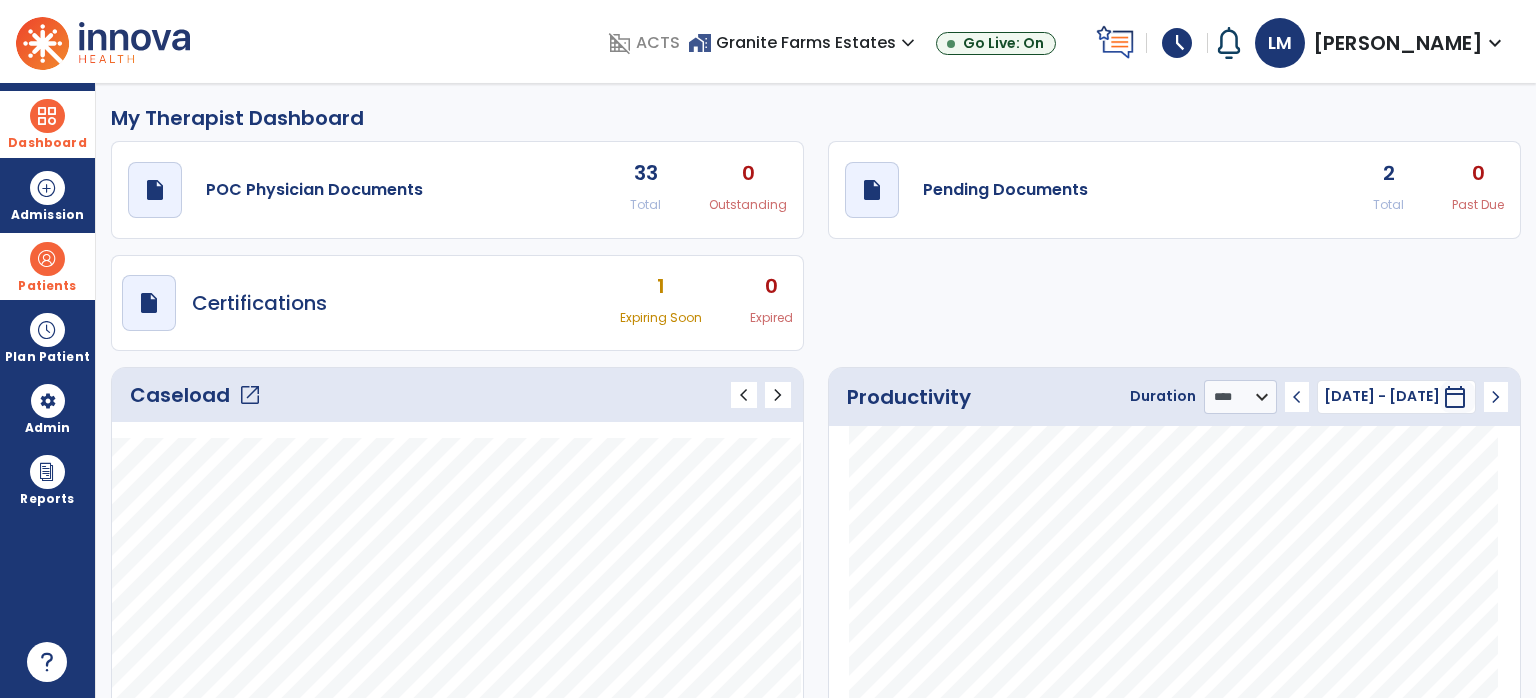 click on "2" 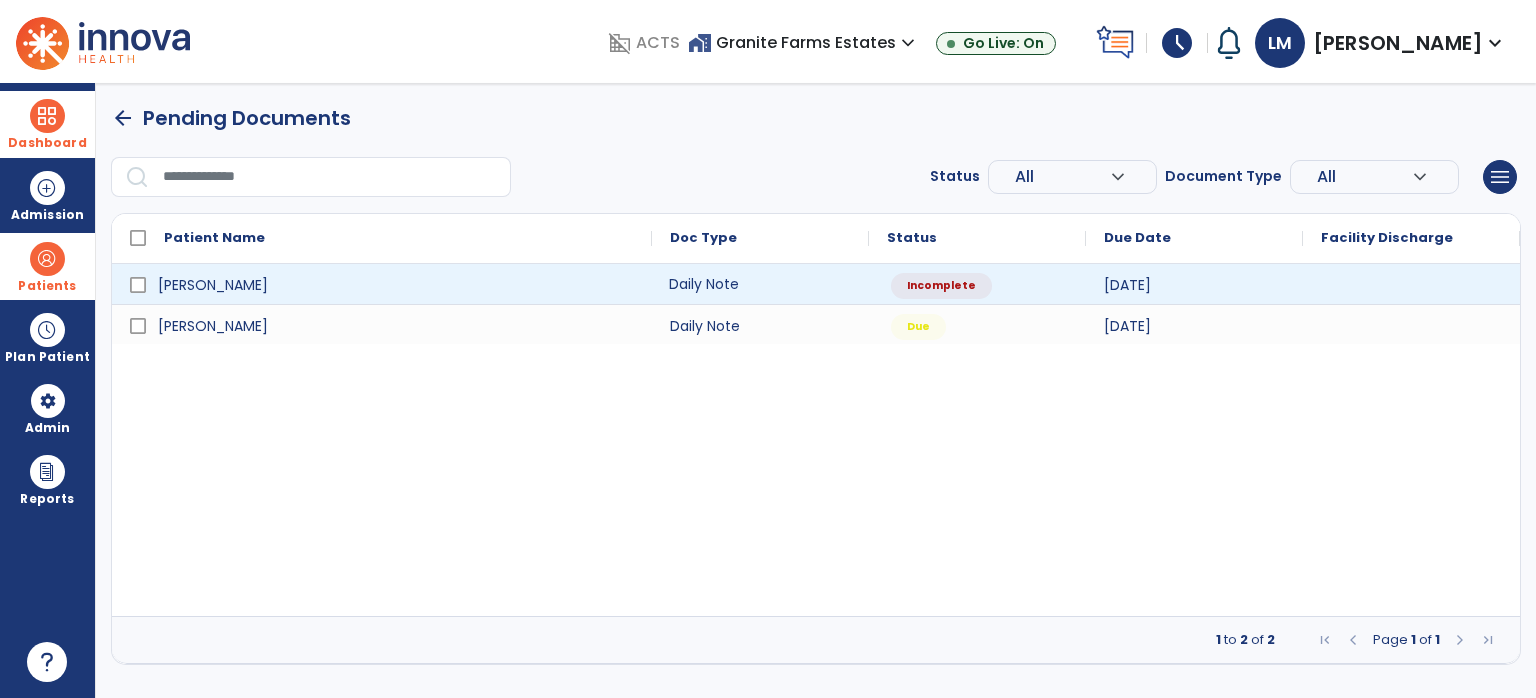 click on "Daily Note" at bounding box center (760, 284) 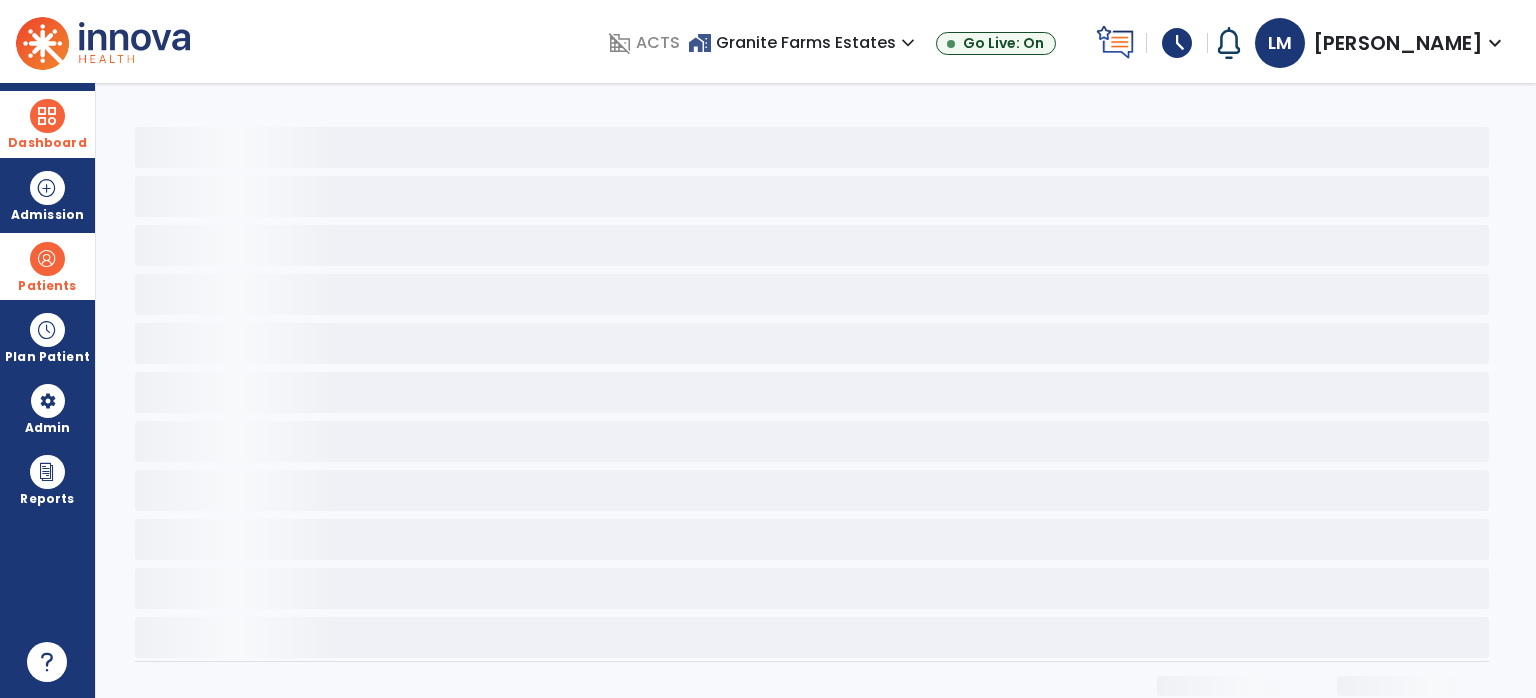 select on "*" 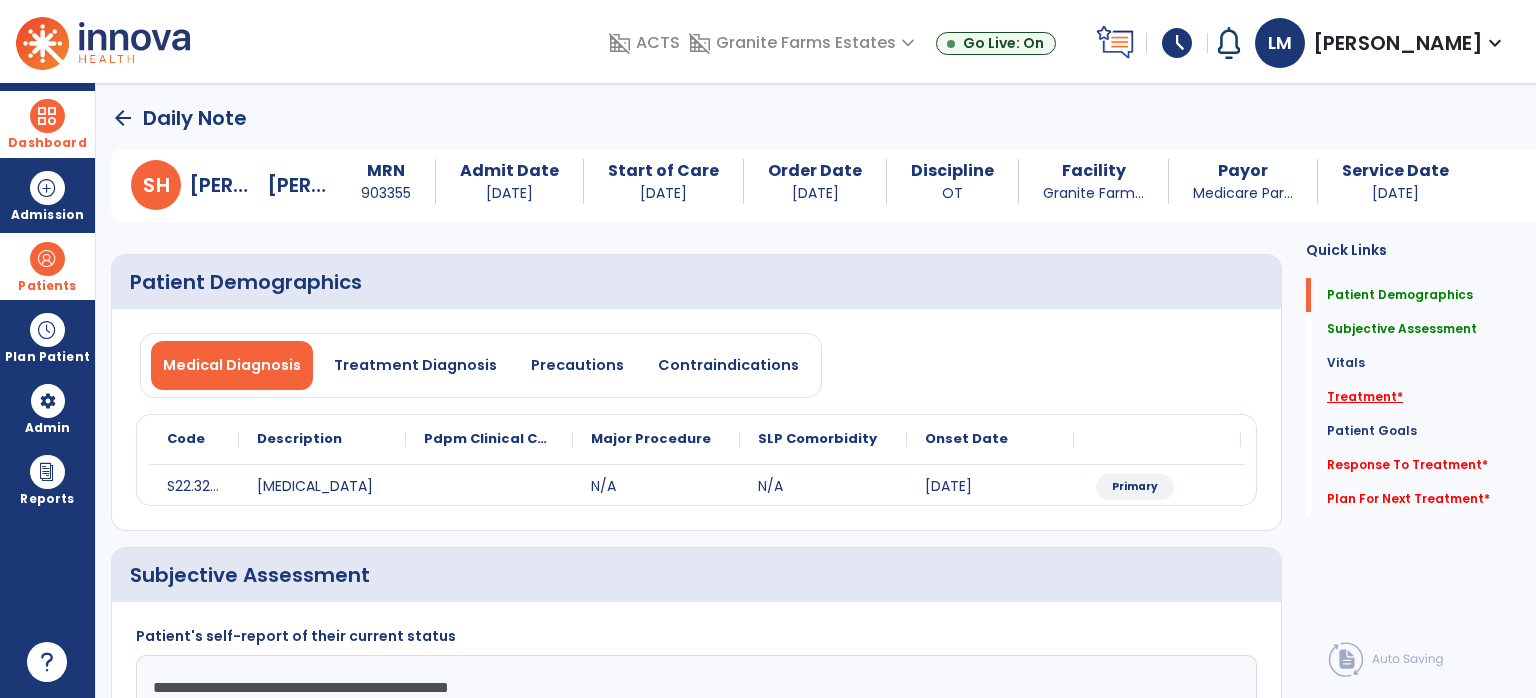 click on "Treatment   *" 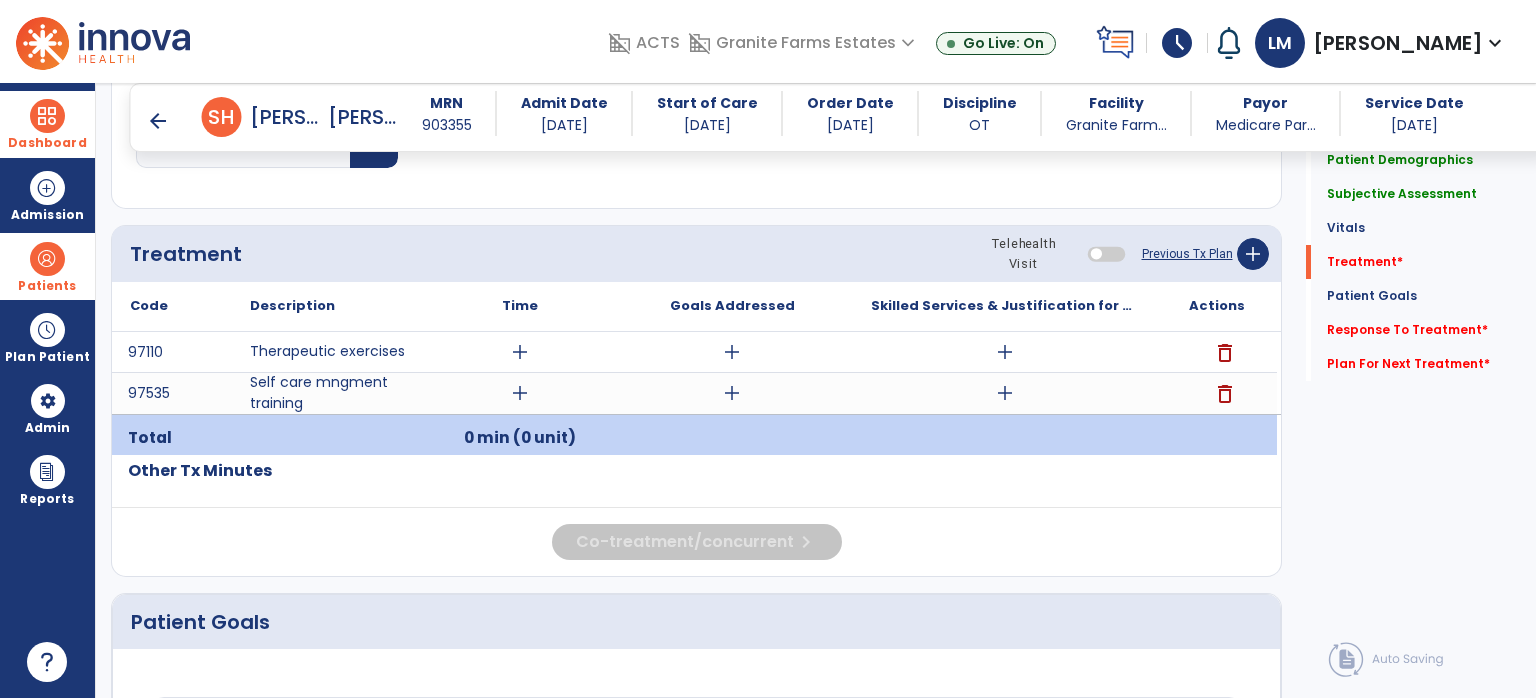 scroll, scrollTop: 1052, scrollLeft: 0, axis: vertical 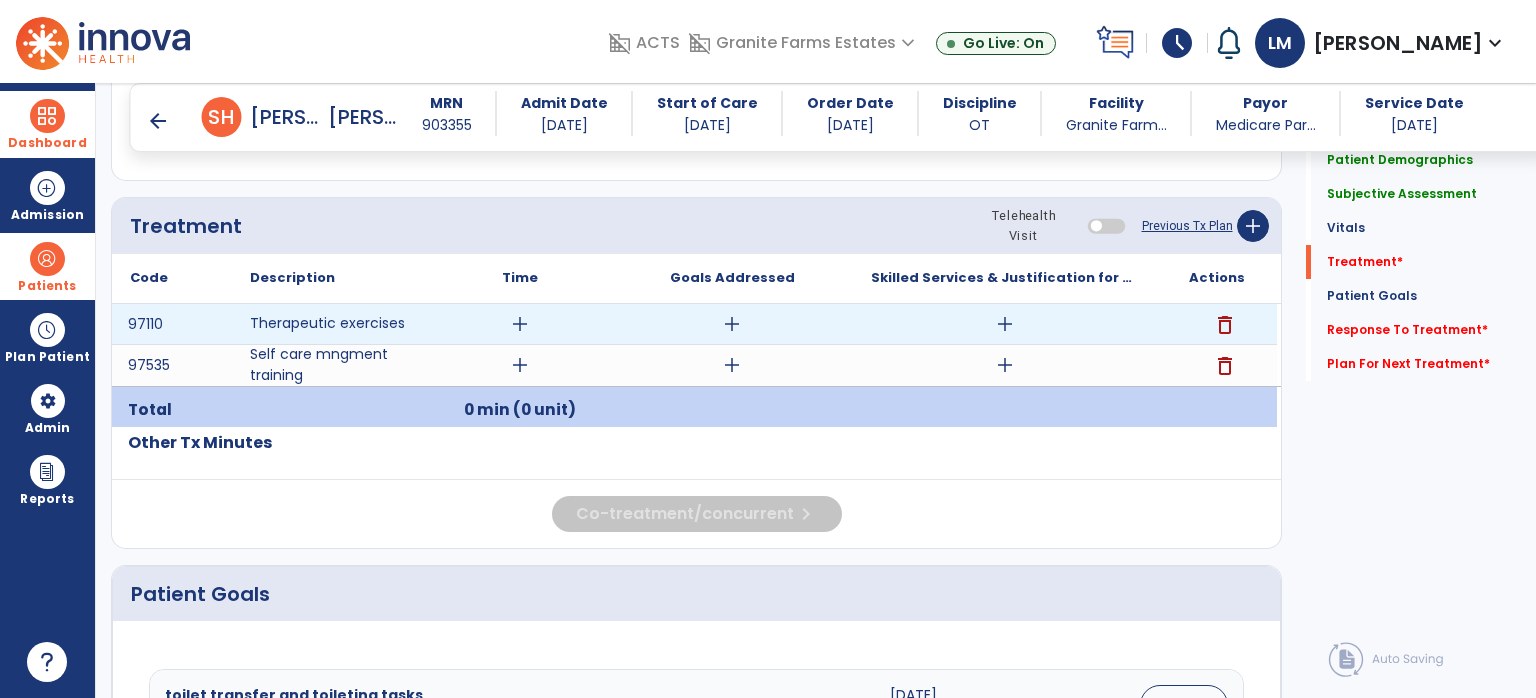 click on "delete" at bounding box center (1225, 325) 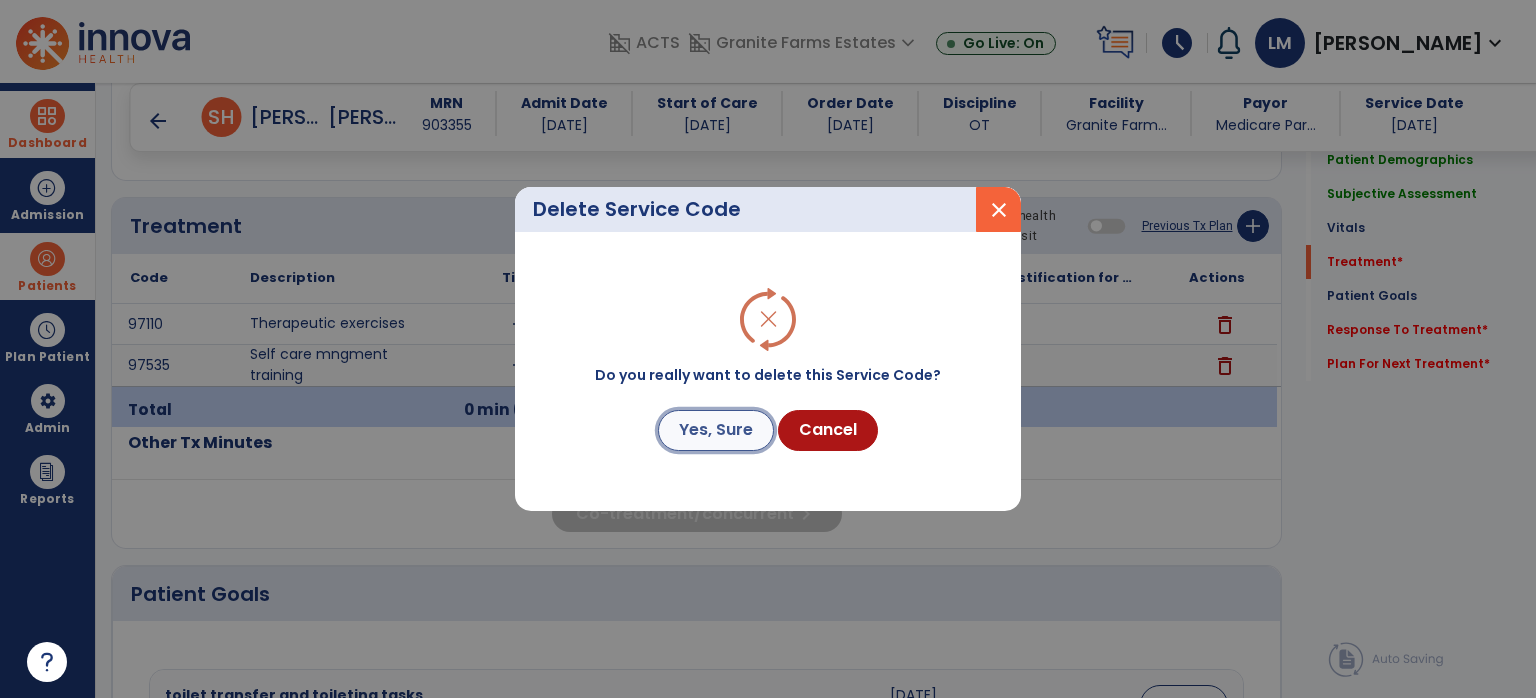 click on "Yes, Sure" at bounding box center [716, 430] 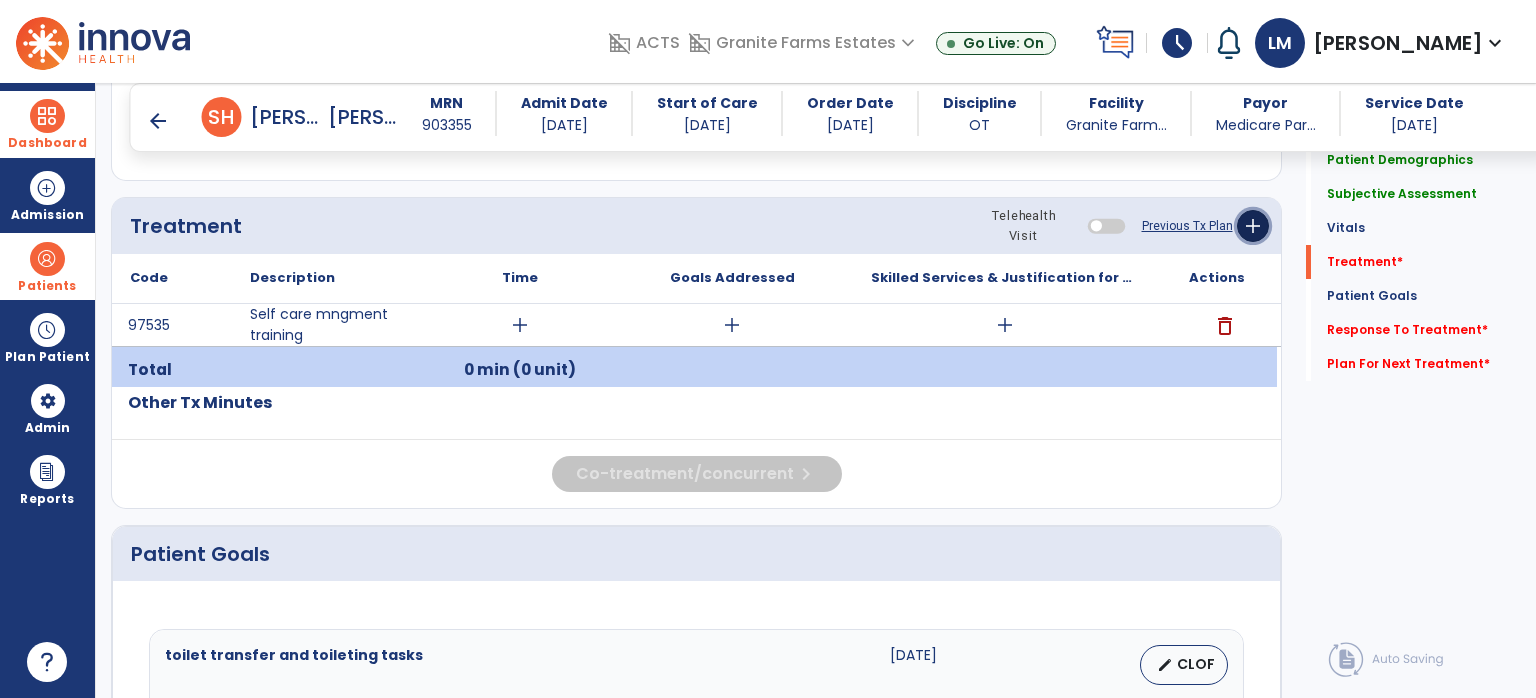 click on "add" 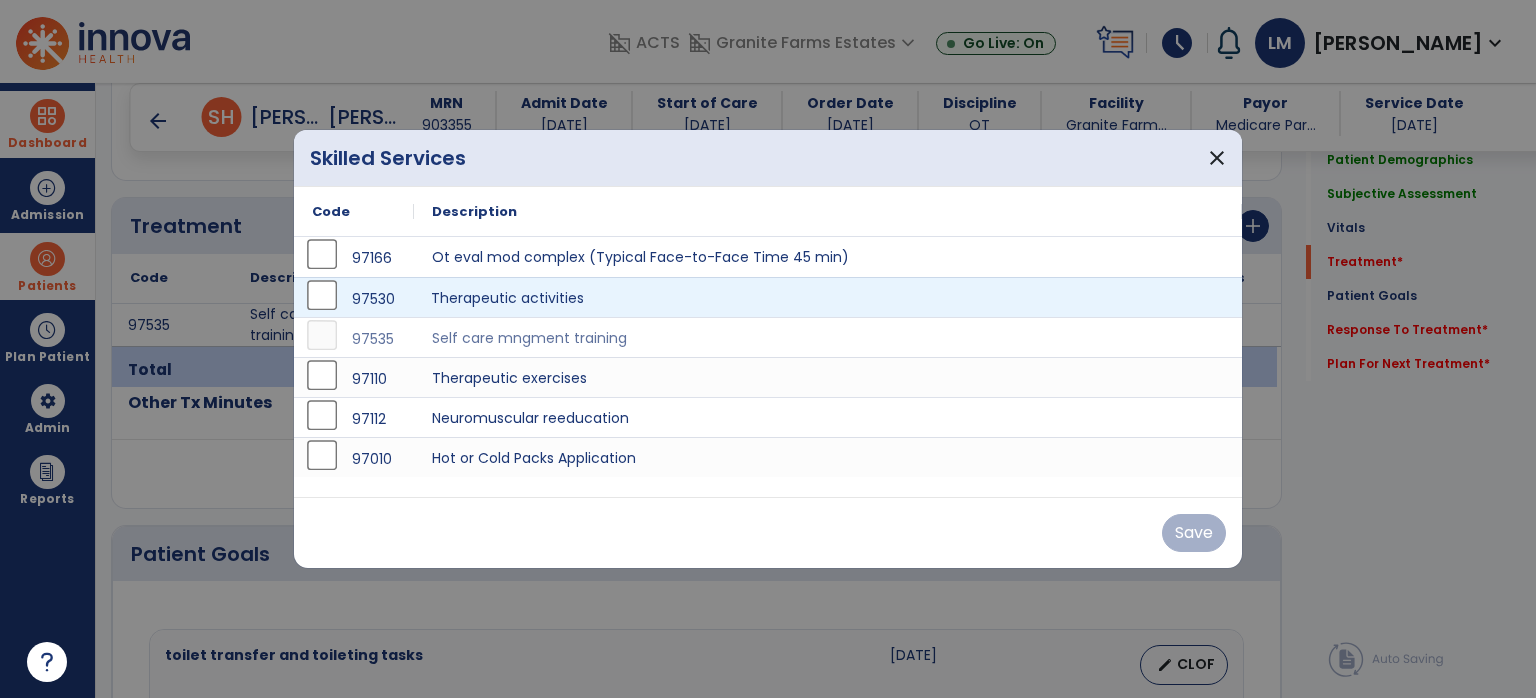 click on "Therapeutic activities" at bounding box center [828, 297] 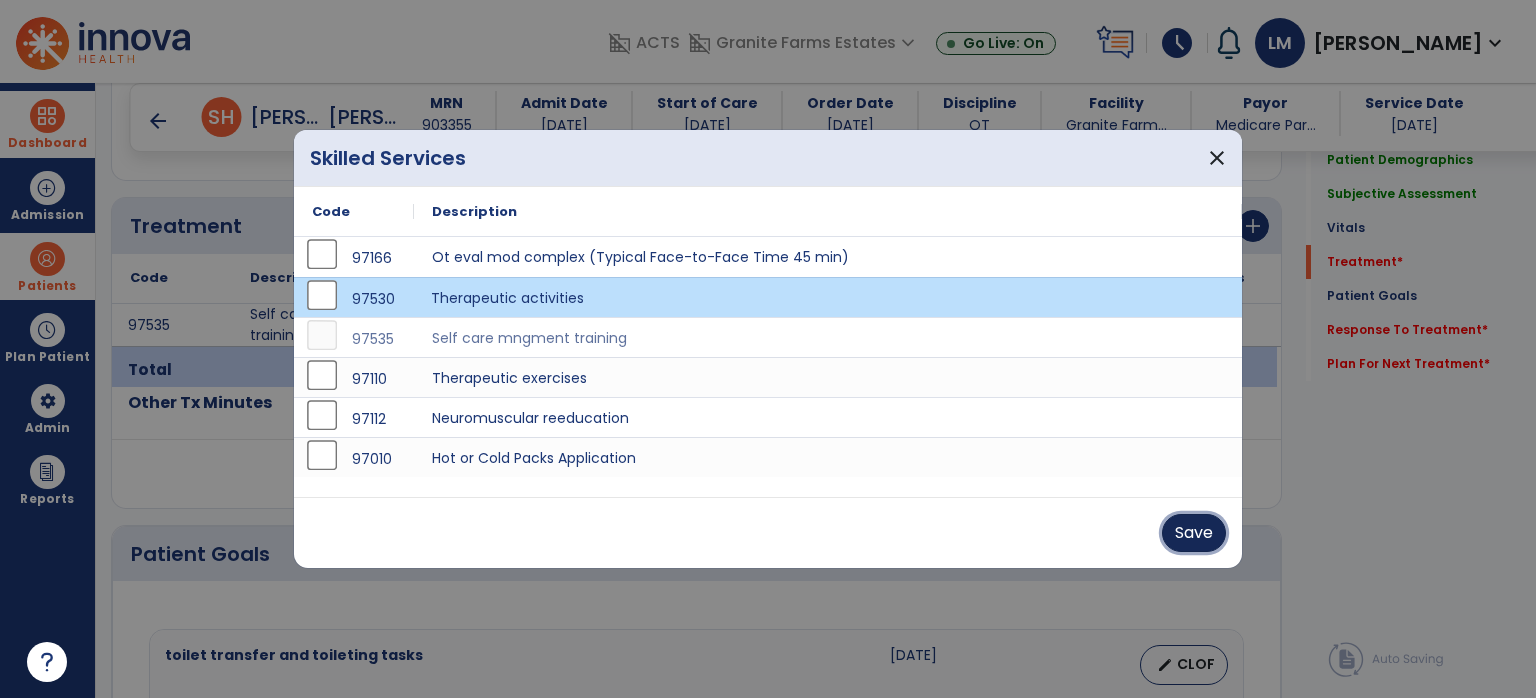 click on "Save" at bounding box center [1194, 533] 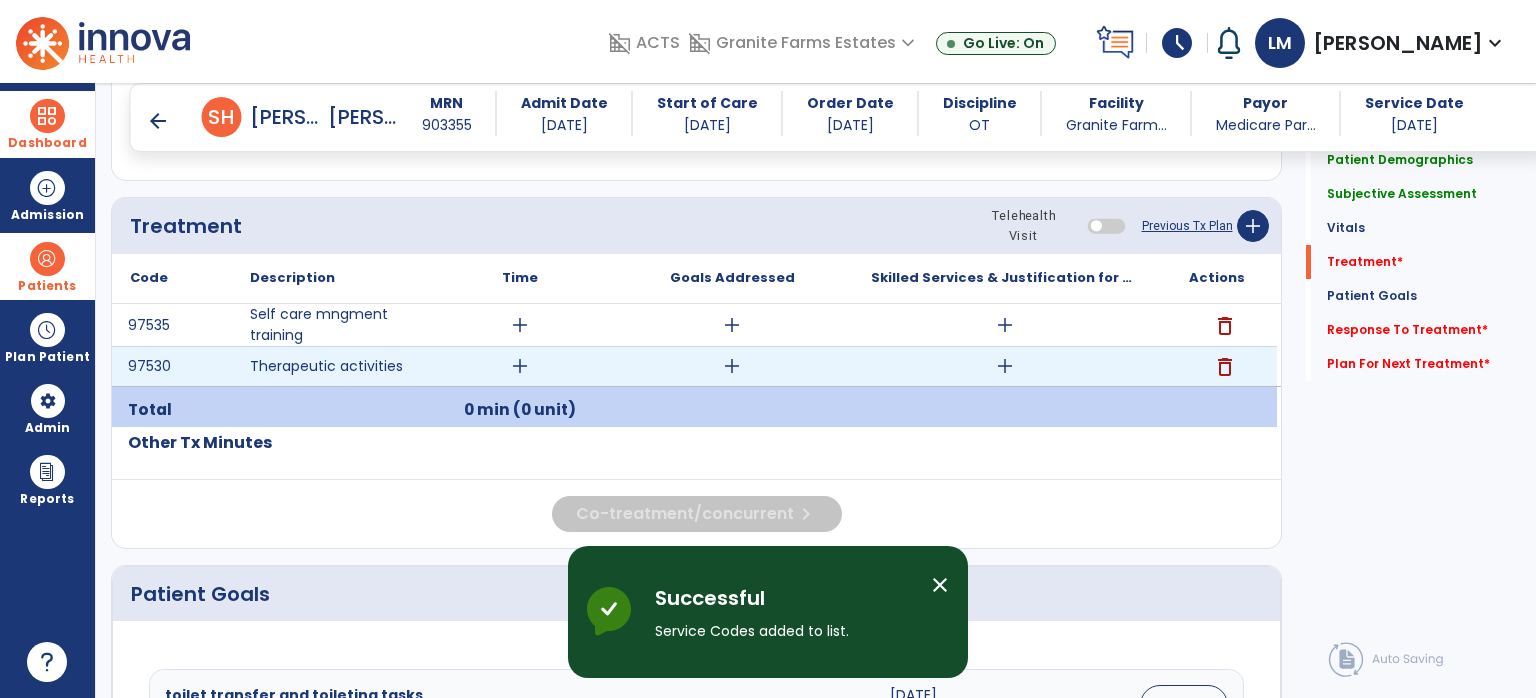 click on "add" at bounding box center (1005, 366) 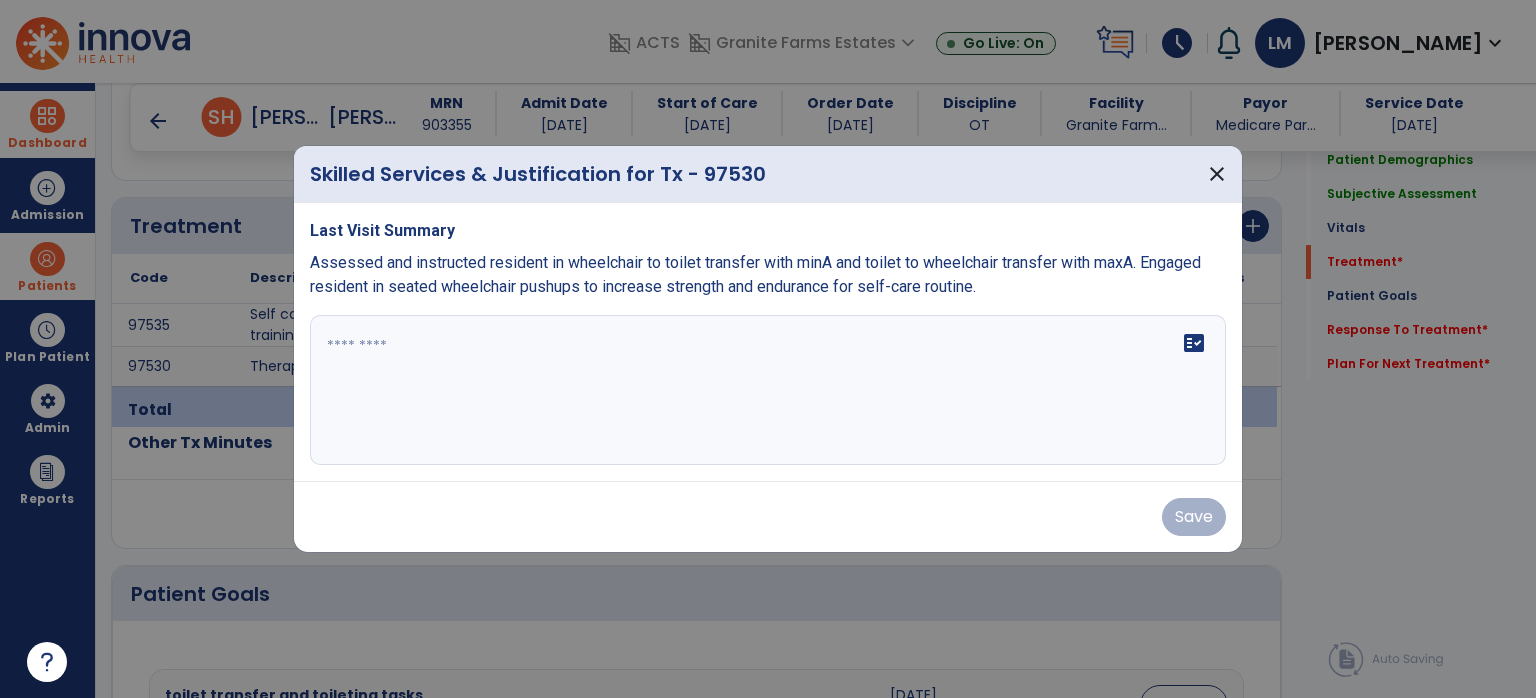 click at bounding box center (768, 390) 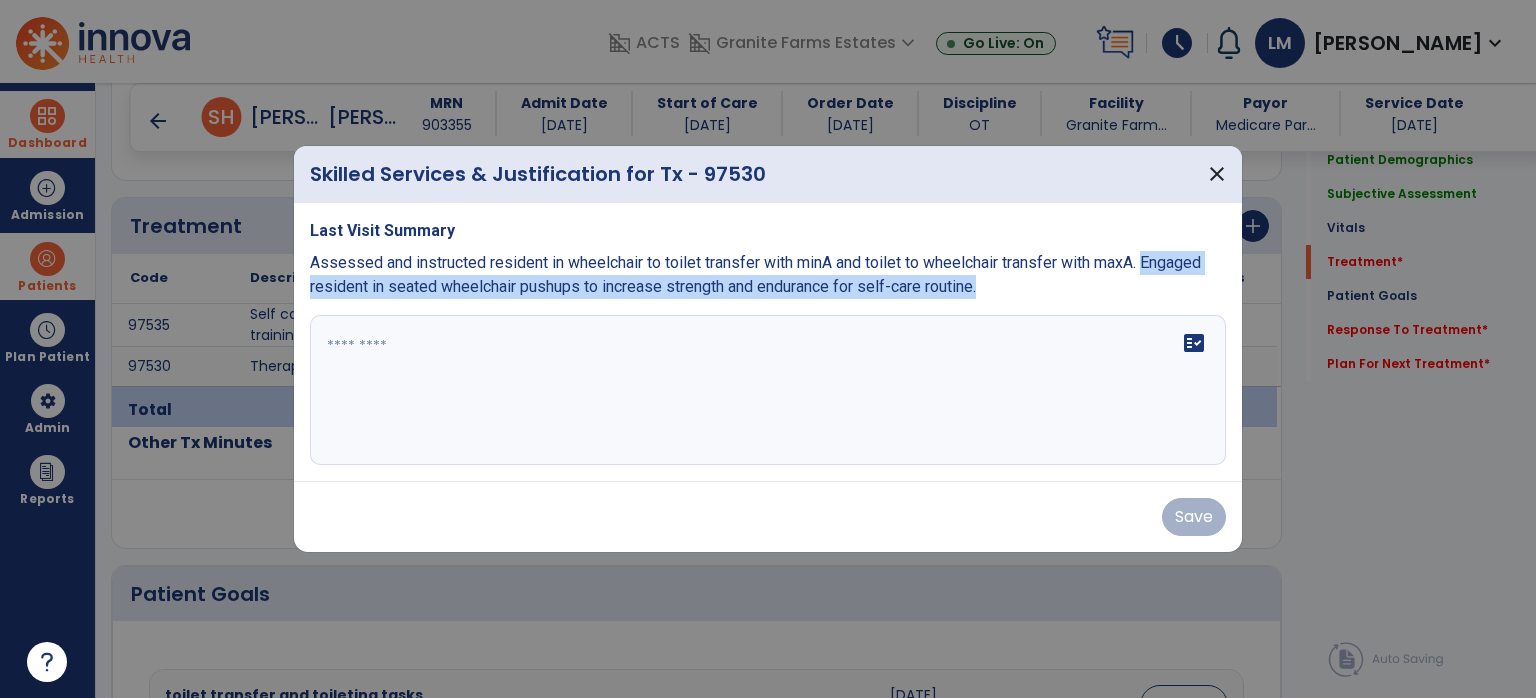 drag, startPoint x: 1145, startPoint y: 263, endPoint x: 1093, endPoint y: 294, distance: 60.53924 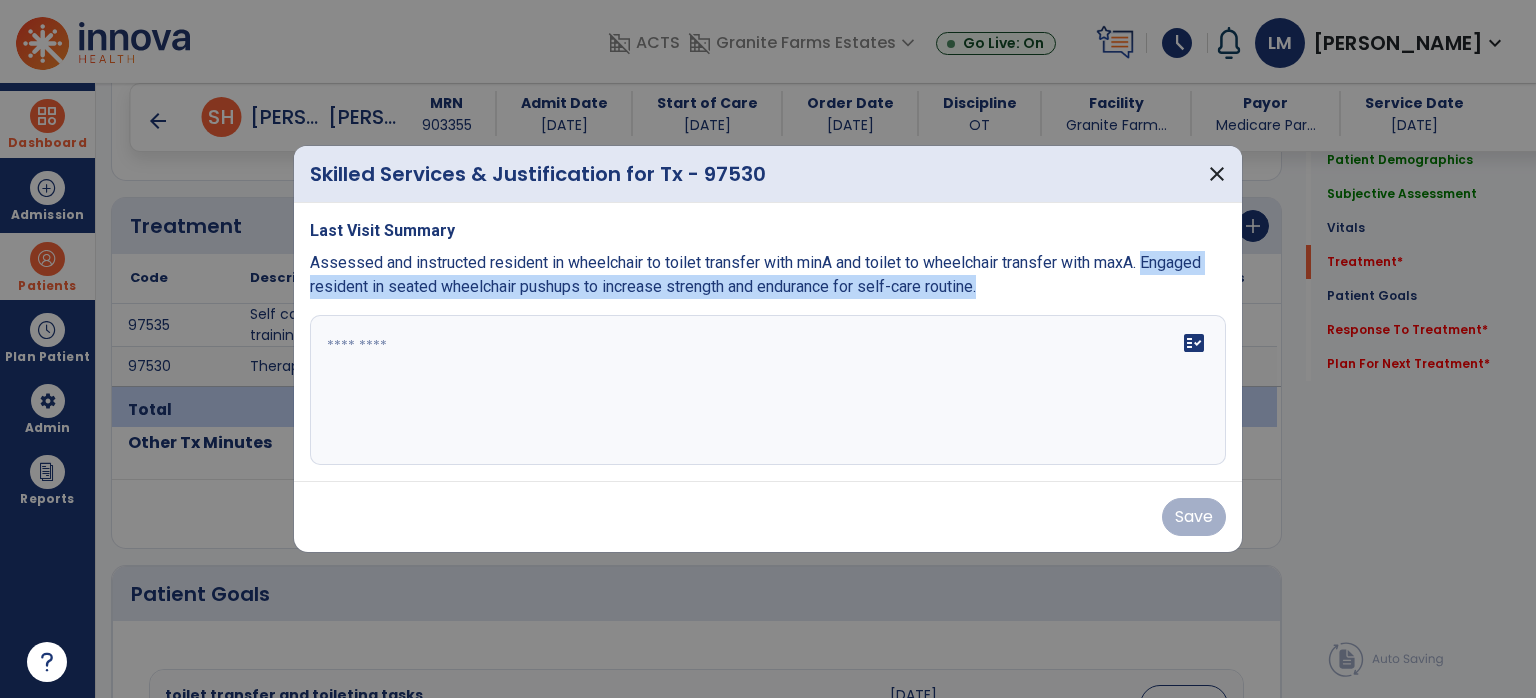 click on "Assessed and instructed resident in wheelchair to toilet transfer with minA and toilet to wheelchair transfer with maxA. Engaged resident in seated wheelchair pushups to increase strength and endurance for self-care routine." at bounding box center [768, 275] 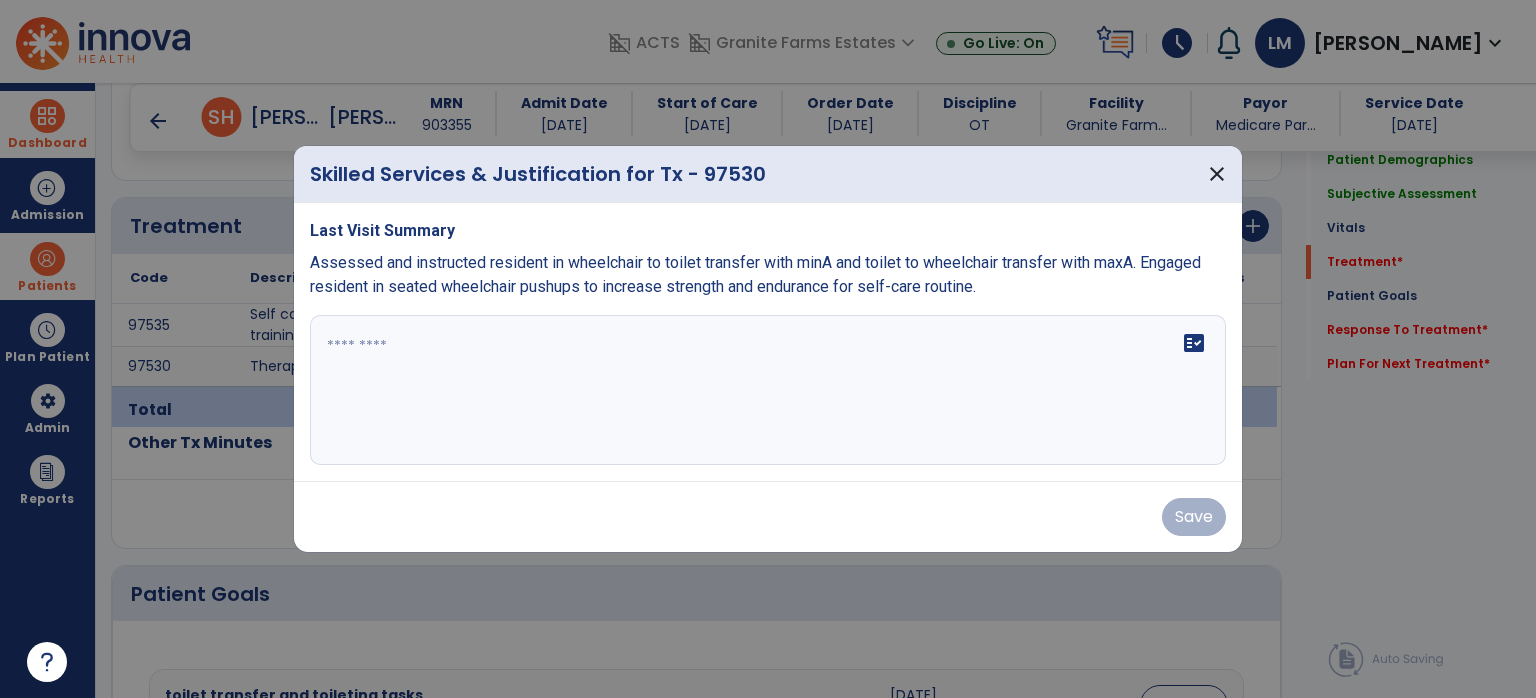 click at bounding box center [768, 390] 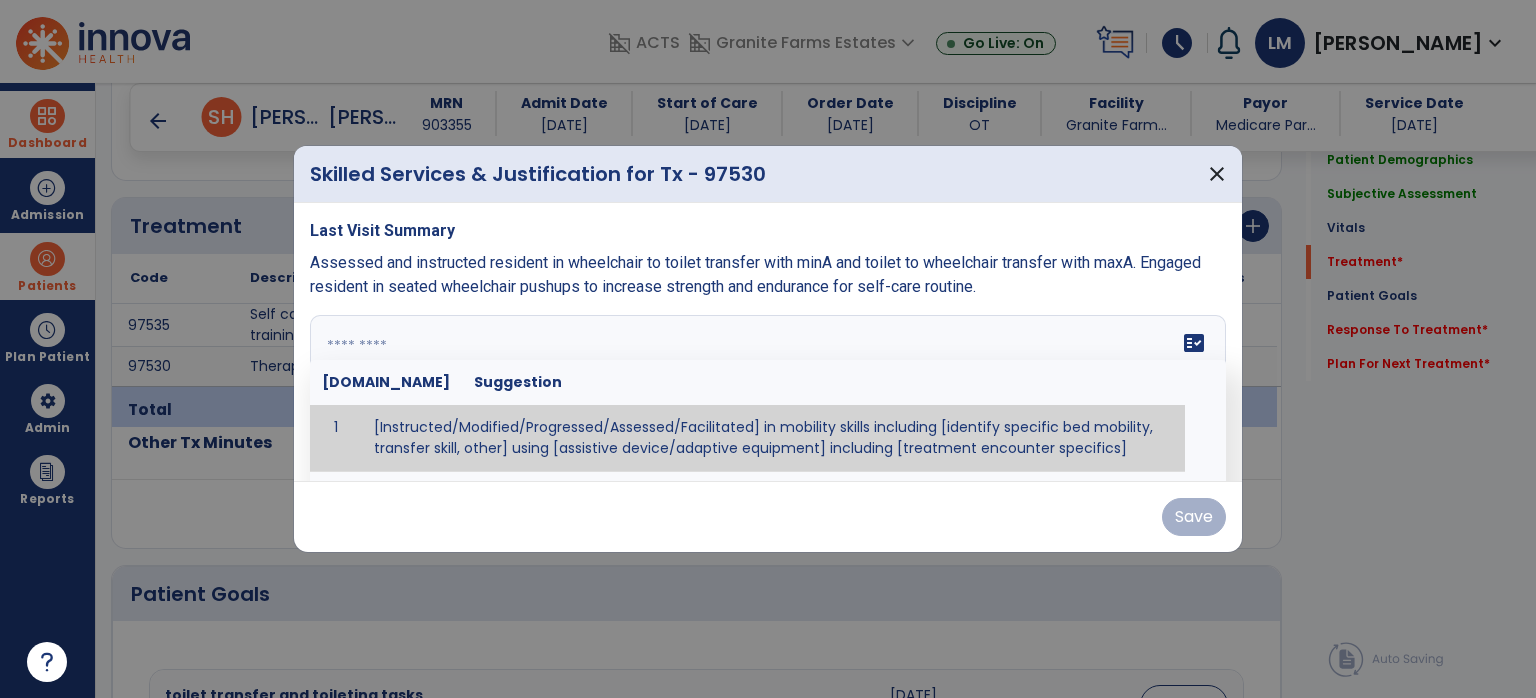 paste on "**********" 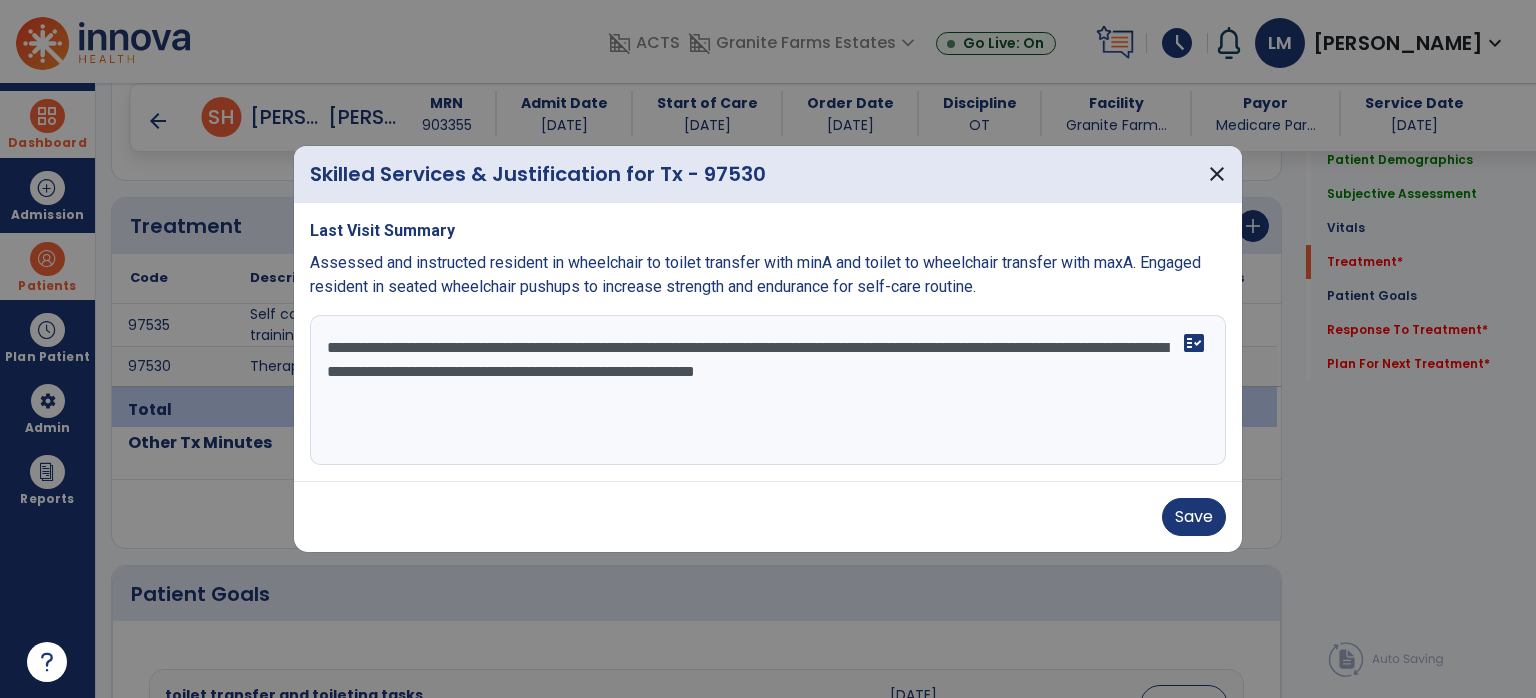 click on "**********" at bounding box center (768, 390) 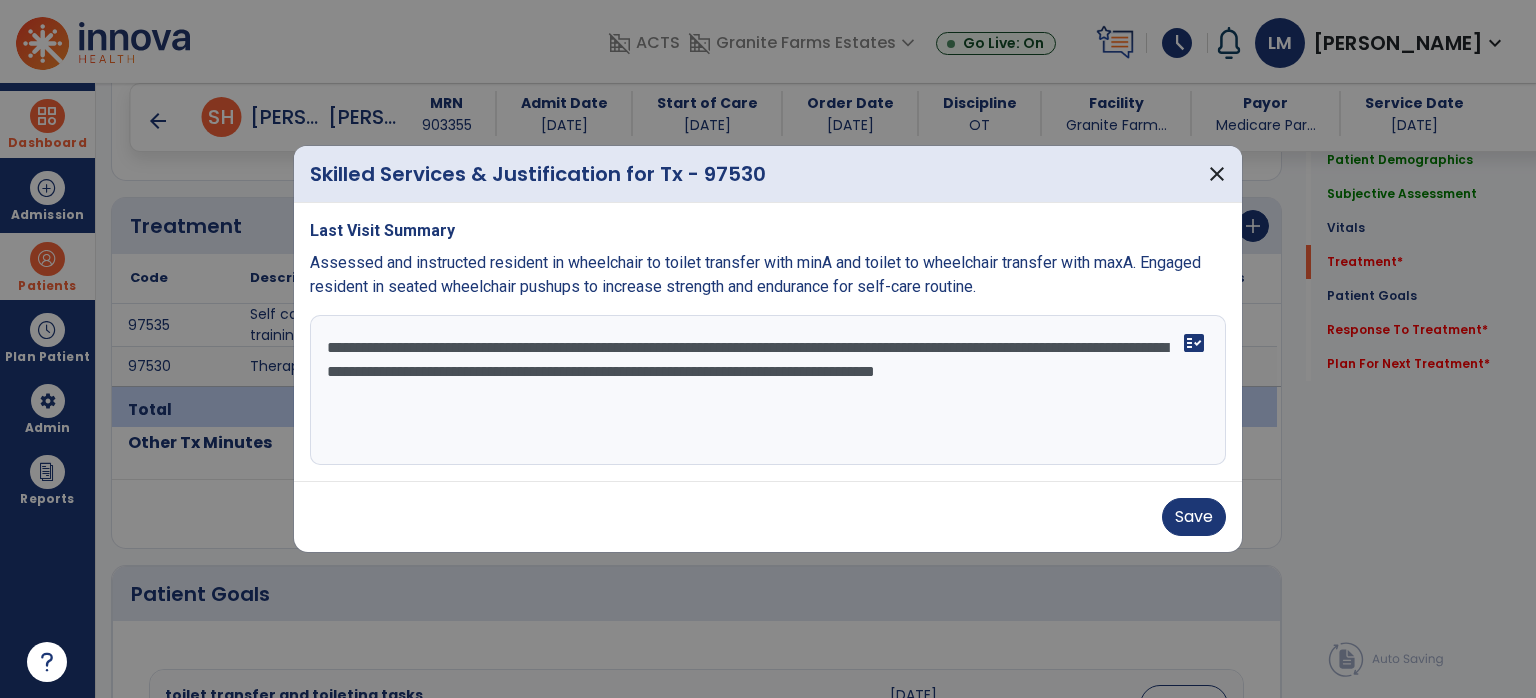 click on "**********" at bounding box center [768, 390] 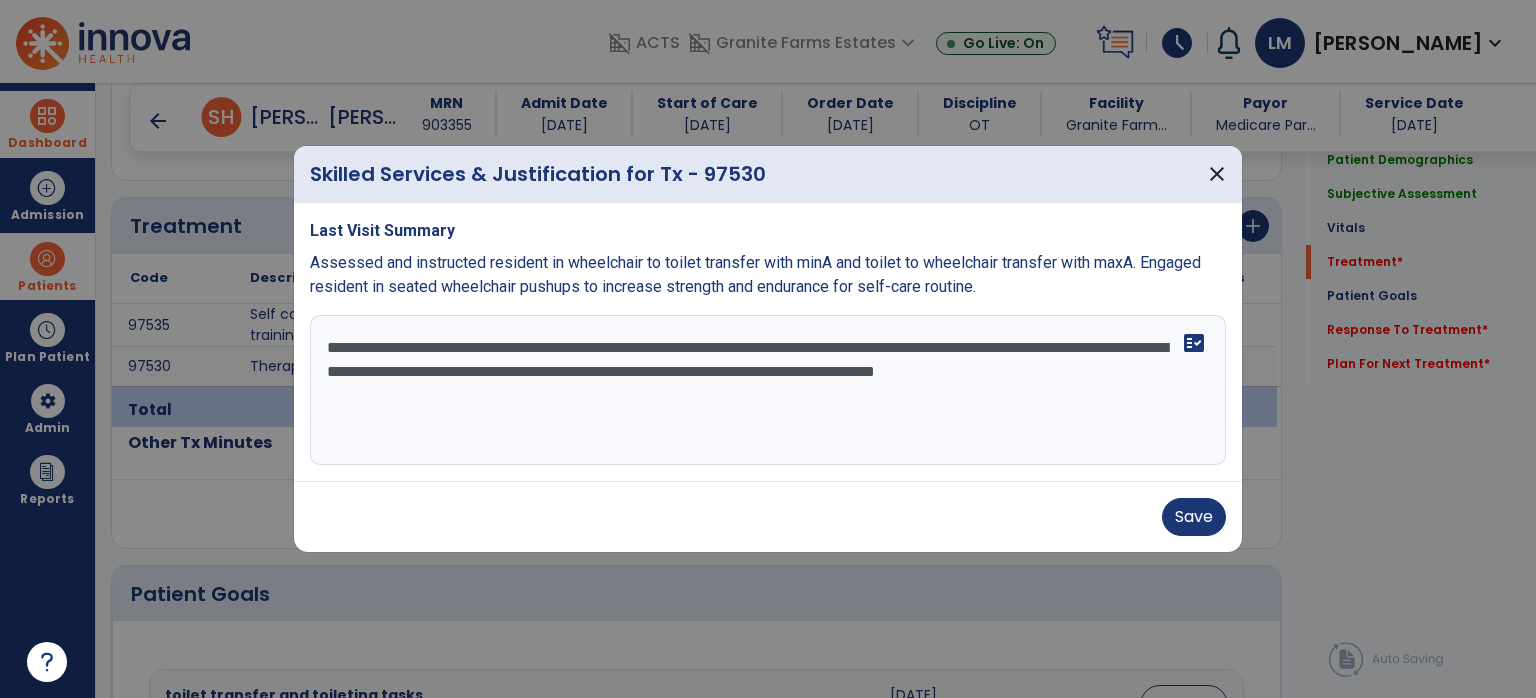 click on "**********" at bounding box center [768, 390] 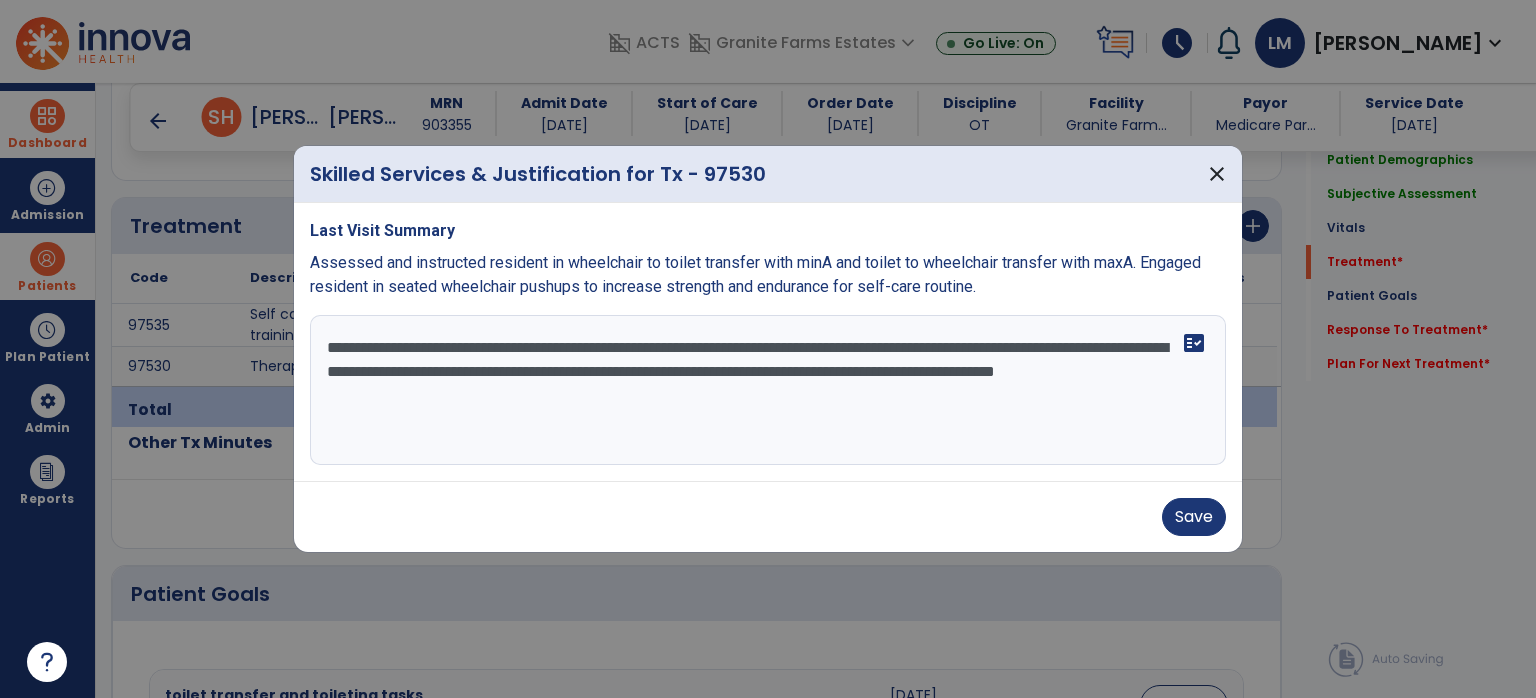 click on "**********" at bounding box center (768, 390) 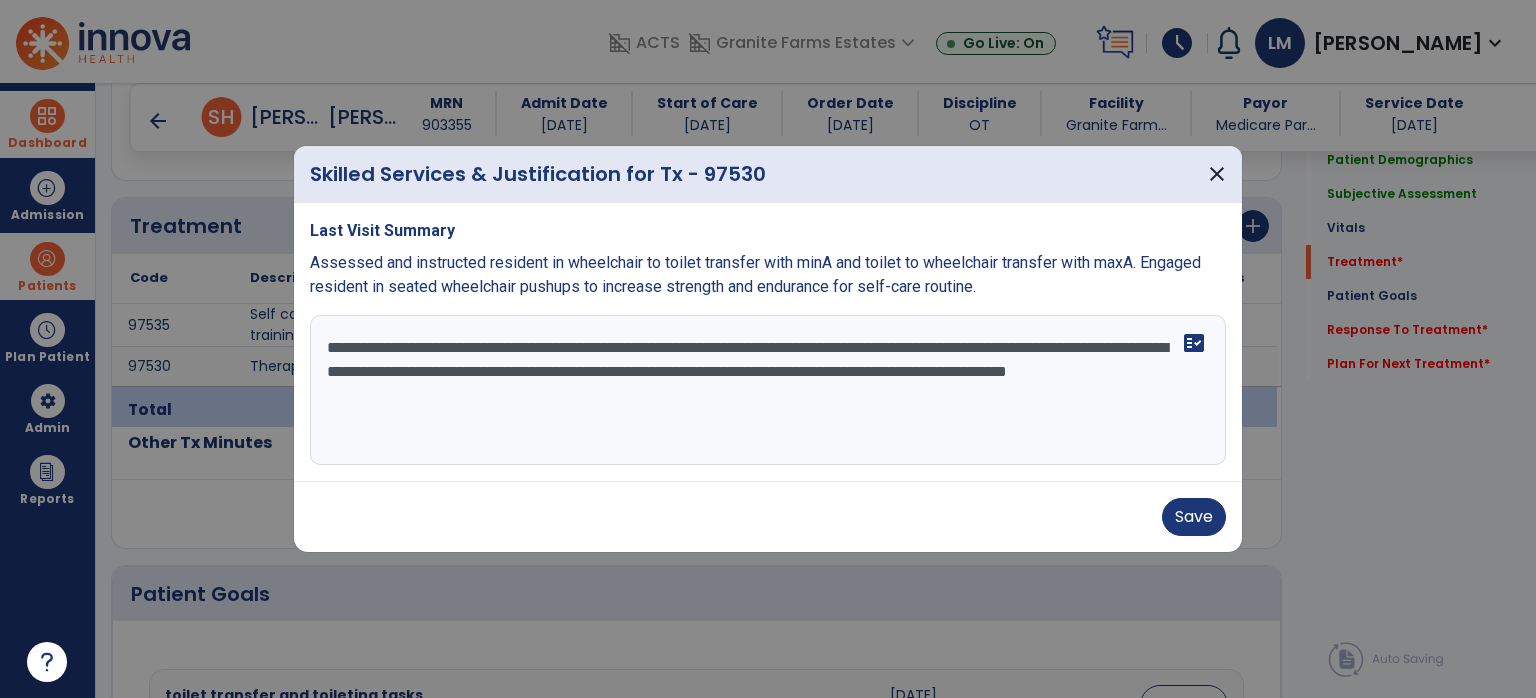 click on "**********" at bounding box center (768, 390) 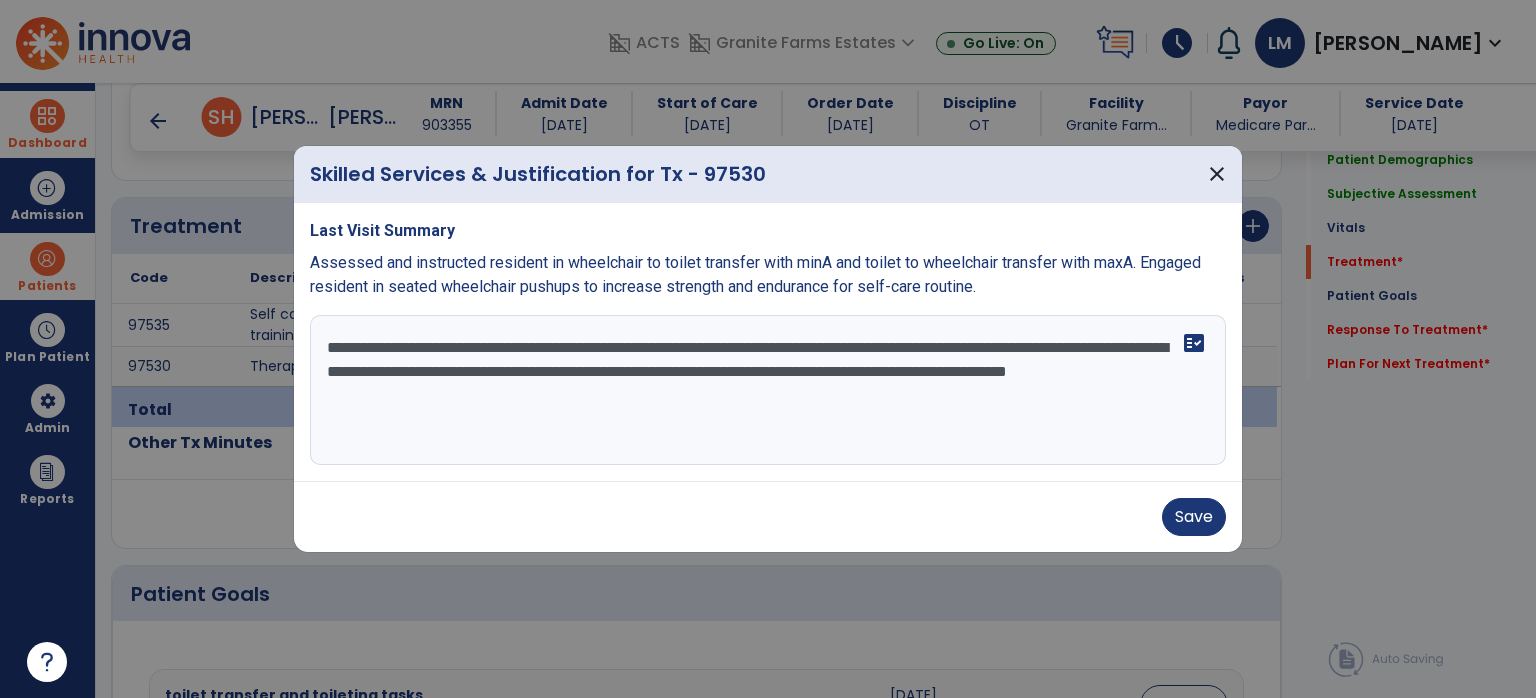 click on "**********" at bounding box center [768, 390] 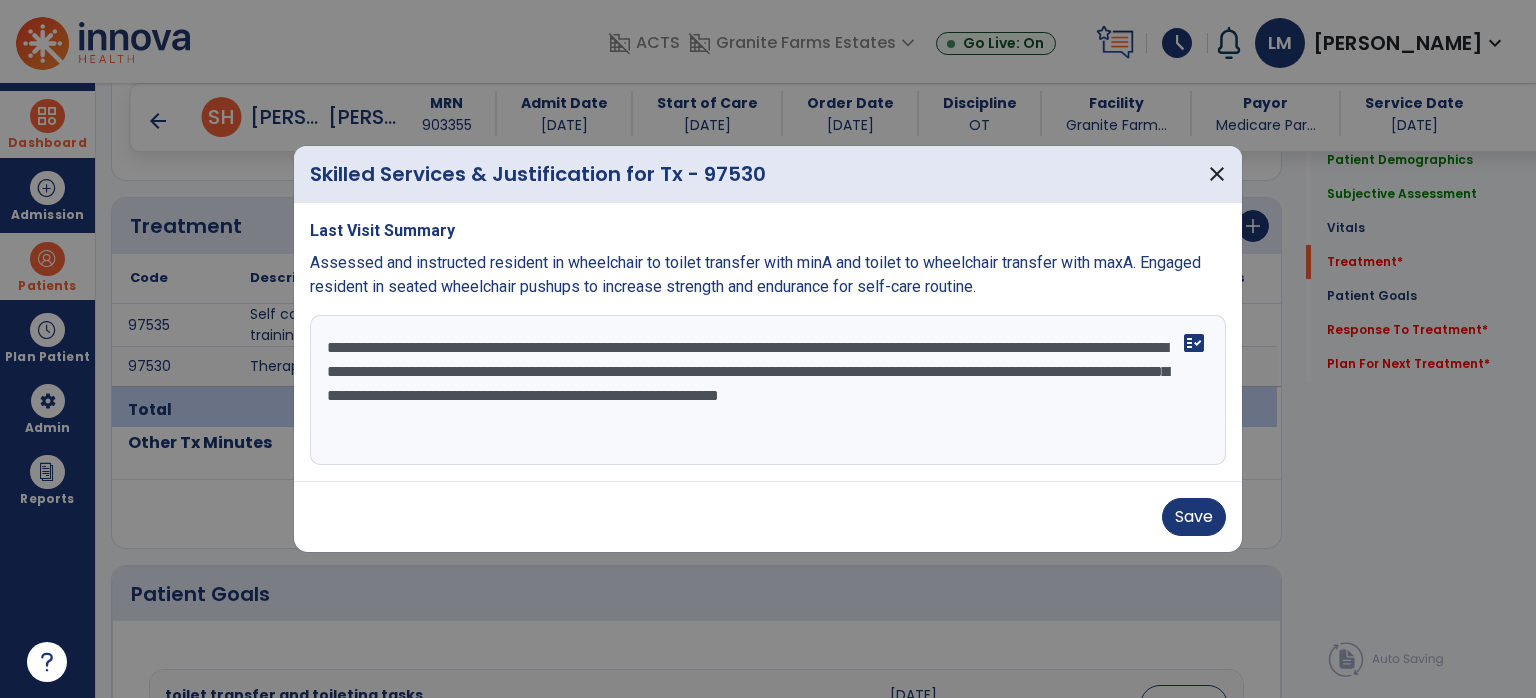 click on "**********" at bounding box center (768, 390) 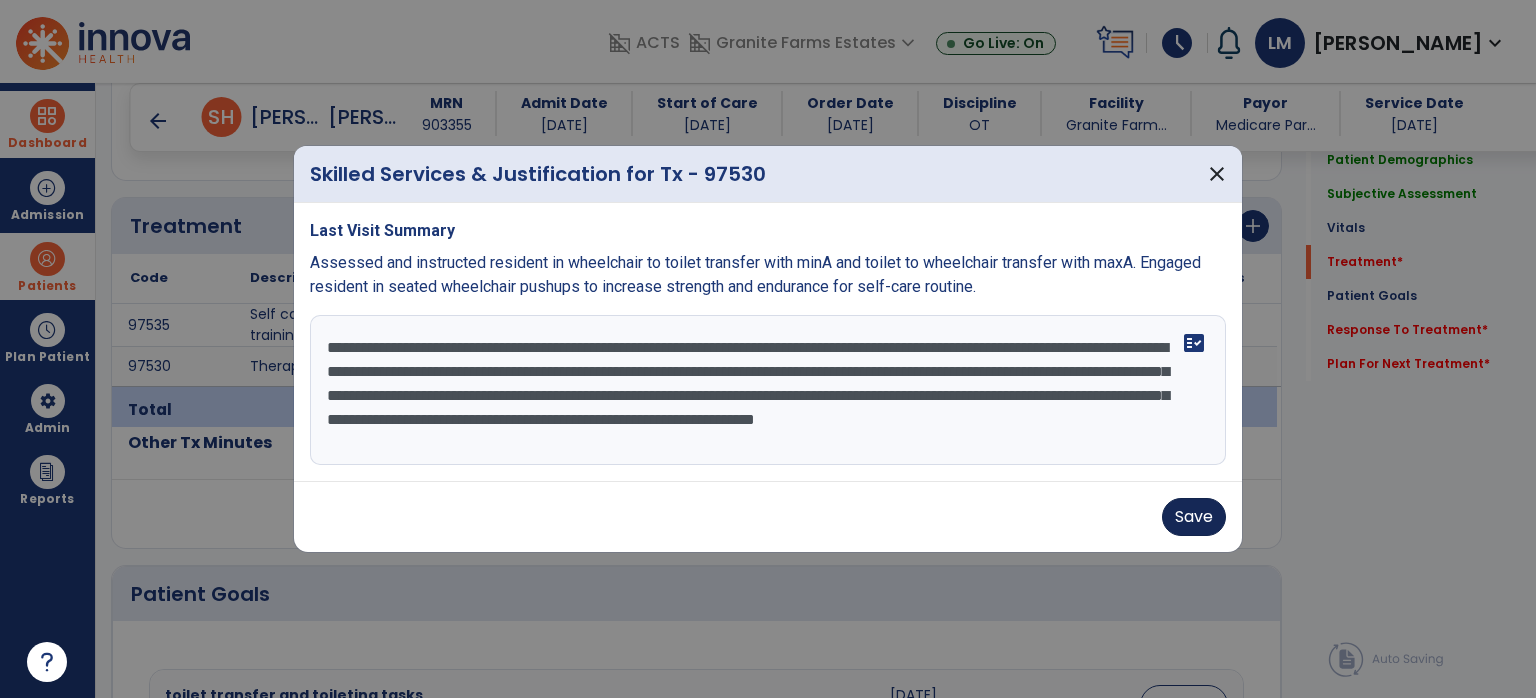 type on "**********" 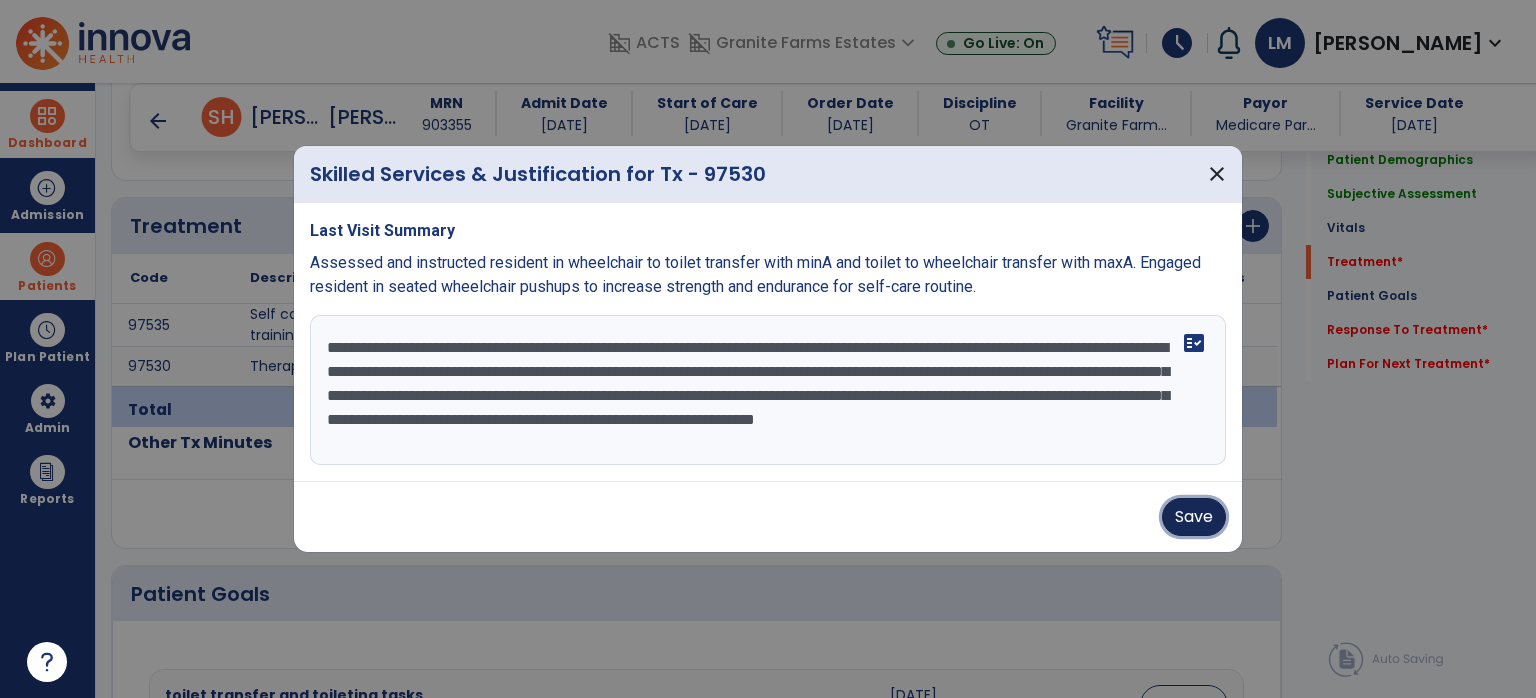 click on "Save" at bounding box center (1194, 517) 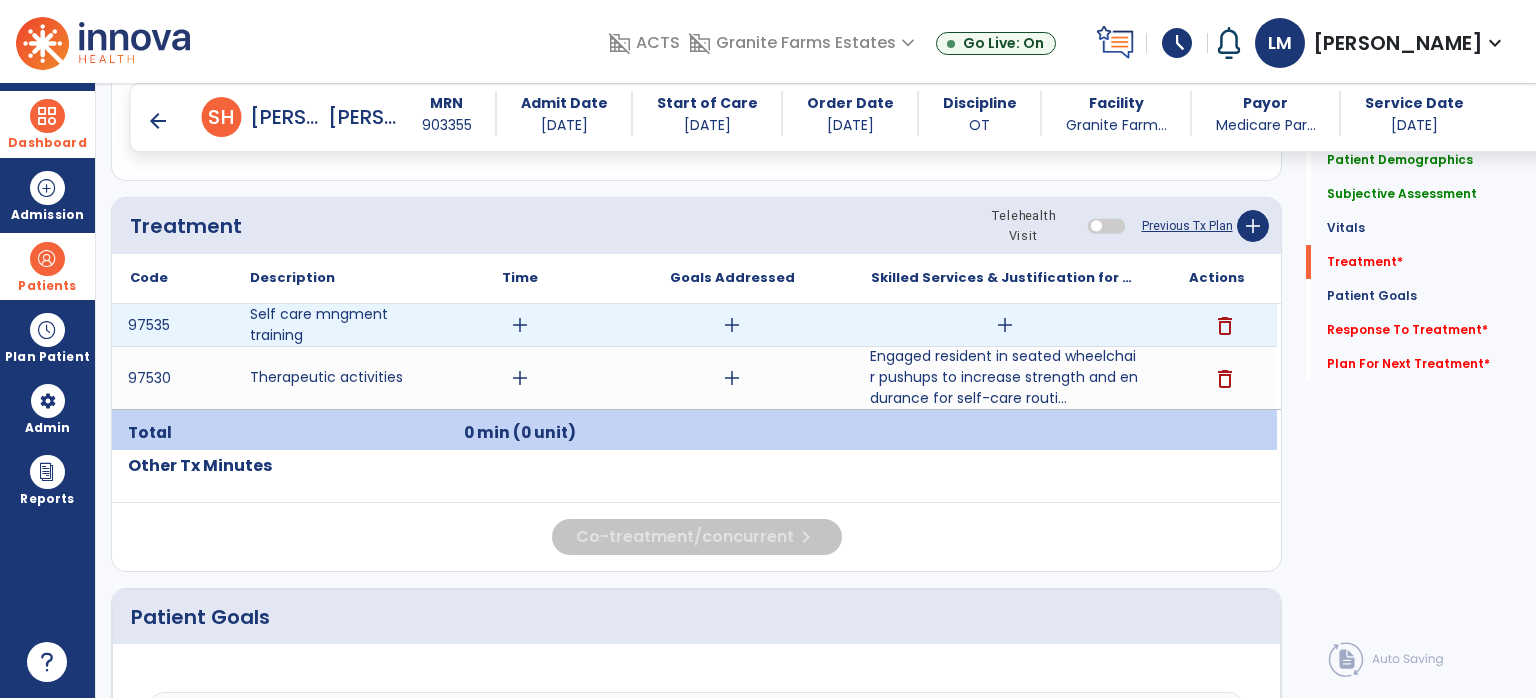 click on "add" at bounding box center [1005, 325] 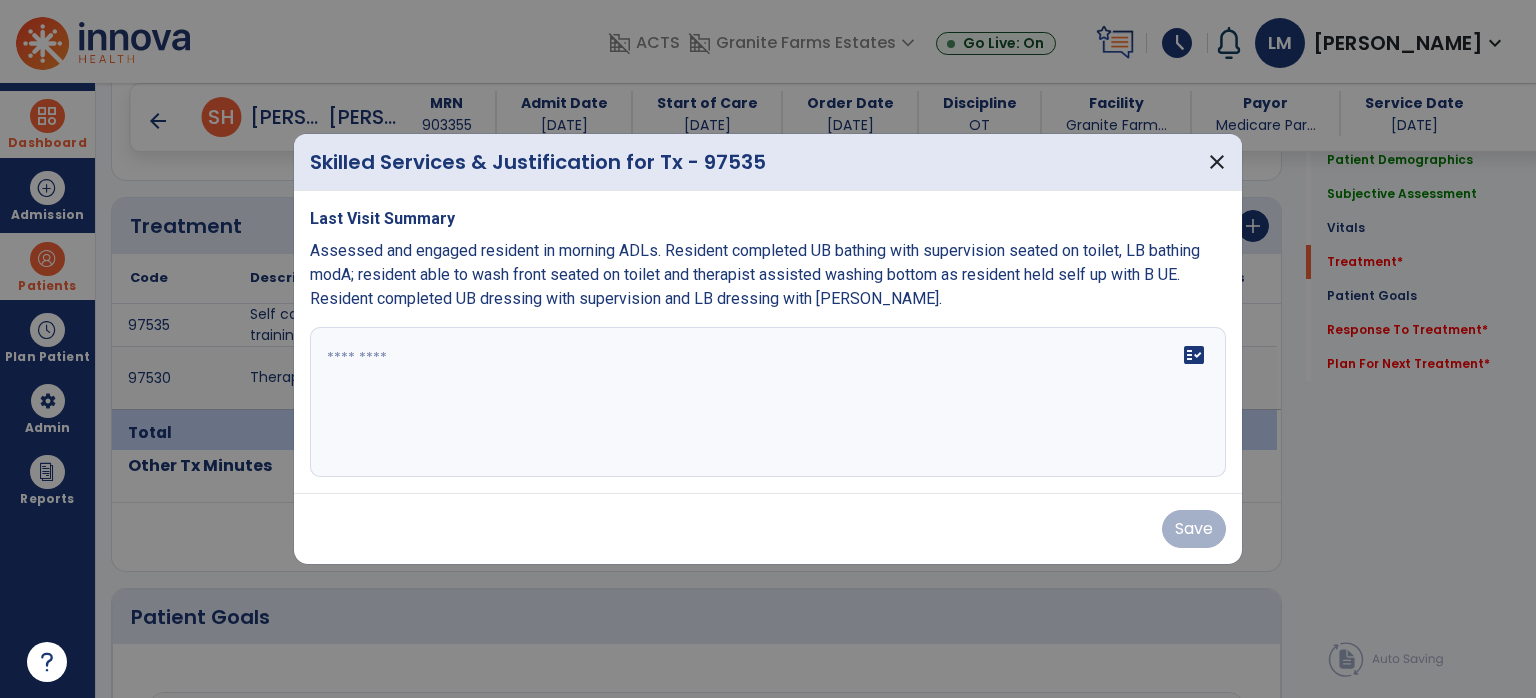 click at bounding box center [768, 402] 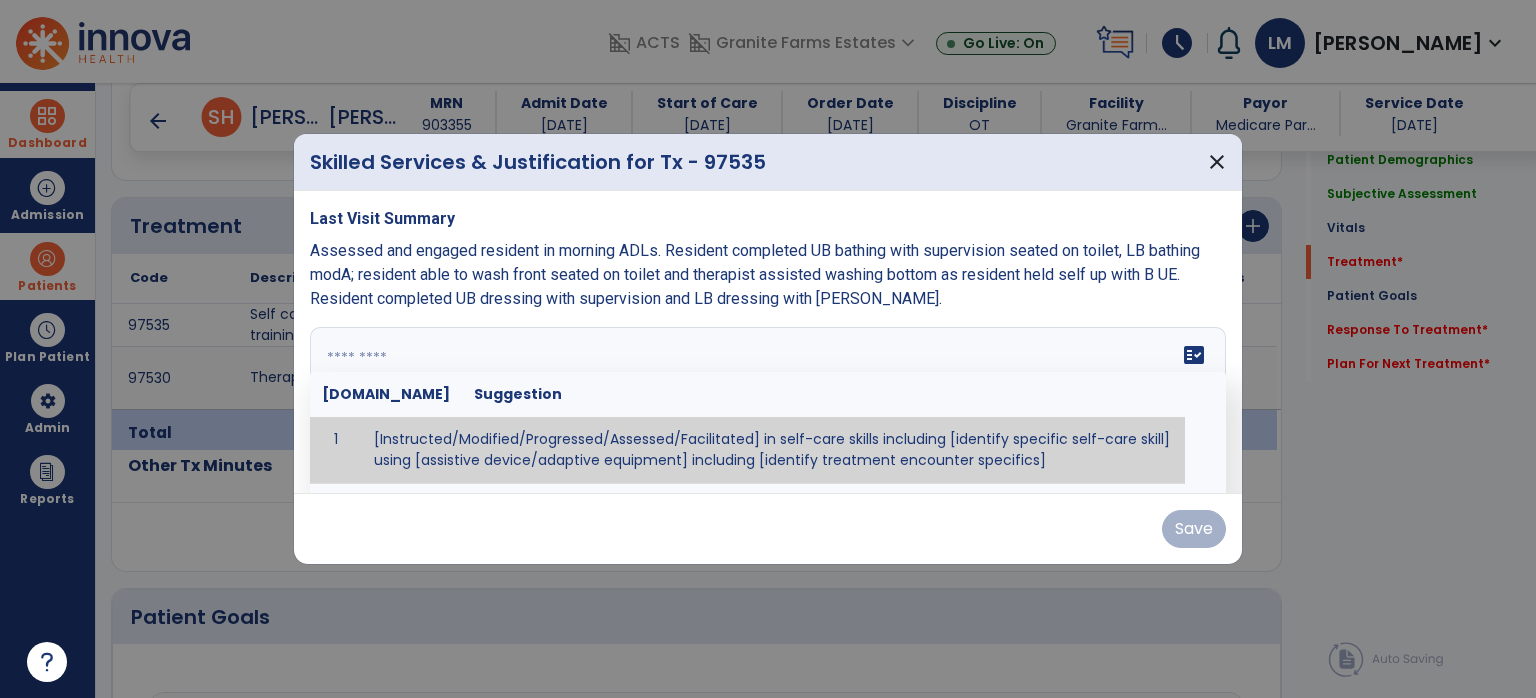 type on "*" 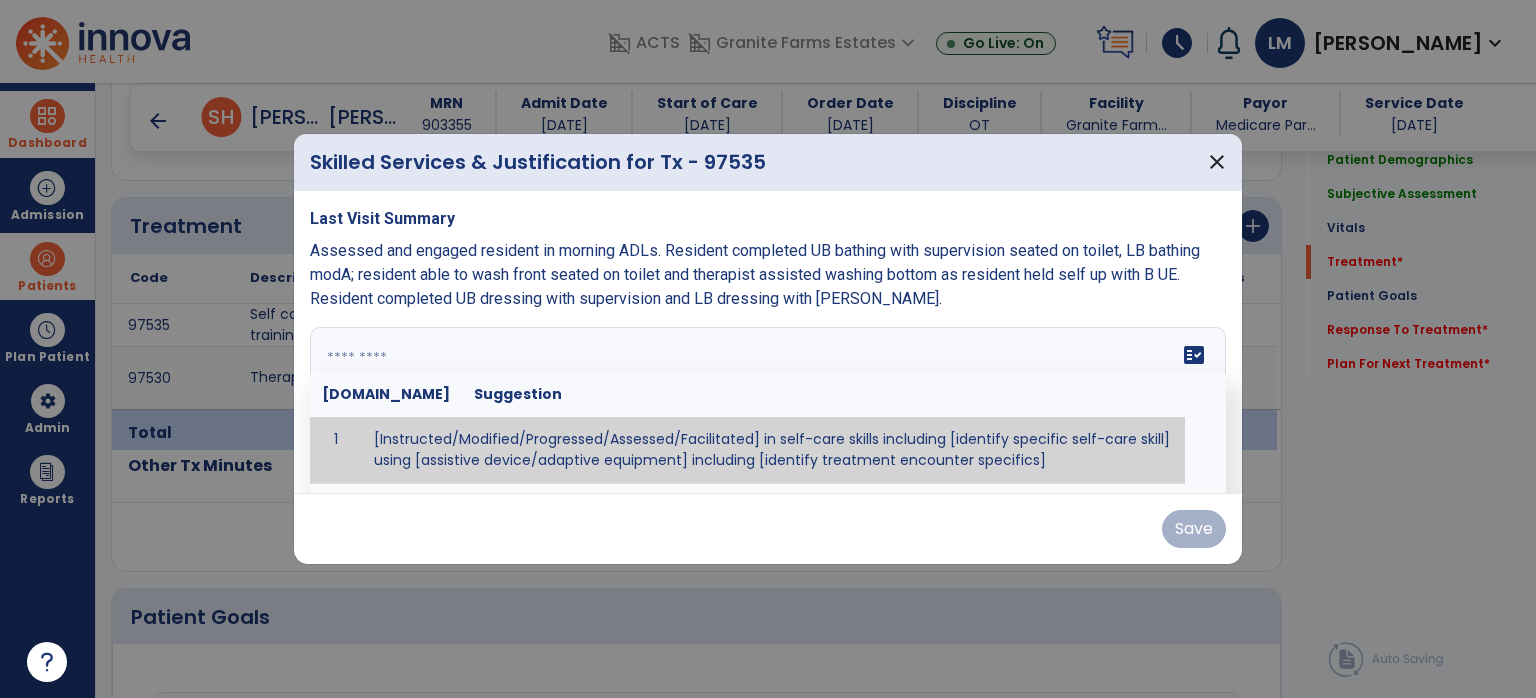 type on "*" 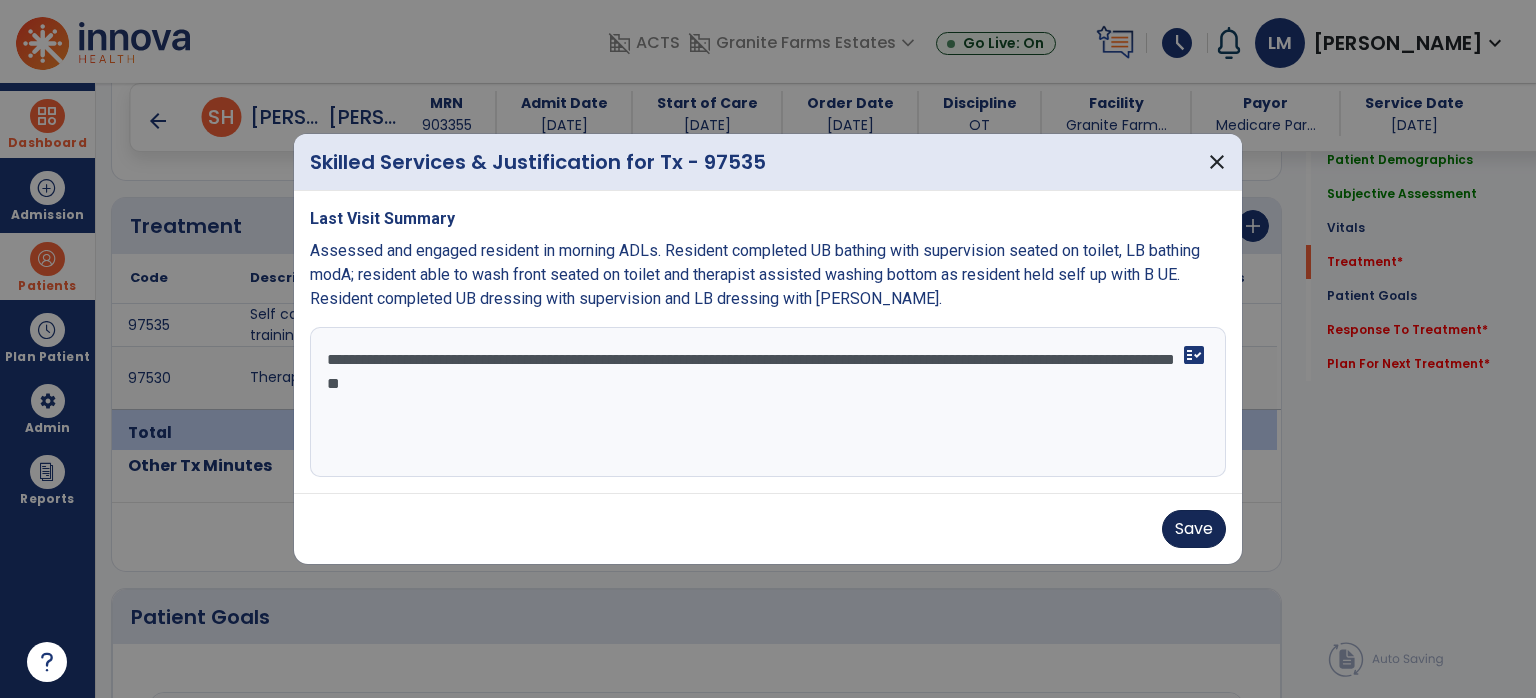 type on "**********" 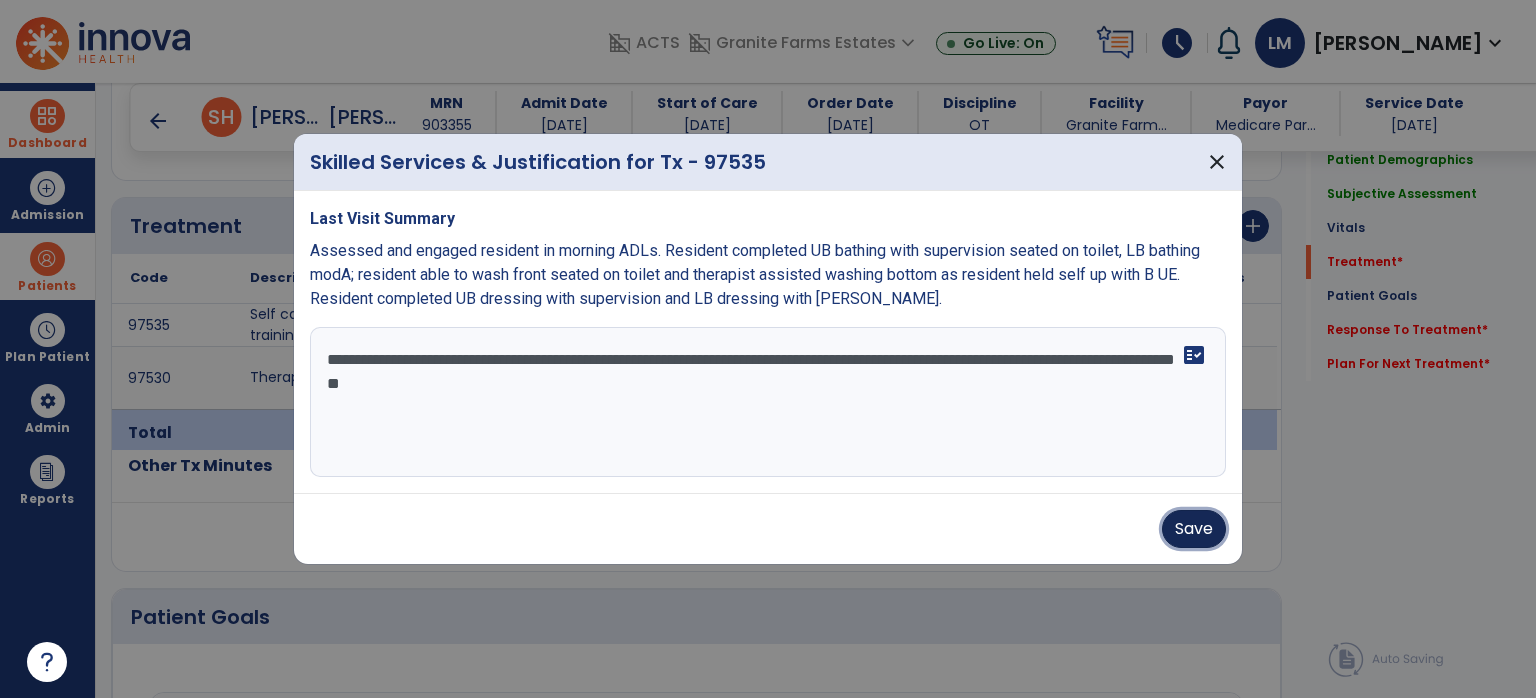 click on "Save" at bounding box center (1194, 529) 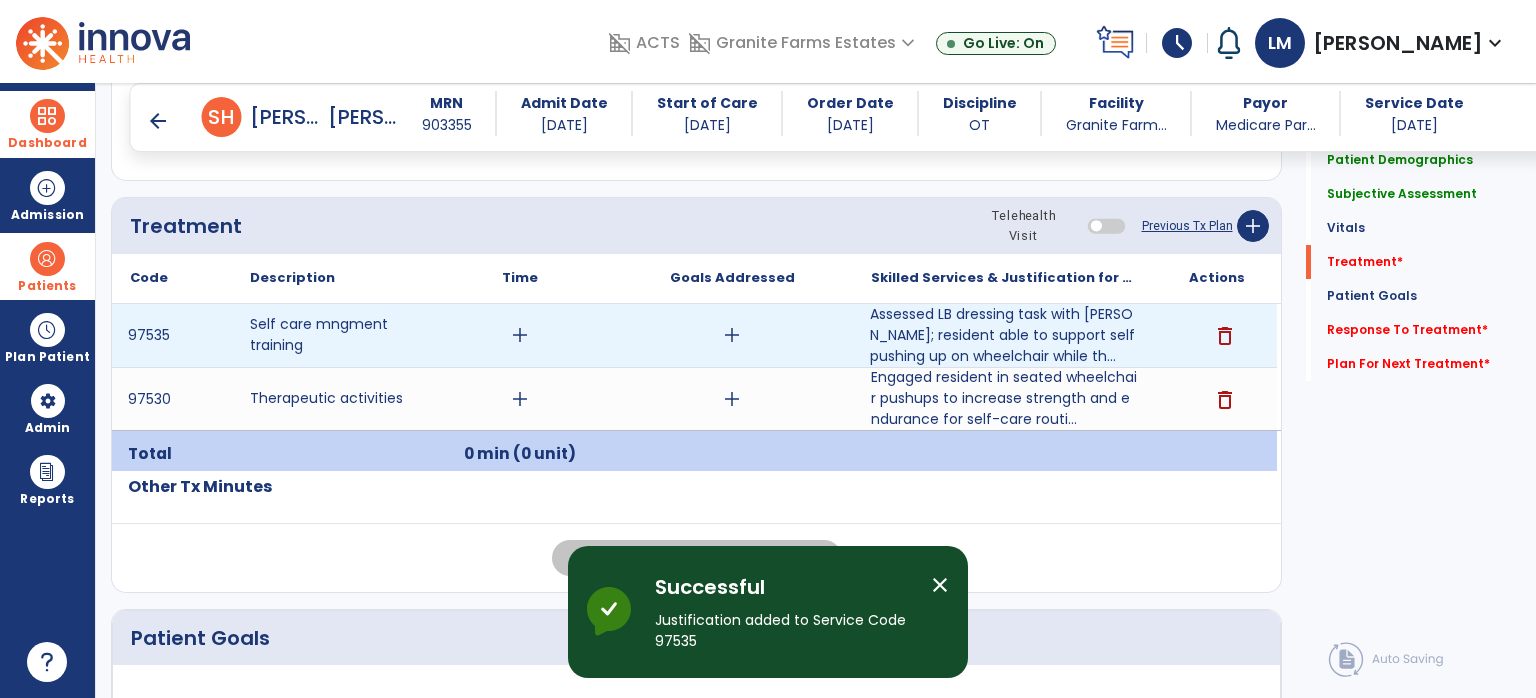 click on "add" at bounding box center [520, 335] 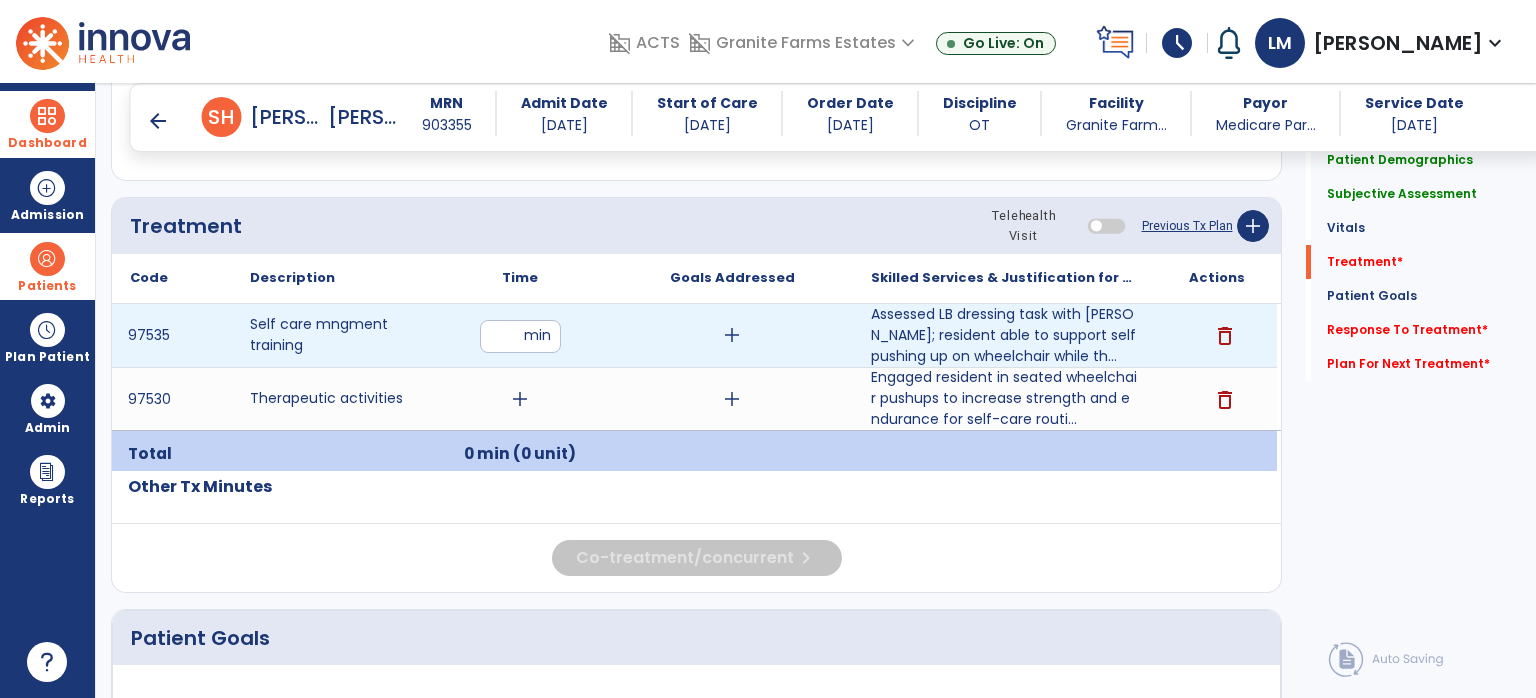 type on "**" 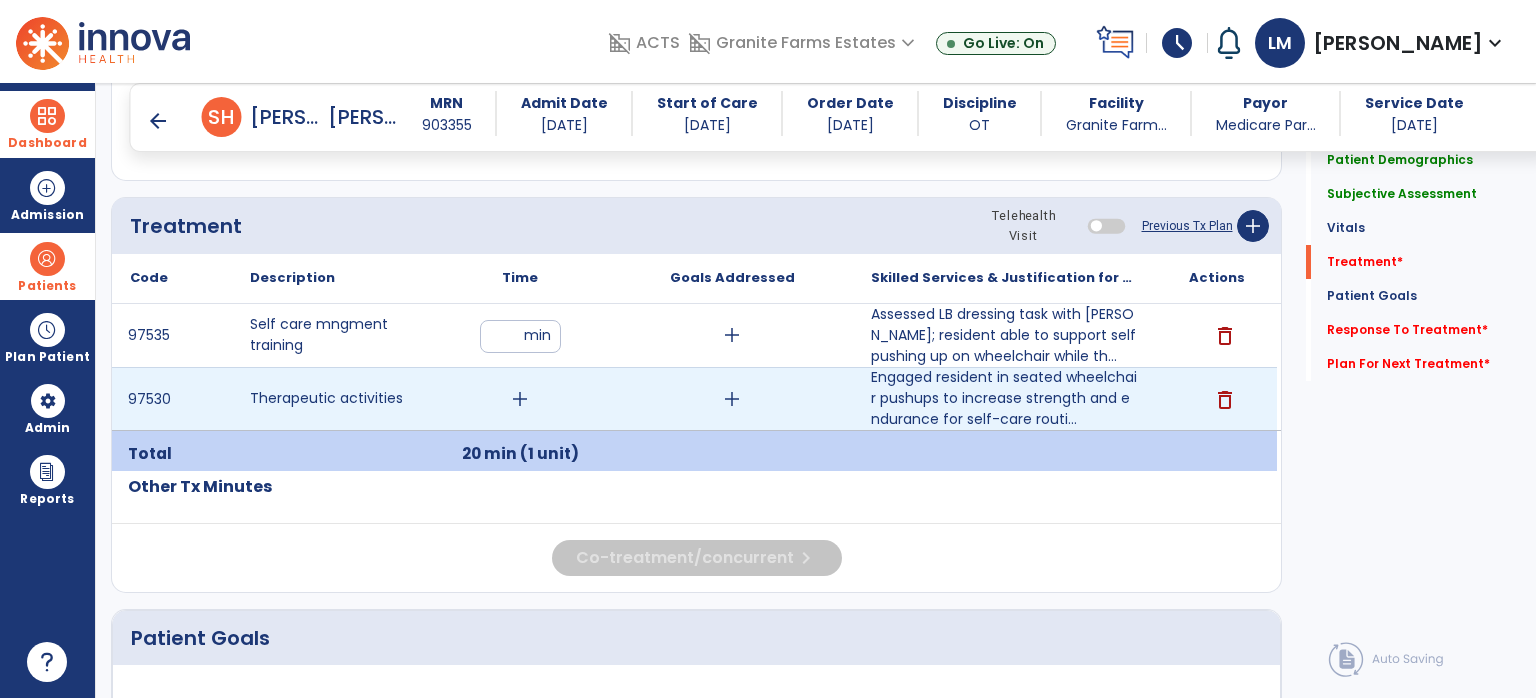 click on "add" at bounding box center (520, 399) 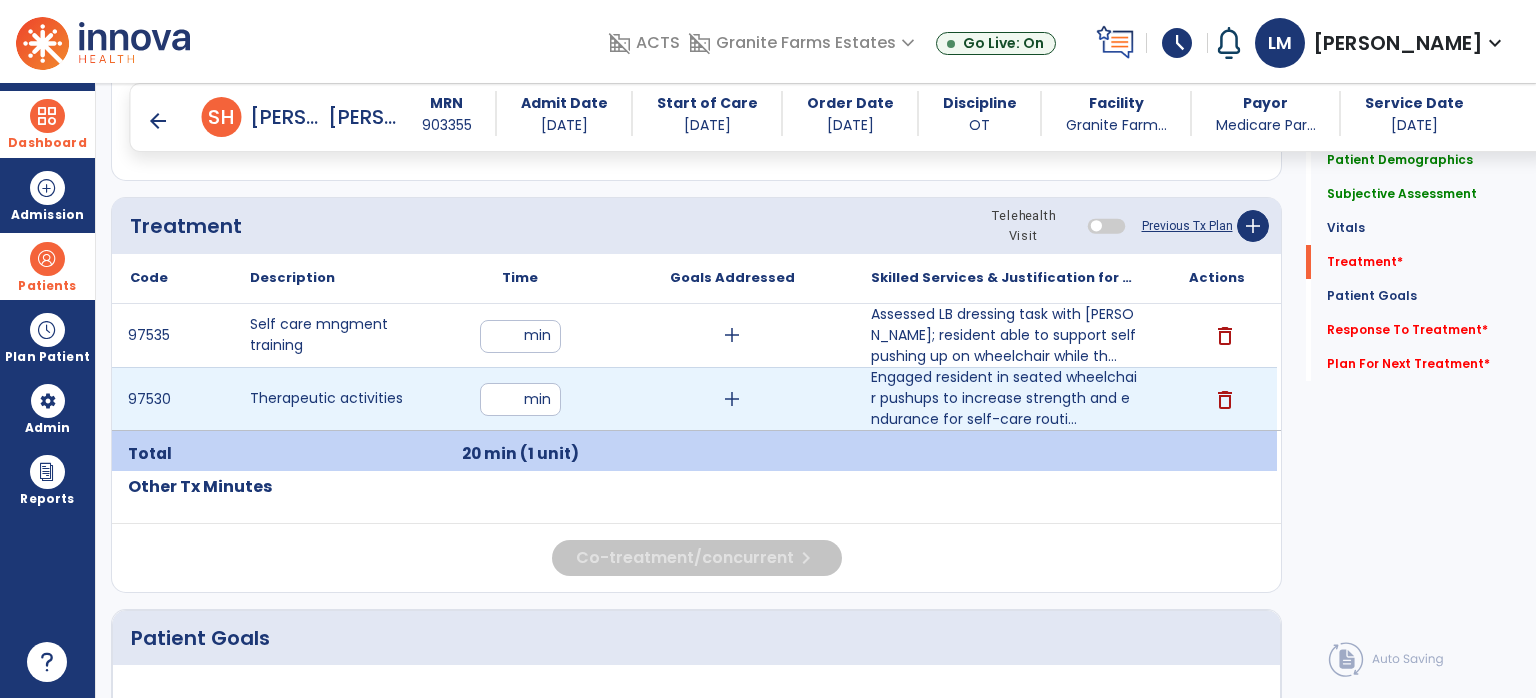 type on "**" 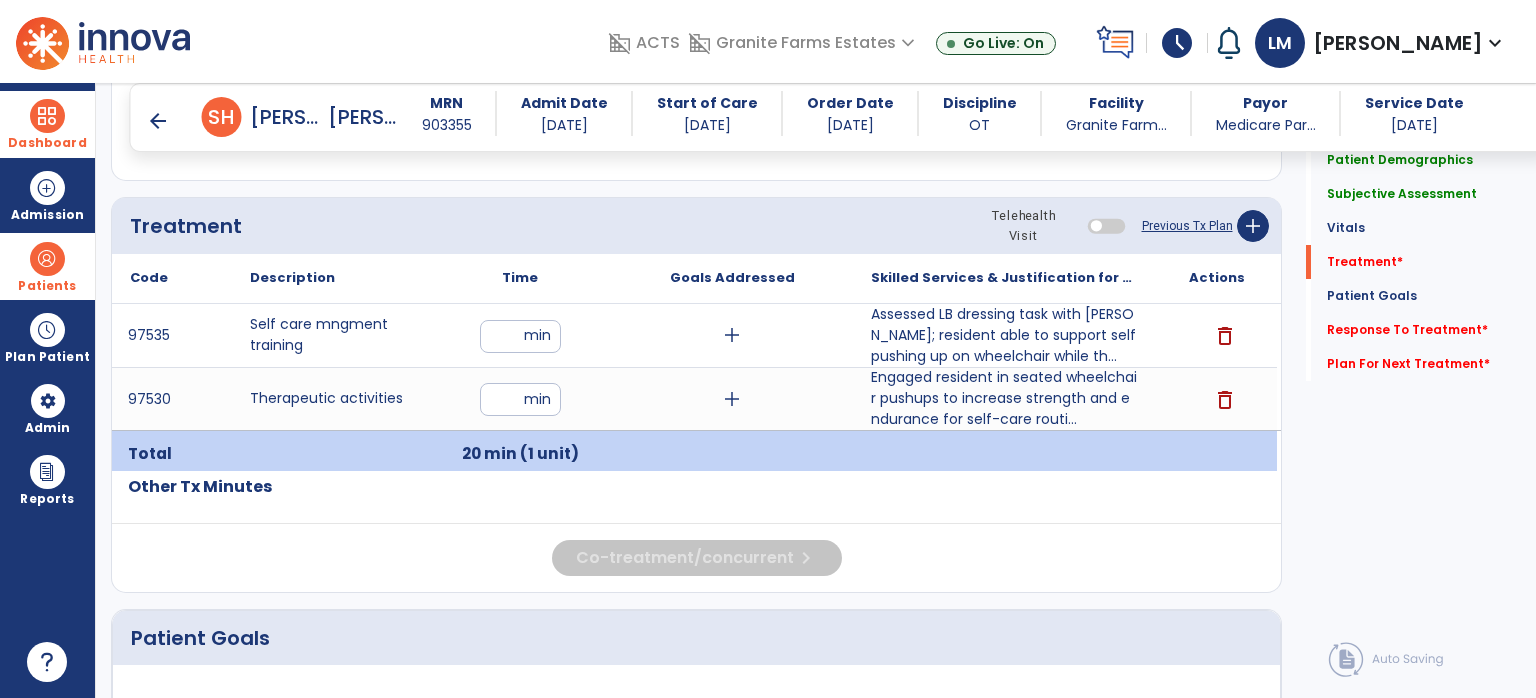 click on "Quick Links  Patient Demographics   Patient Demographics   Subjective Assessment   Subjective Assessment   Vitals   Vitals   Treatment   *  Treatment   *  Patient Goals   Patient Goals   Response To Treatment   *  Response To Treatment   *  Plan For Next Treatment   *  Plan For Next Treatment   *" 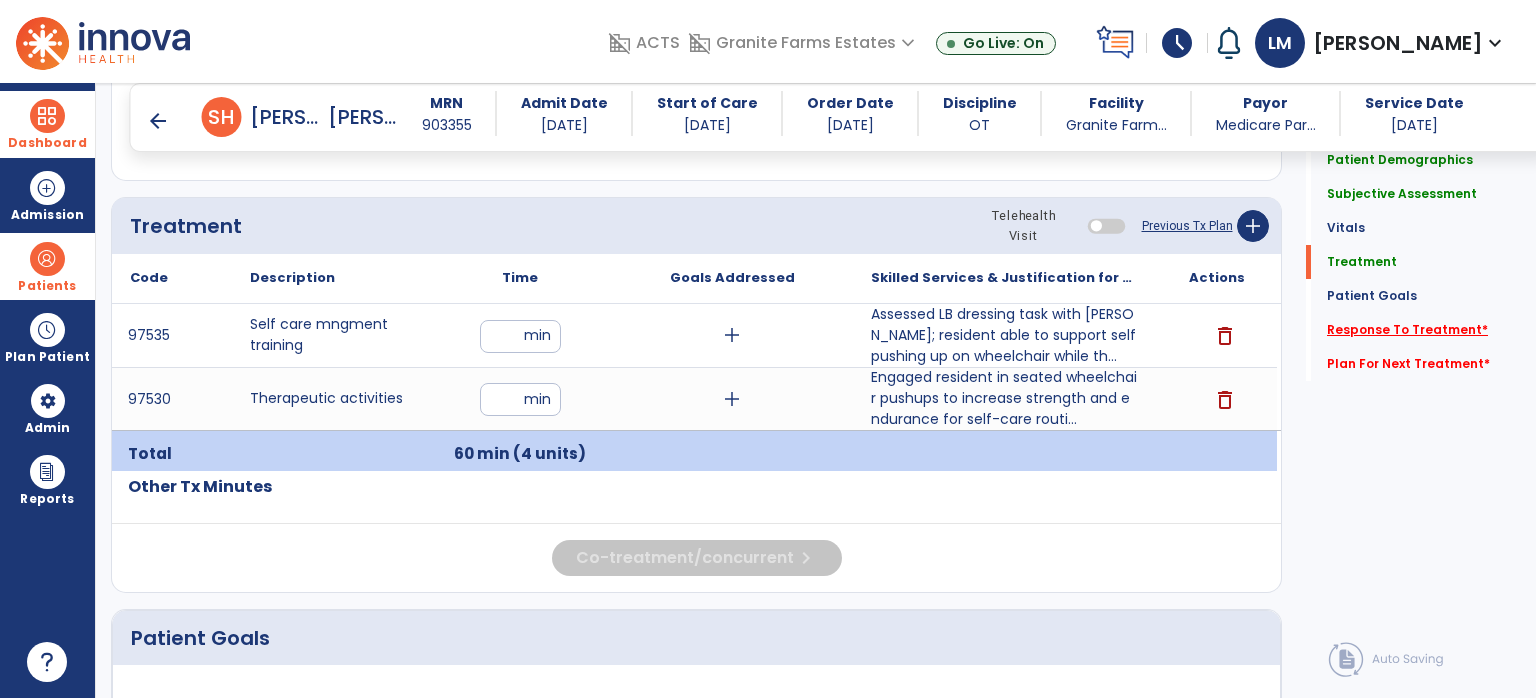 click on "Response To Treatment   *" 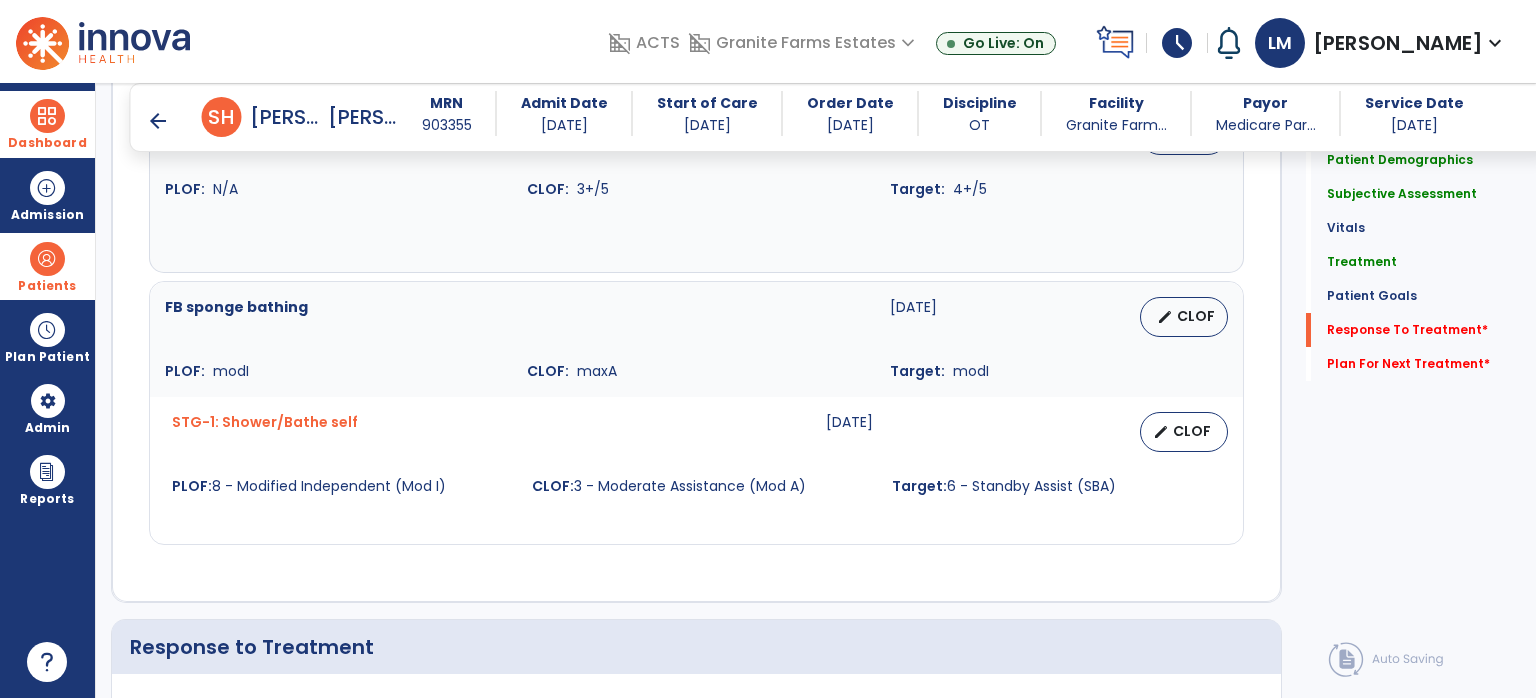 scroll, scrollTop: 2808, scrollLeft: 0, axis: vertical 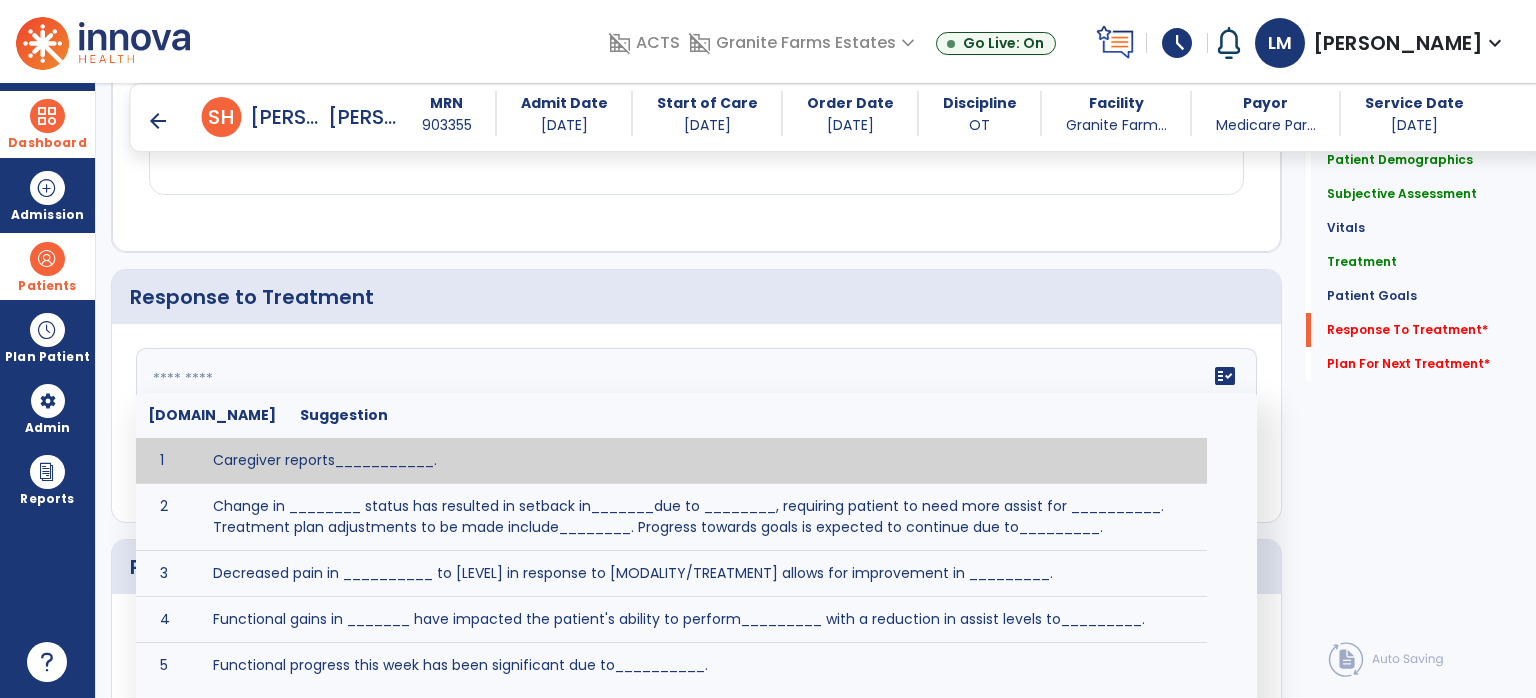 click on "fact_check  [DOMAIN_NAME] Suggestion 1 Caregiver reports___________. 2 Change in ________ status has resulted in setback in_______due to ________, requiring patient to need more assist for __________.   Treatment plan adjustments to be made include________.  Progress towards goals is expected to continue due to_________. 3 Decreased pain in __________ to [LEVEL] in response to [MODALITY/TREATMENT] allows for improvement in _________. 4 Functional gains in _______ have impacted the patient's ability to perform_________ with a reduction in assist levels to_________. 5 Functional progress this week has been significant due to__________. 6 Gains in ________ have improved the patient's ability to perform ______with decreased levels of assist to___________. 7 Improvement in ________allows patient to tolerate higher levels of challenges in_________. 8 Pain in [AREA] has decreased to [LEVEL] in response to [TREATMENT/MODALITY], allowing fore ease in completing__________. 9 10 11 12 13 14 15 16 17 18 19 20 21" 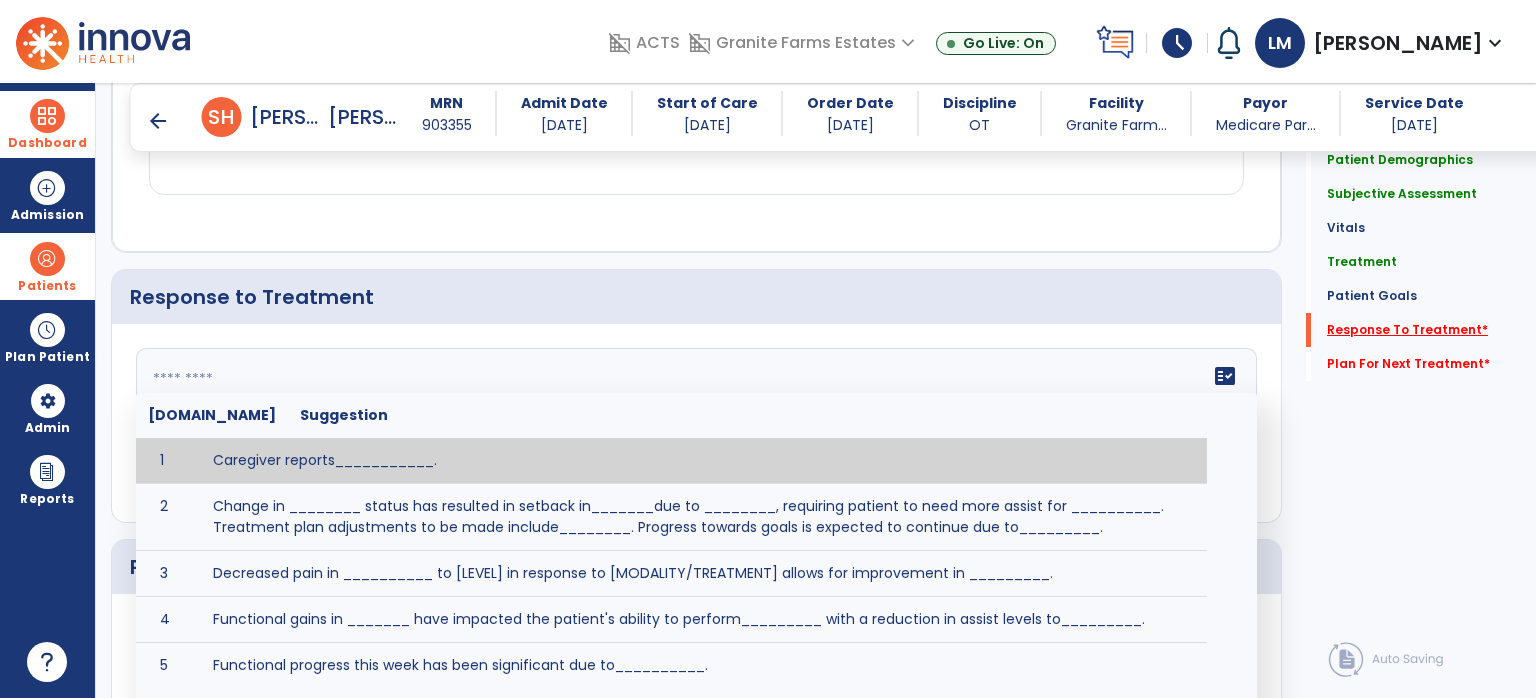 click on "Response To Treatment   *" 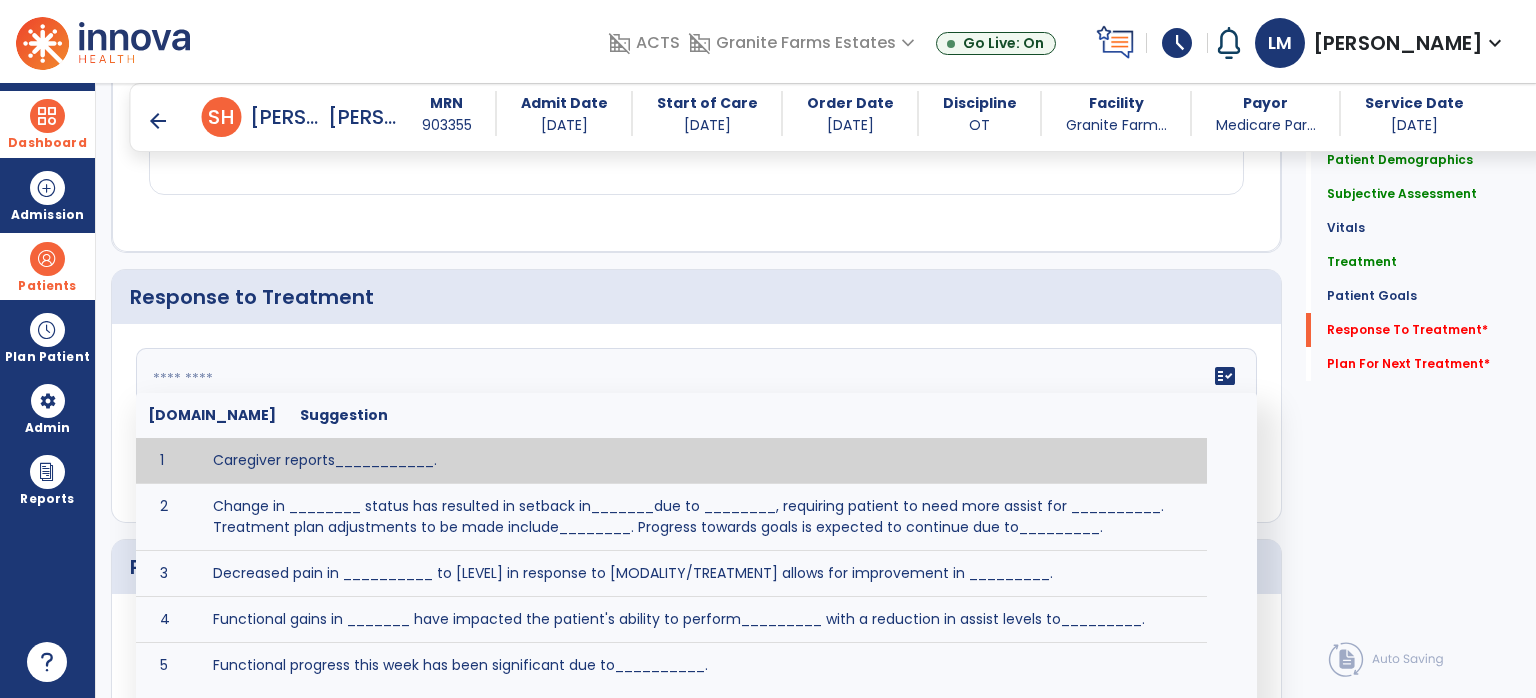 click on "fact_check  [DOMAIN_NAME] Suggestion 1 Caregiver reports___________. 2 Change in ________ status has resulted in setback in_______due to ________, requiring patient to need more assist for __________.   Treatment plan adjustments to be made include________.  Progress towards goals is expected to continue due to_________. 3 Decreased pain in __________ to [LEVEL] in response to [MODALITY/TREATMENT] allows for improvement in _________. 4 Functional gains in _______ have impacted the patient's ability to perform_________ with a reduction in assist levels to_________. 5 Functional progress this week has been significant due to__________. 6 Gains in ________ have improved the patient's ability to perform ______with decreased levels of assist to___________. 7 Improvement in ________allows patient to tolerate higher levels of challenges in_________. 8 Pain in [AREA] has decreased to [LEVEL] in response to [TREATMENT/MODALITY], allowing fore ease in completing__________. 9 10 11 12 13 14 15 16 17 18 19 20 21" 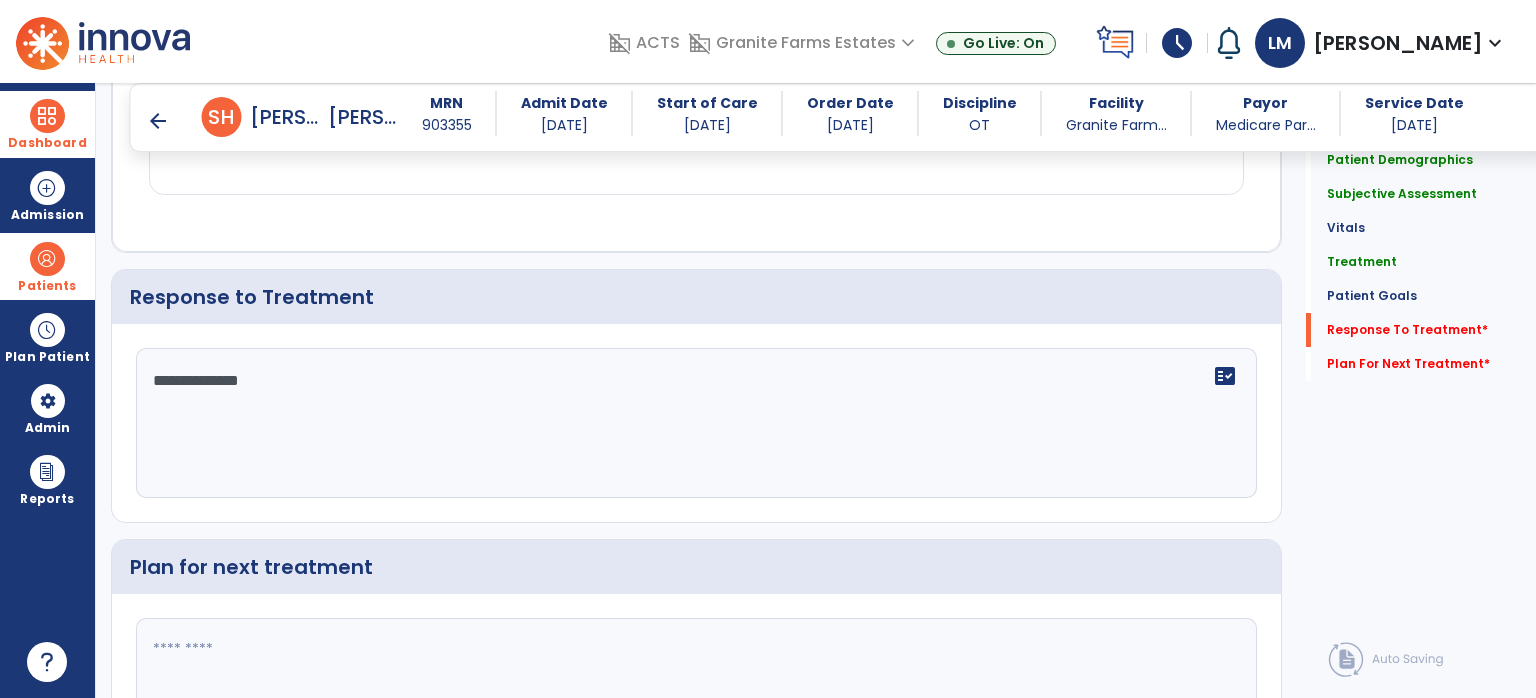 type on "**********" 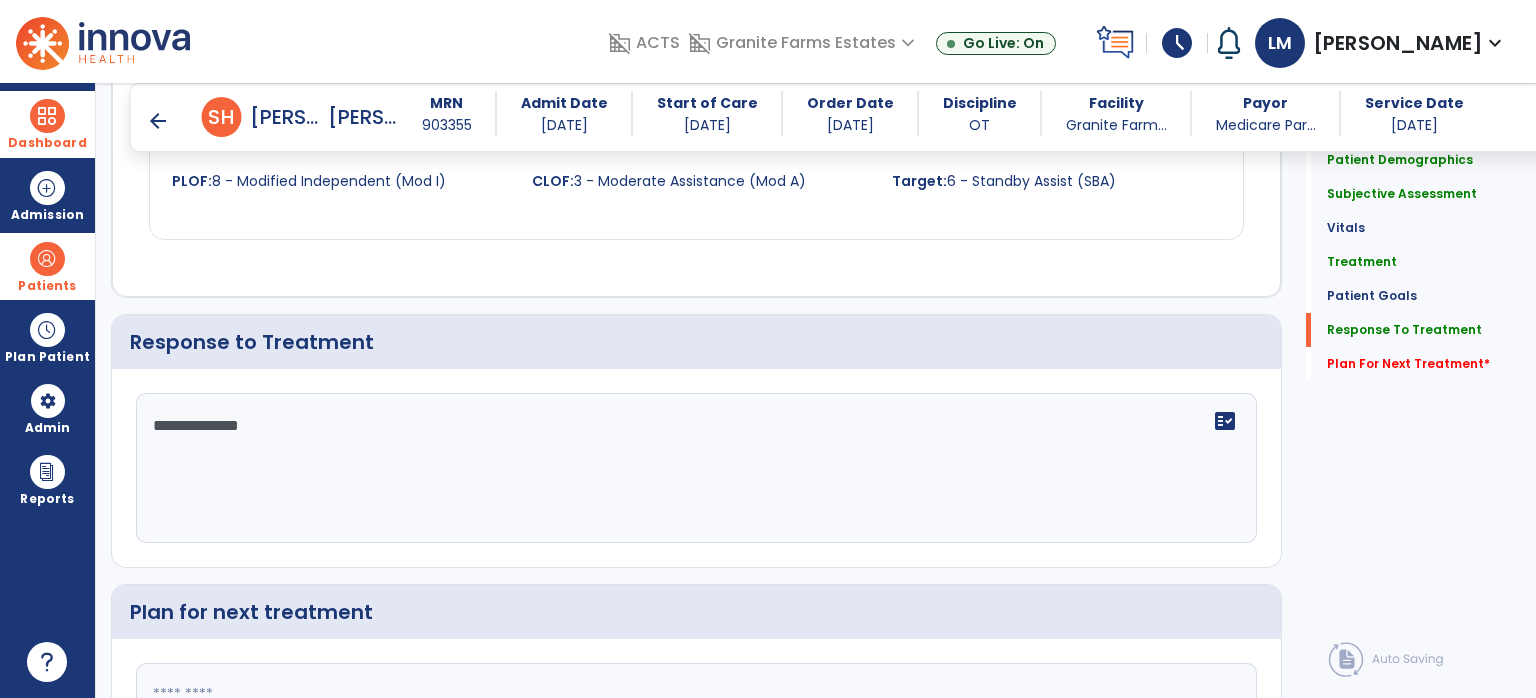 scroll, scrollTop: 2808, scrollLeft: 0, axis: vertical 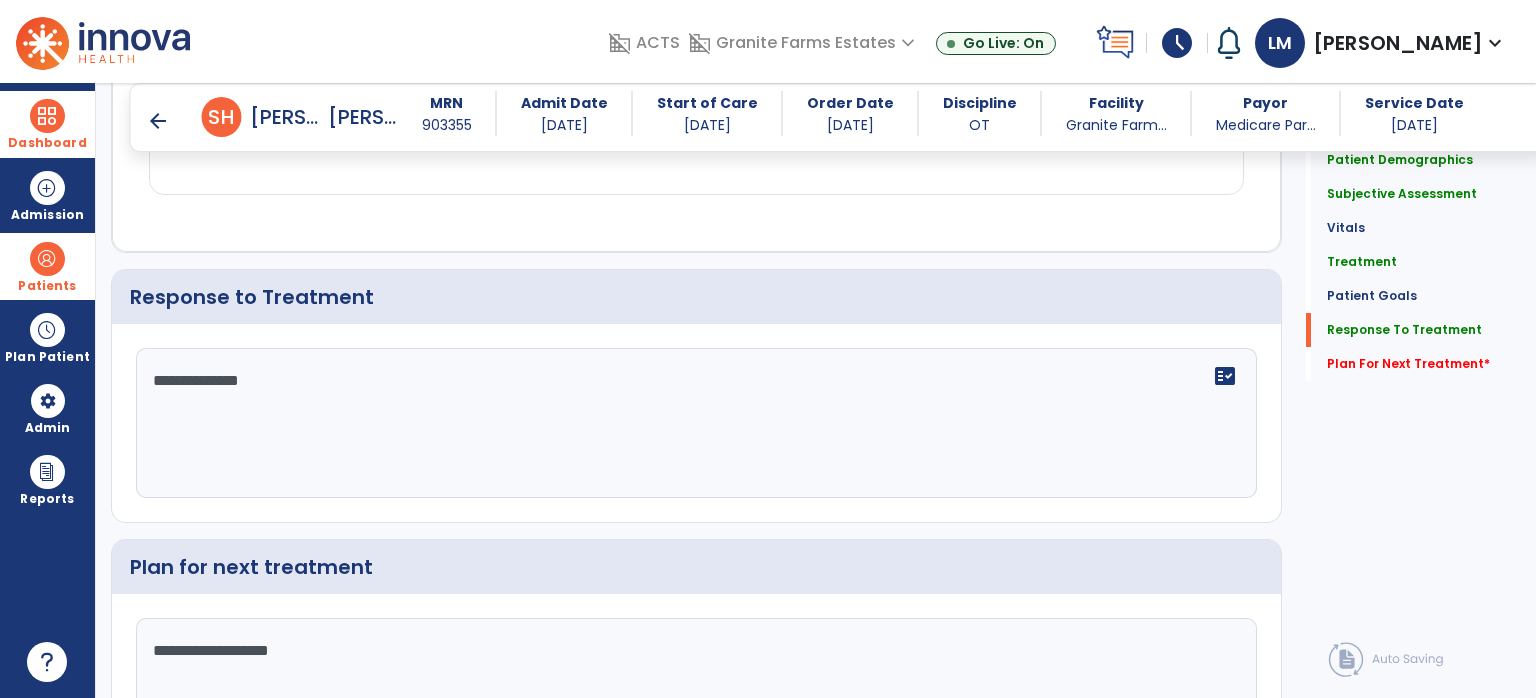 type on "**********" 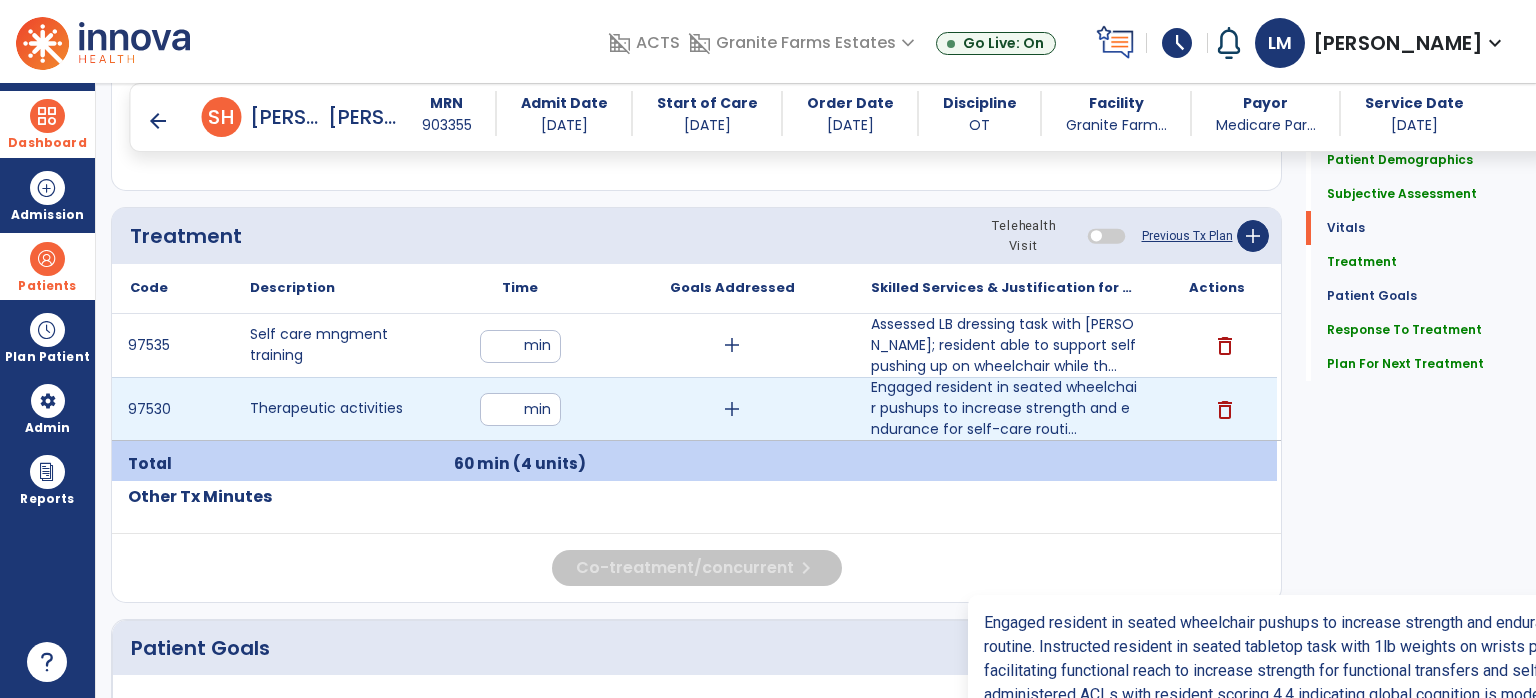 scroll, scrollTop: 862, scrollLeft: 0, axis: vertical 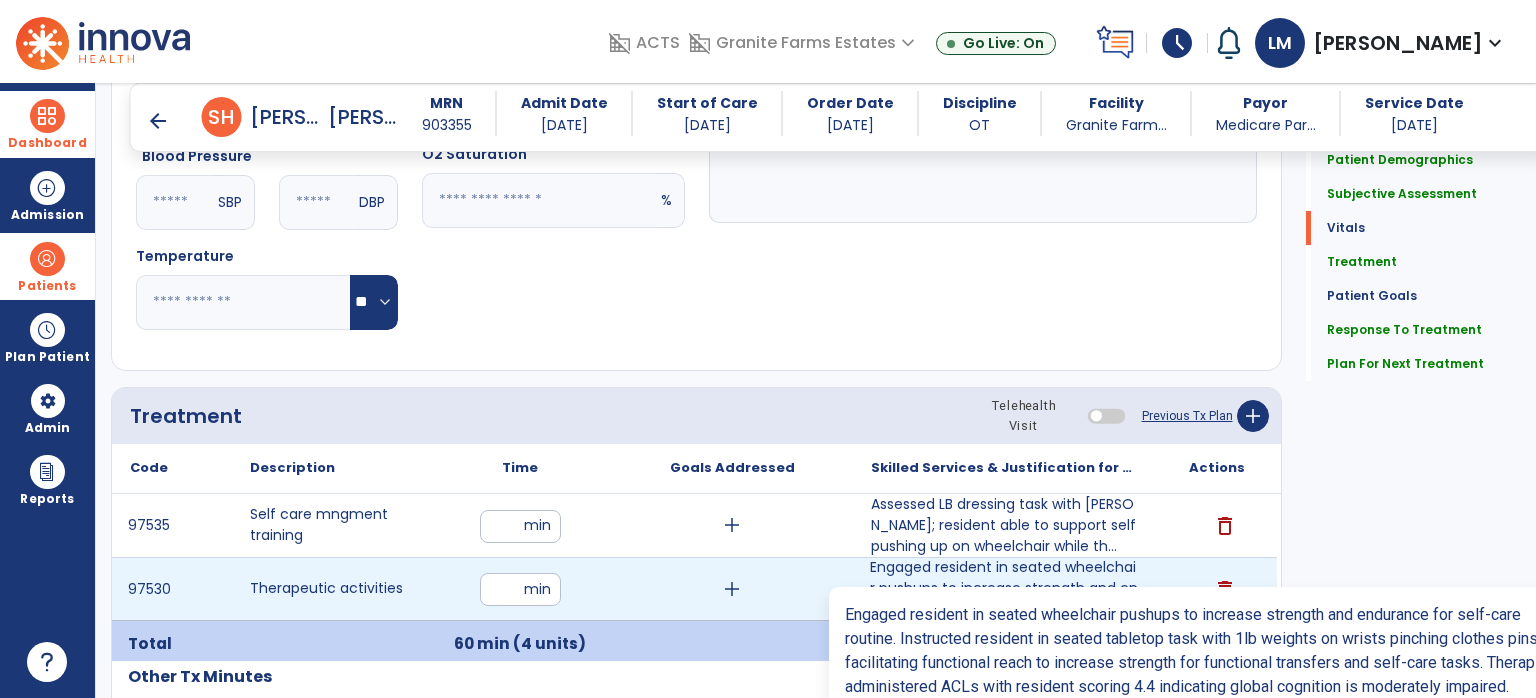 click on "Engaged resident in seated wheelchair pushups to increase strength and endurance for self-care routi..." at bounding box center (1004, 588) 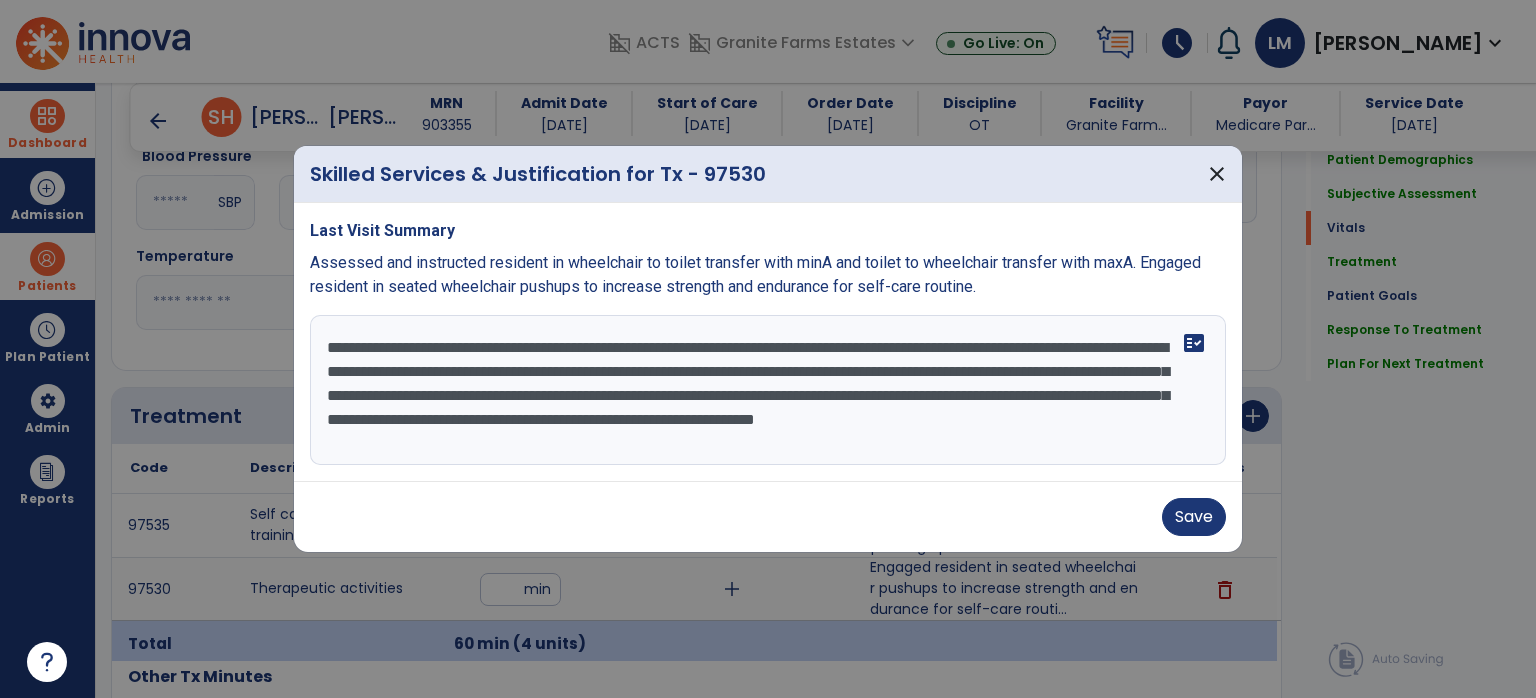 click on "**********" at bounding box center [768, 390] 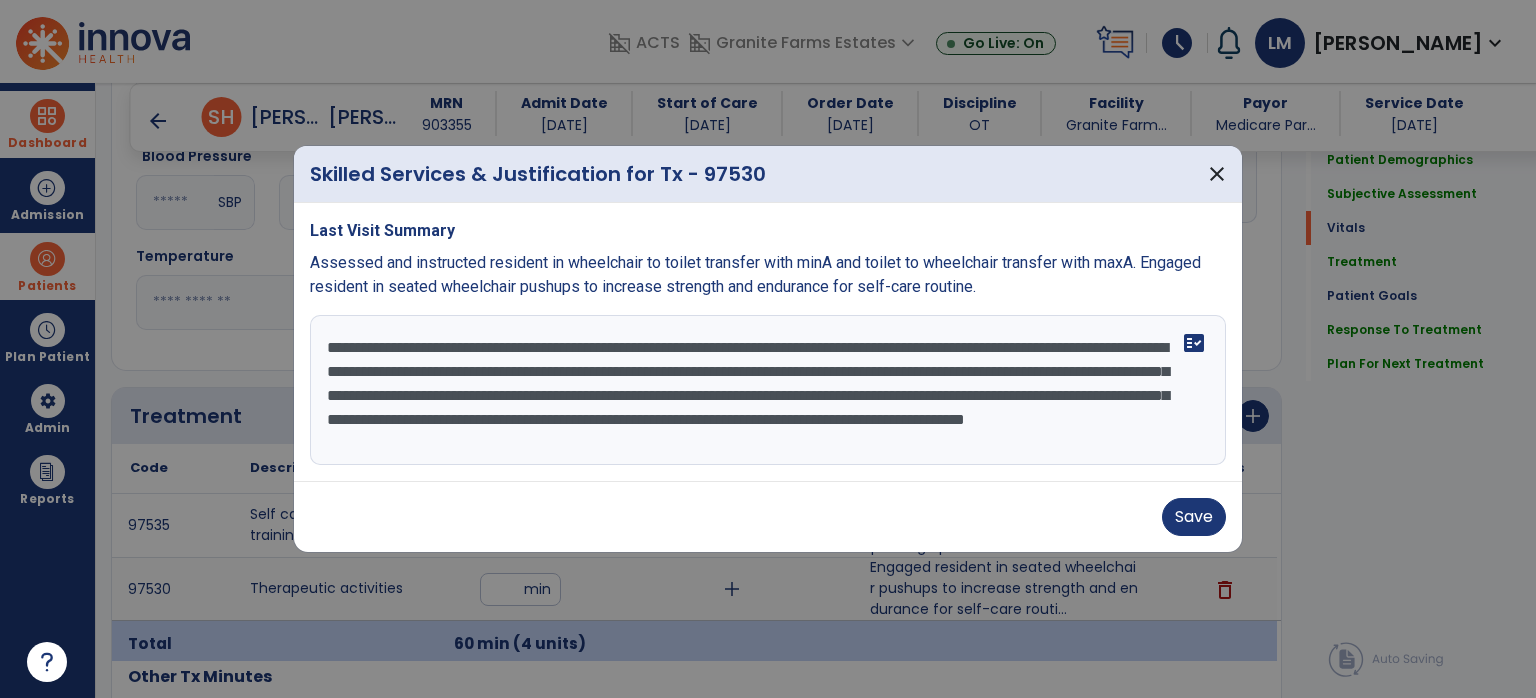 scroll, scrollTop: 16, scrollLeft: 0, axis: vertical 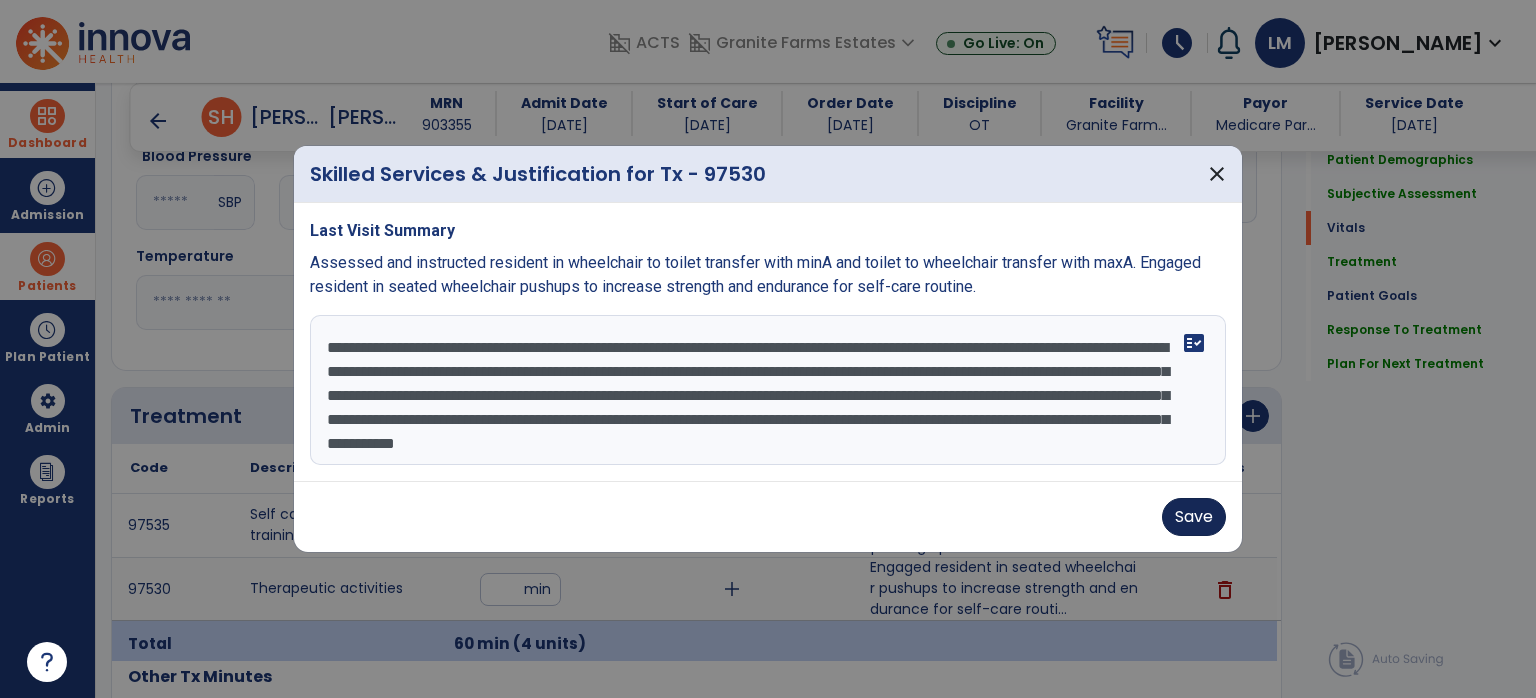 type on "**********" 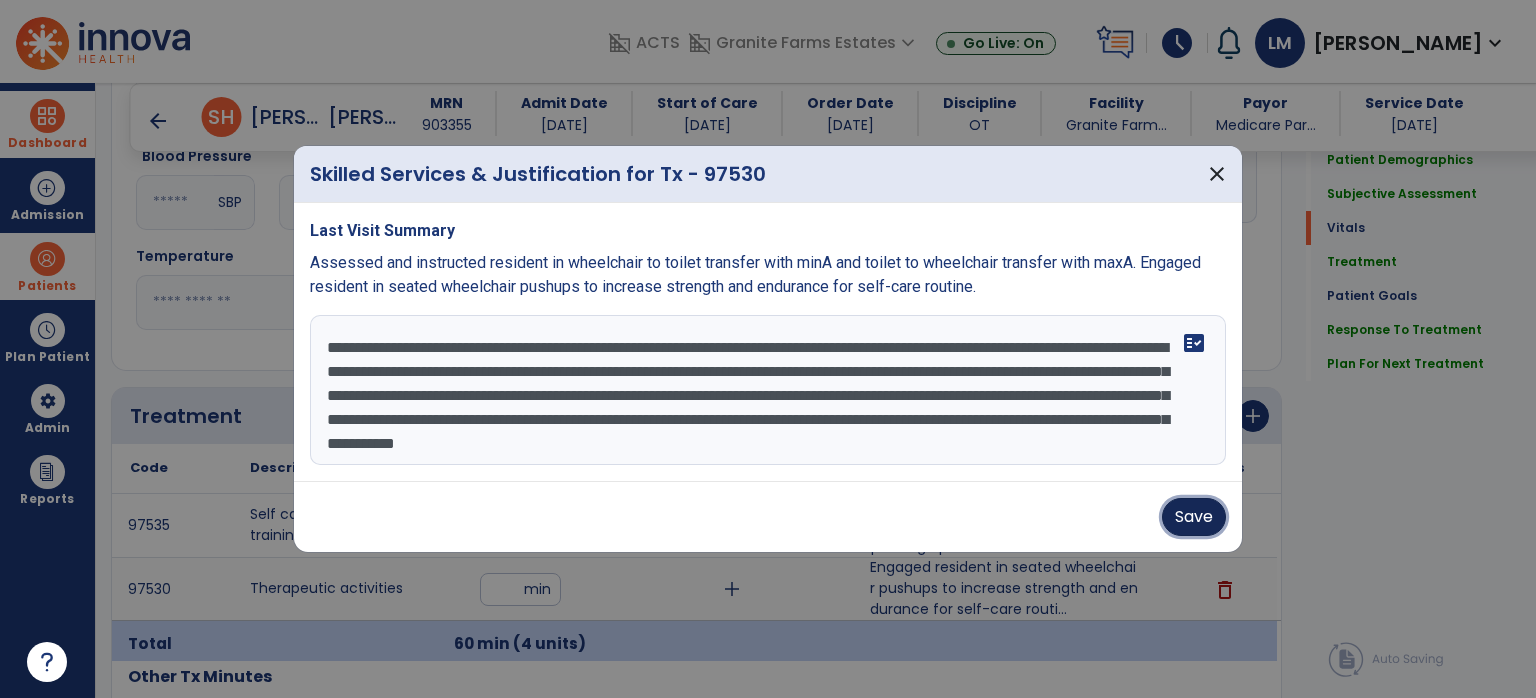 click on "Save" at bounding box center [1194, 517] 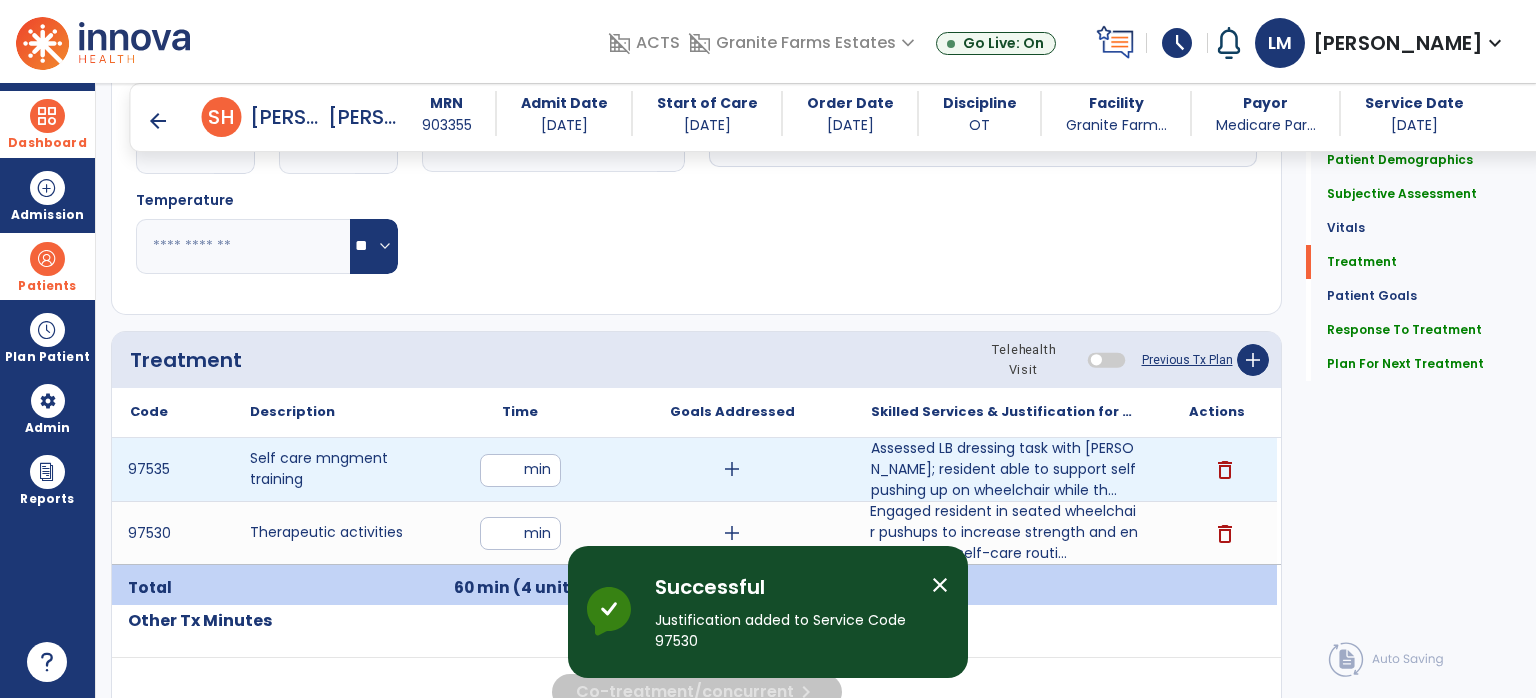 scroll, scrollTop: 962, scrollLeft: 0, axis: vertical 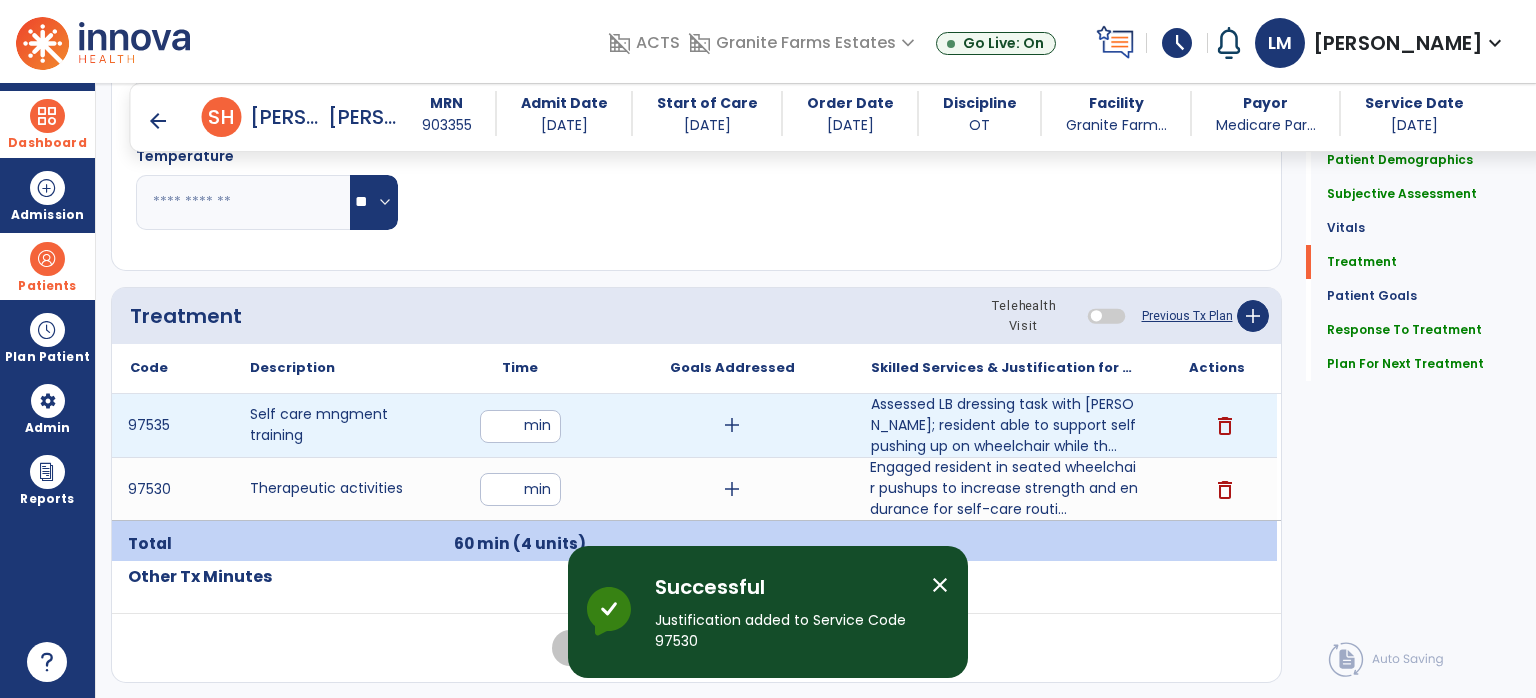 click on "add" at bounding box center (732, 425) 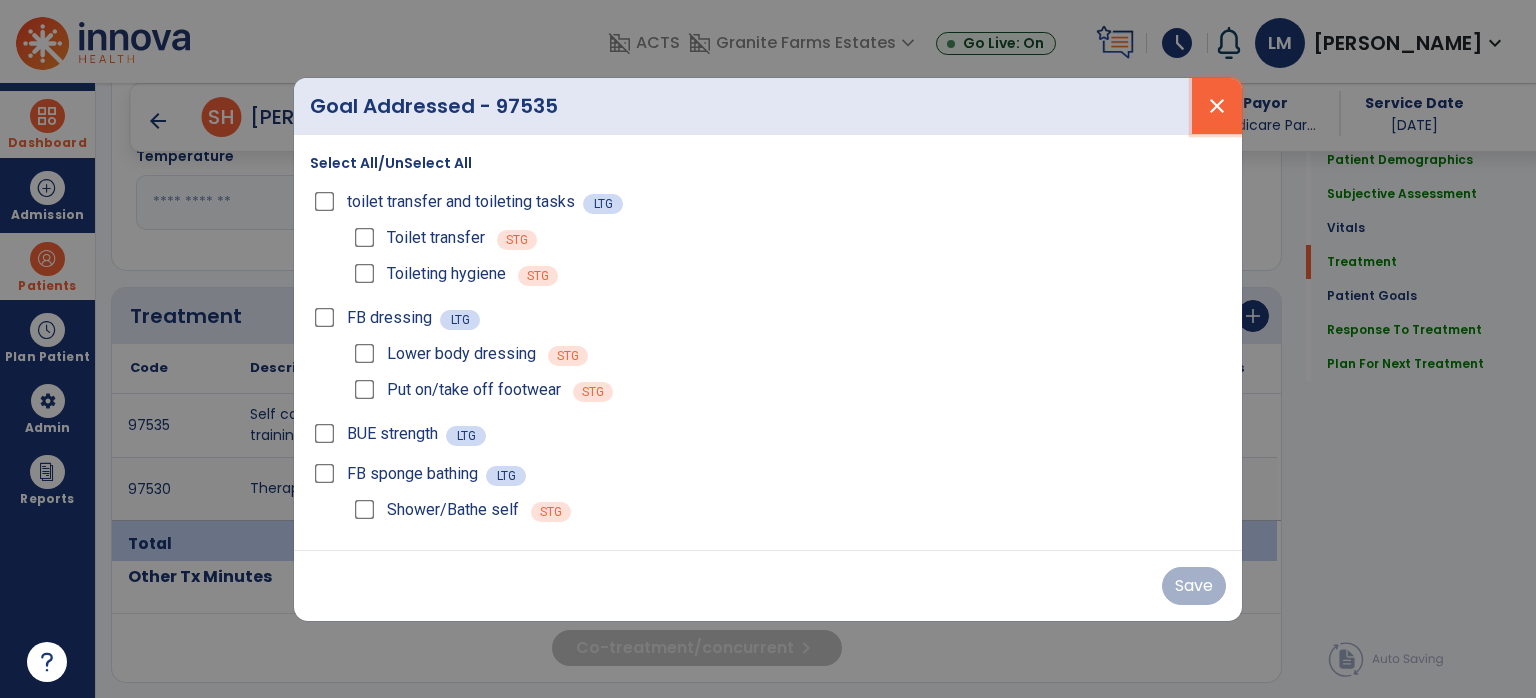 click on "close" at bounding box center [1217, 106] 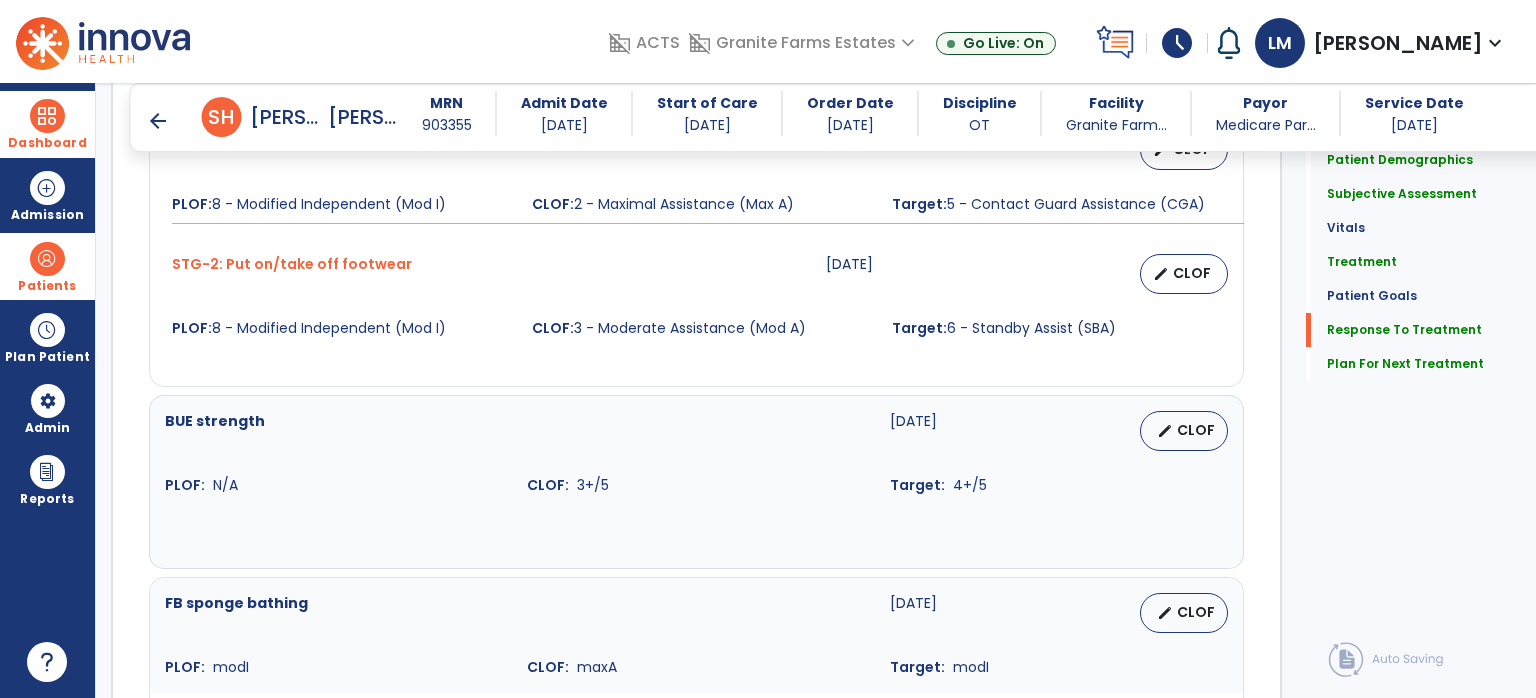 scroll, scrollTop: 2962, scrollLeft: 0, axis: vertical 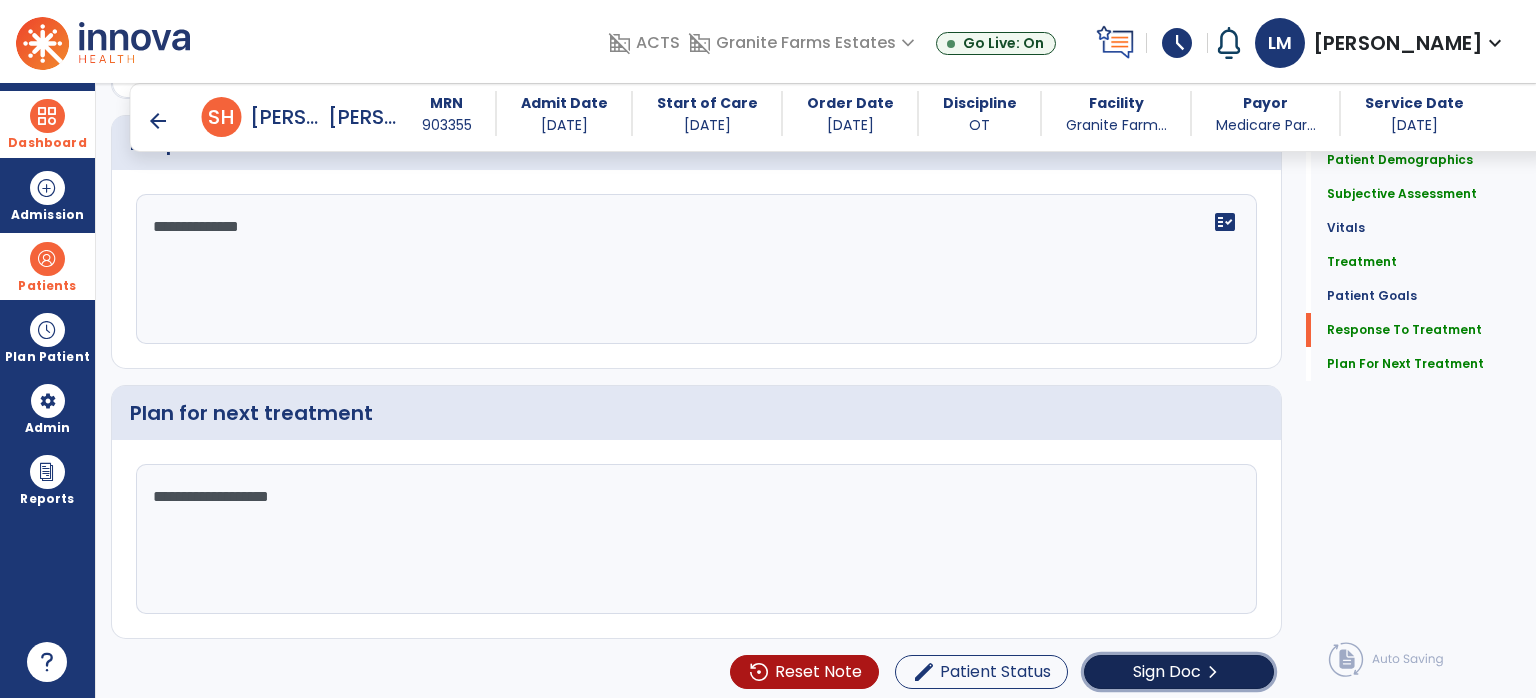 click on "chevron_right" 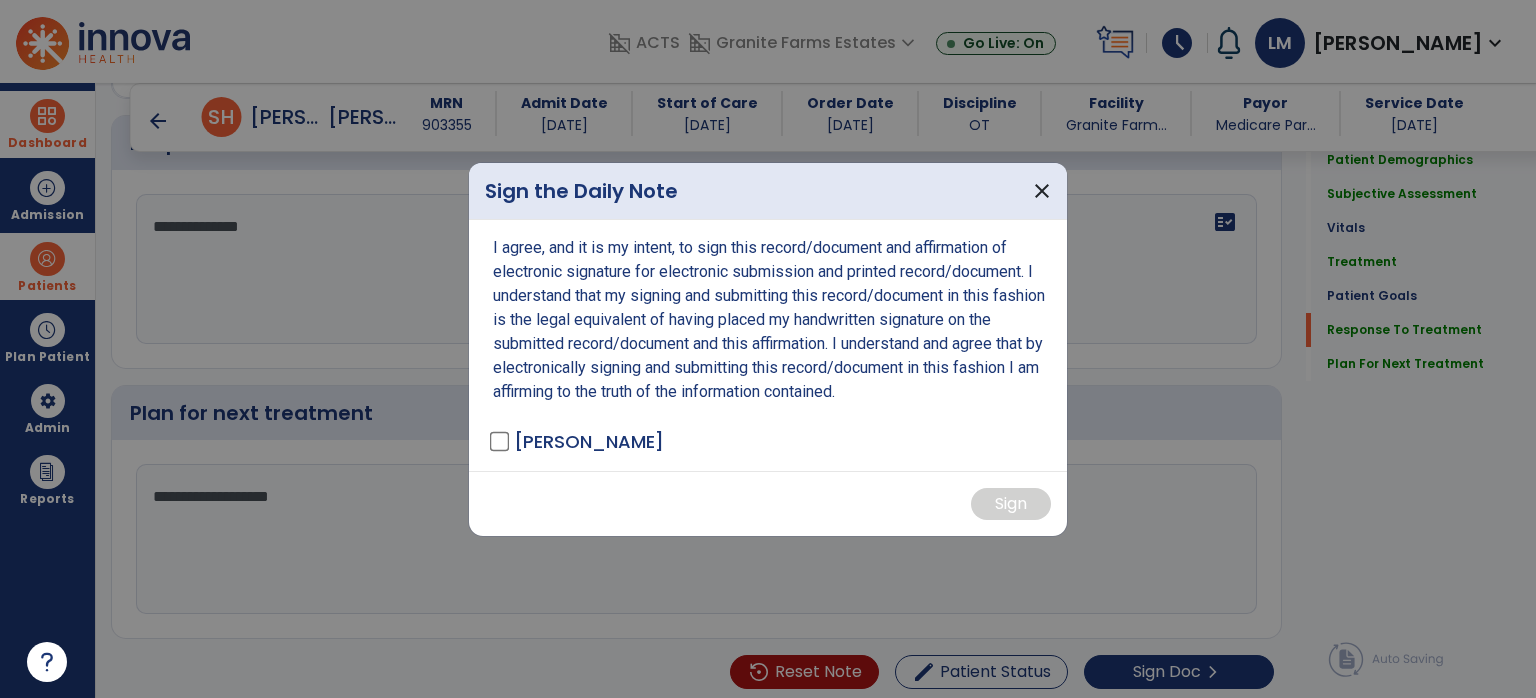 click on "[PERSON_NAME]" at bounding box center [589, 441] 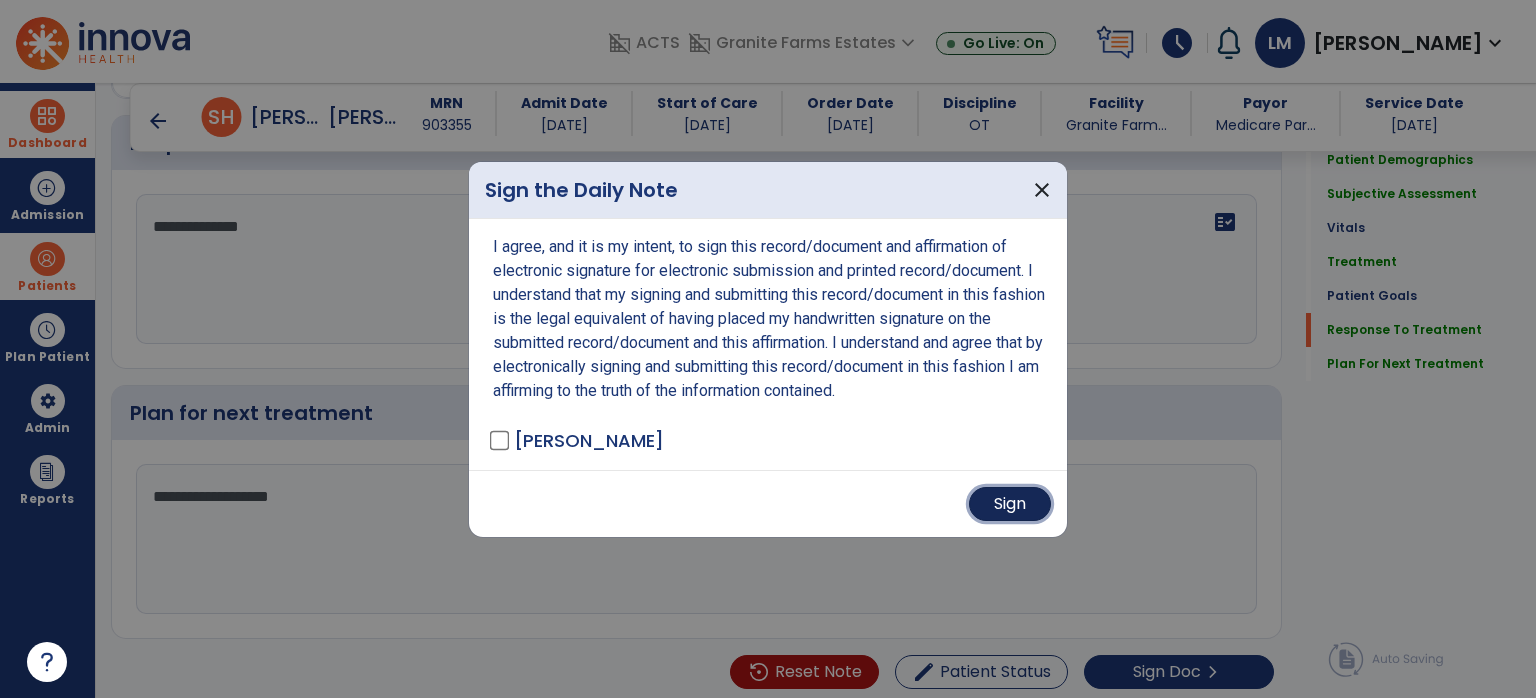 click on "Sign" at bounding box center [1010, 504] 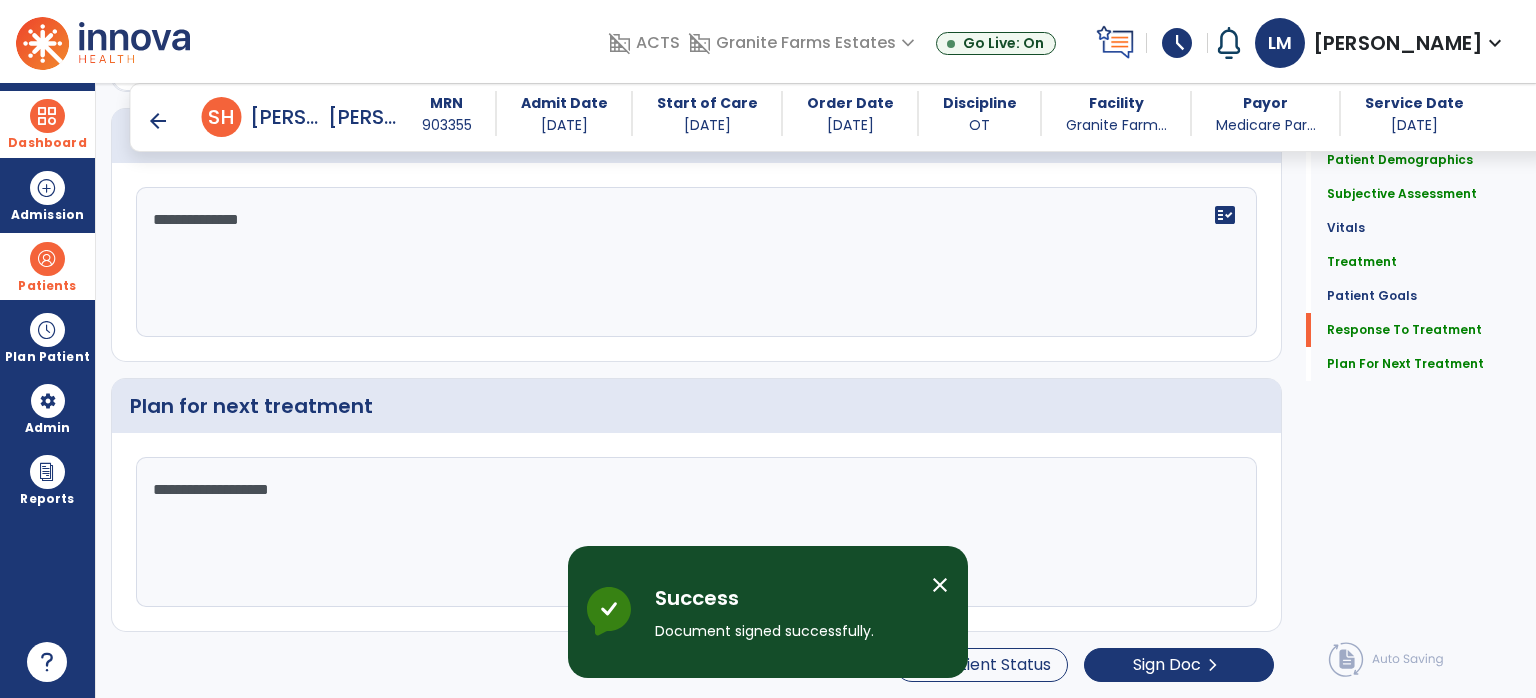 scroll, scrollTop: 0, scrollLeft: 0, axis: both 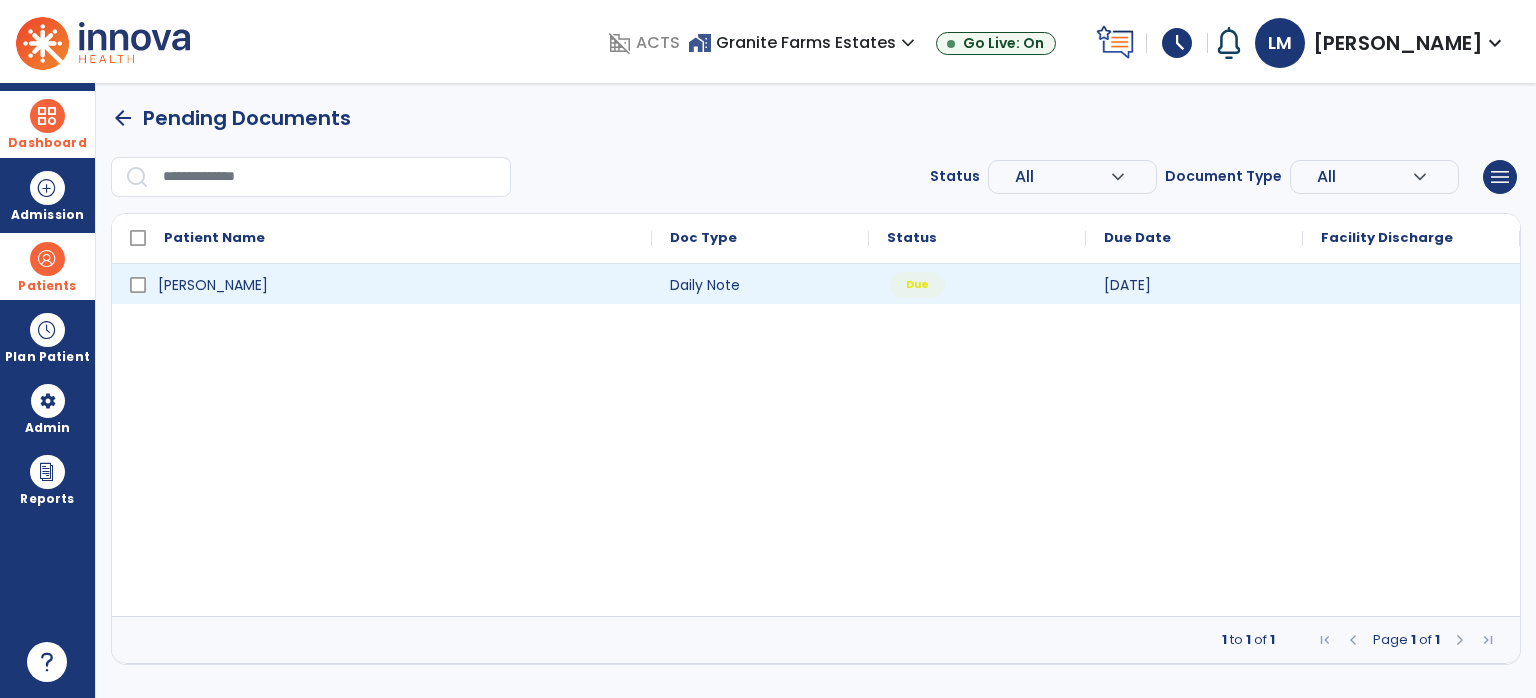 click on "Due" at bounding box center (917, 285) 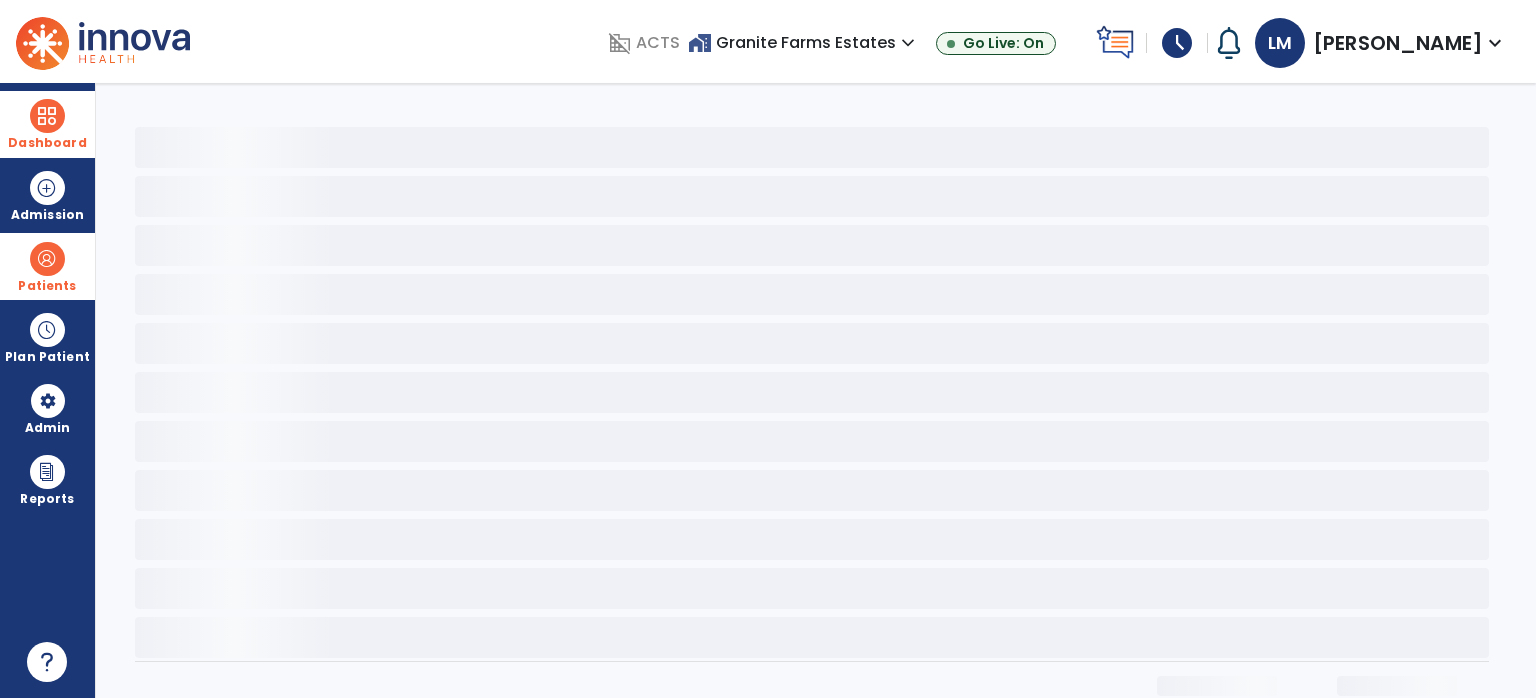 click on "Dashboard" at bounding box center [47, 124] 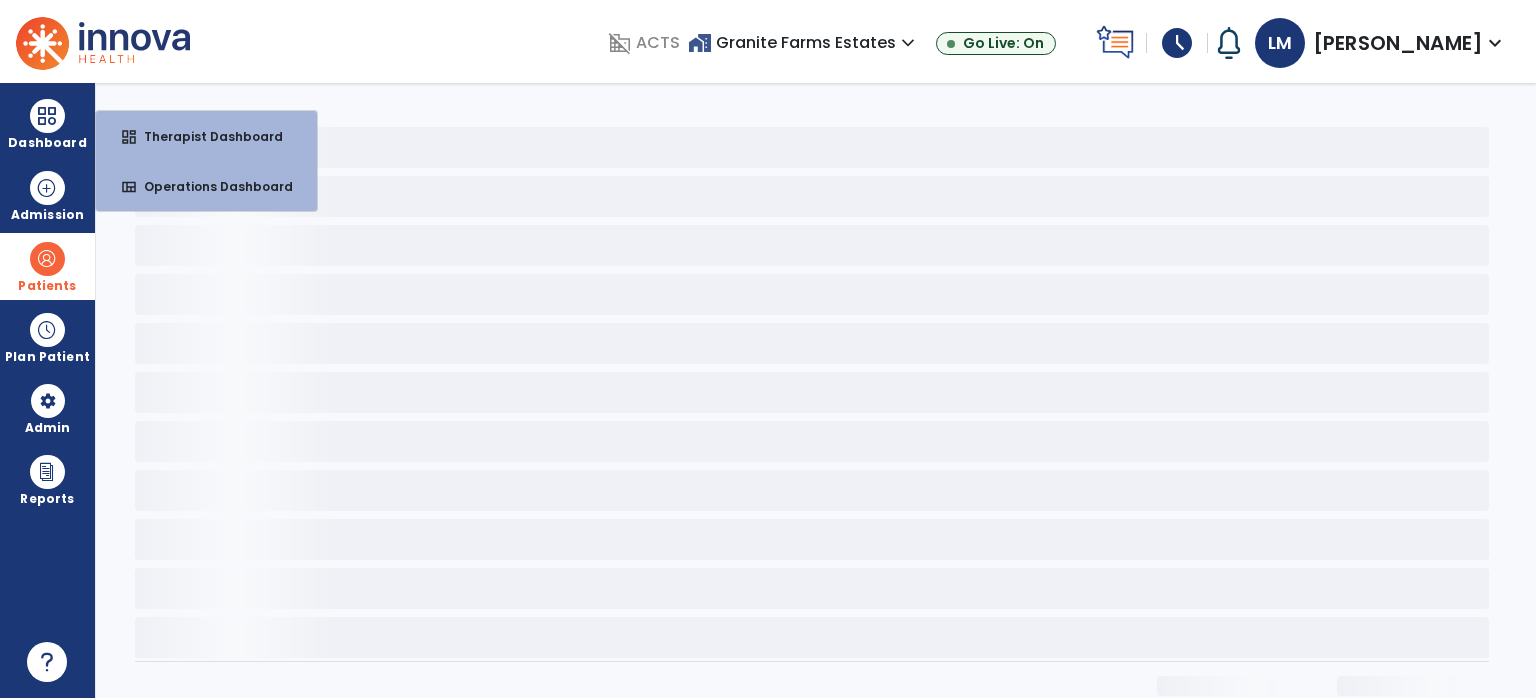 click on "Name:  [PERSON_NAME]:  All Status:  All Patient Name Doc Type Status Due Date Facility Discharge" at bounding box center (816, 390) 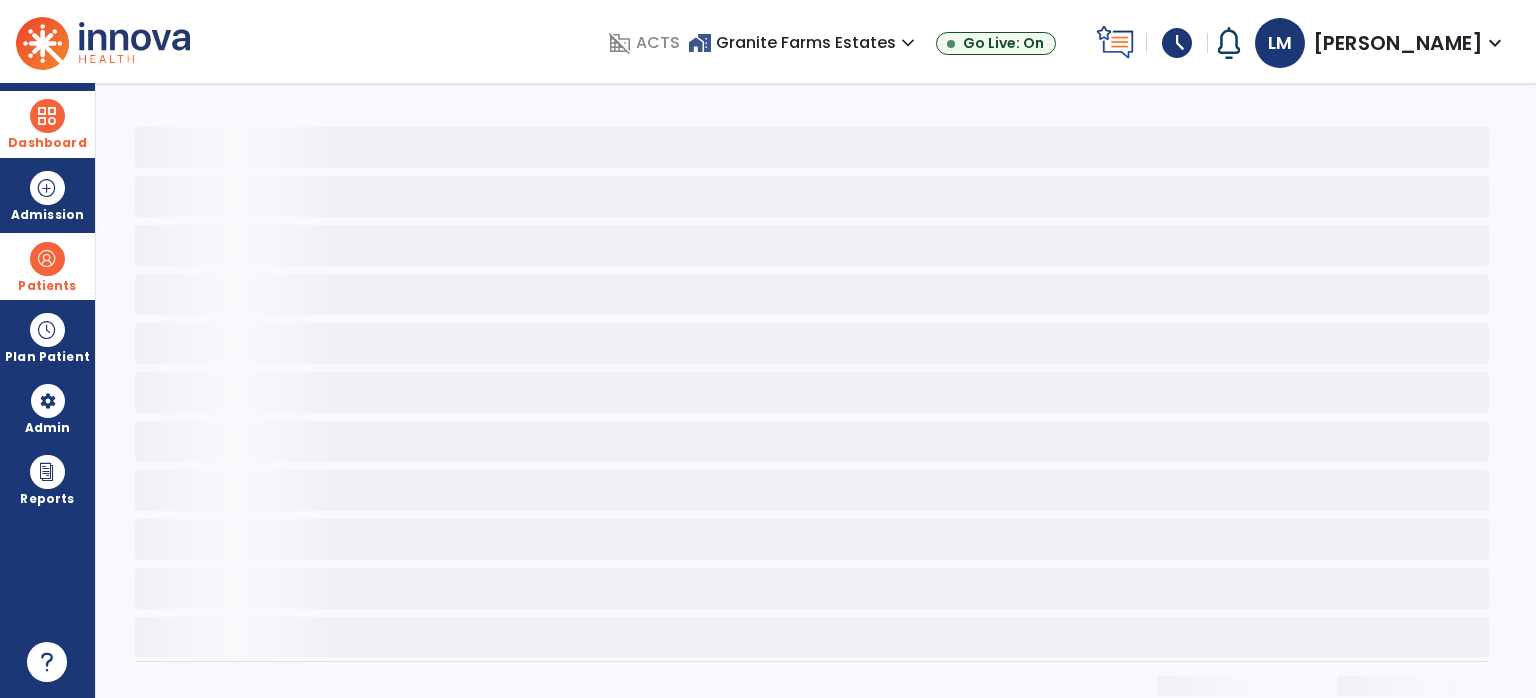 click on "Dashboard" at bounding box center [47, 124] 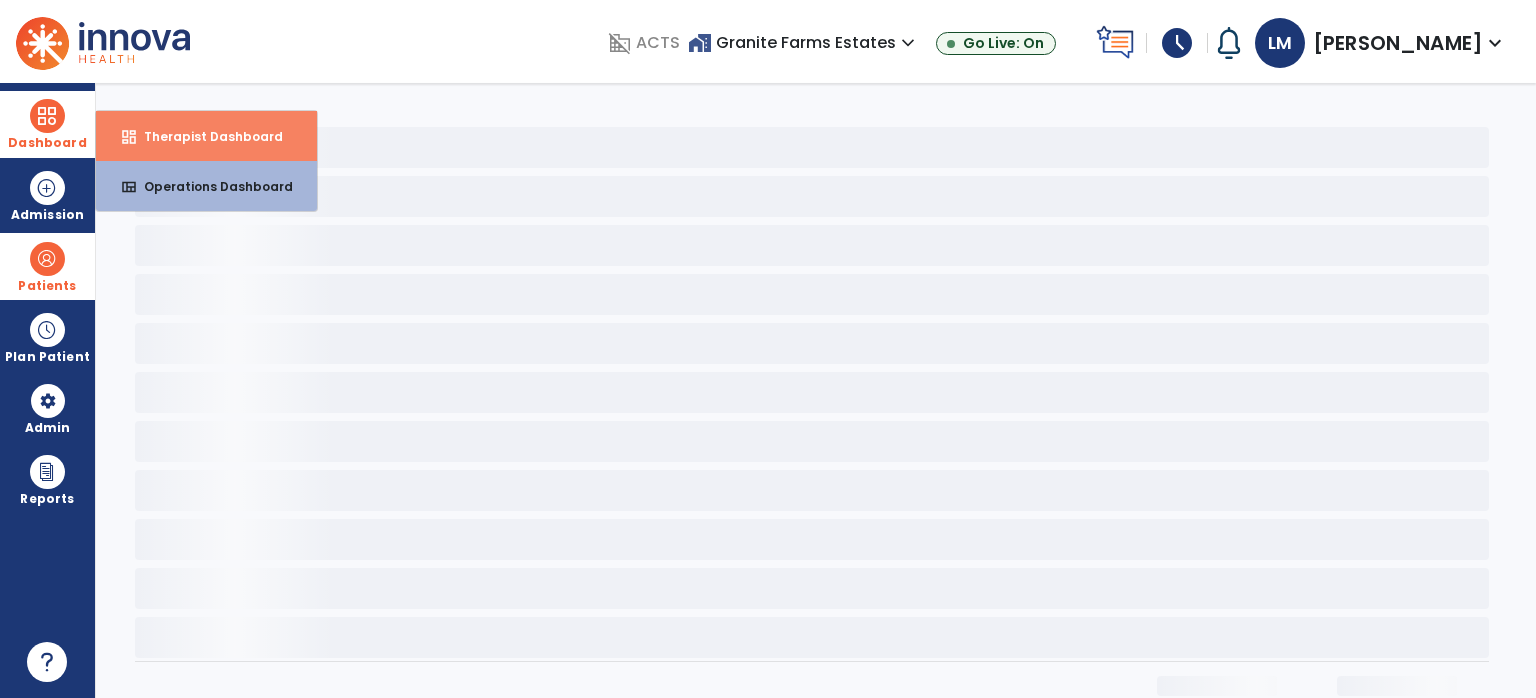 click on "Therapist Dashboard" at bounding box center [205, 136] 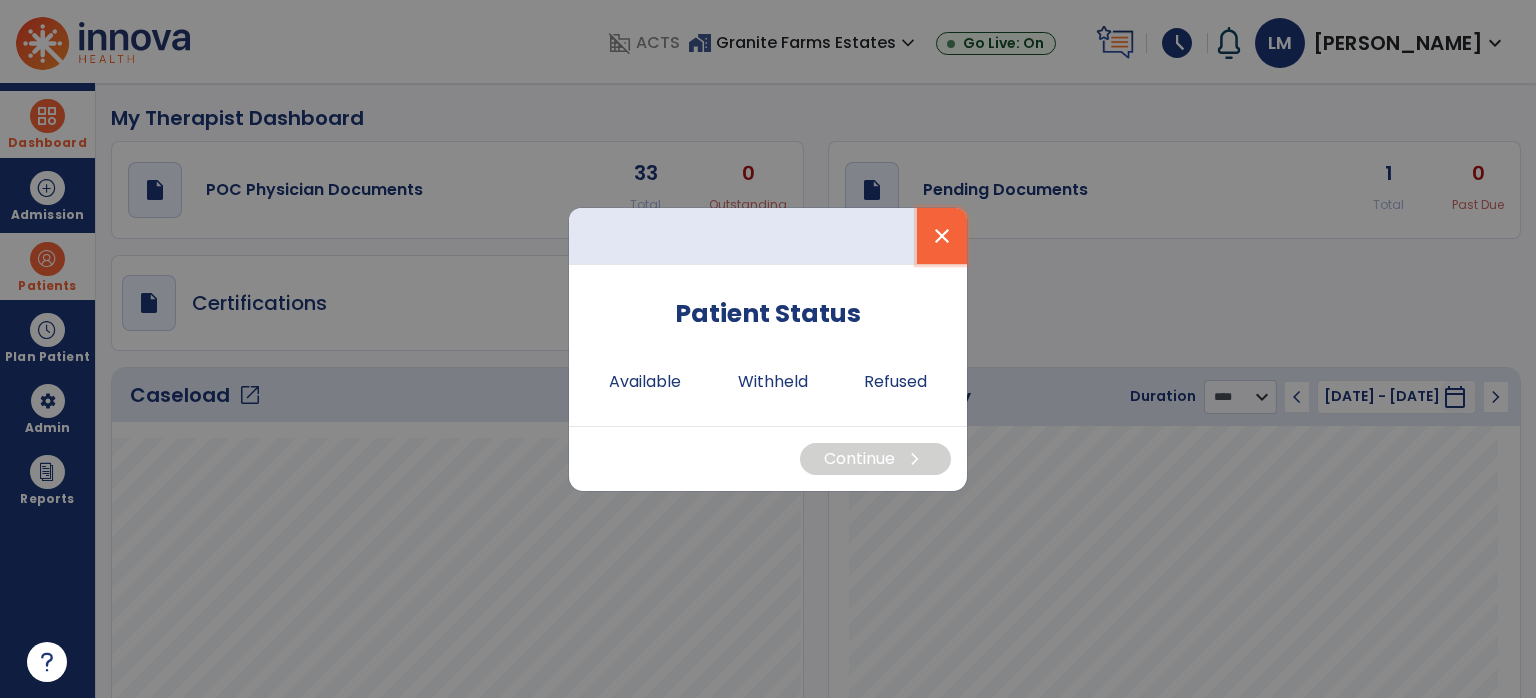 click on "close" at bounding box center [942, 236] 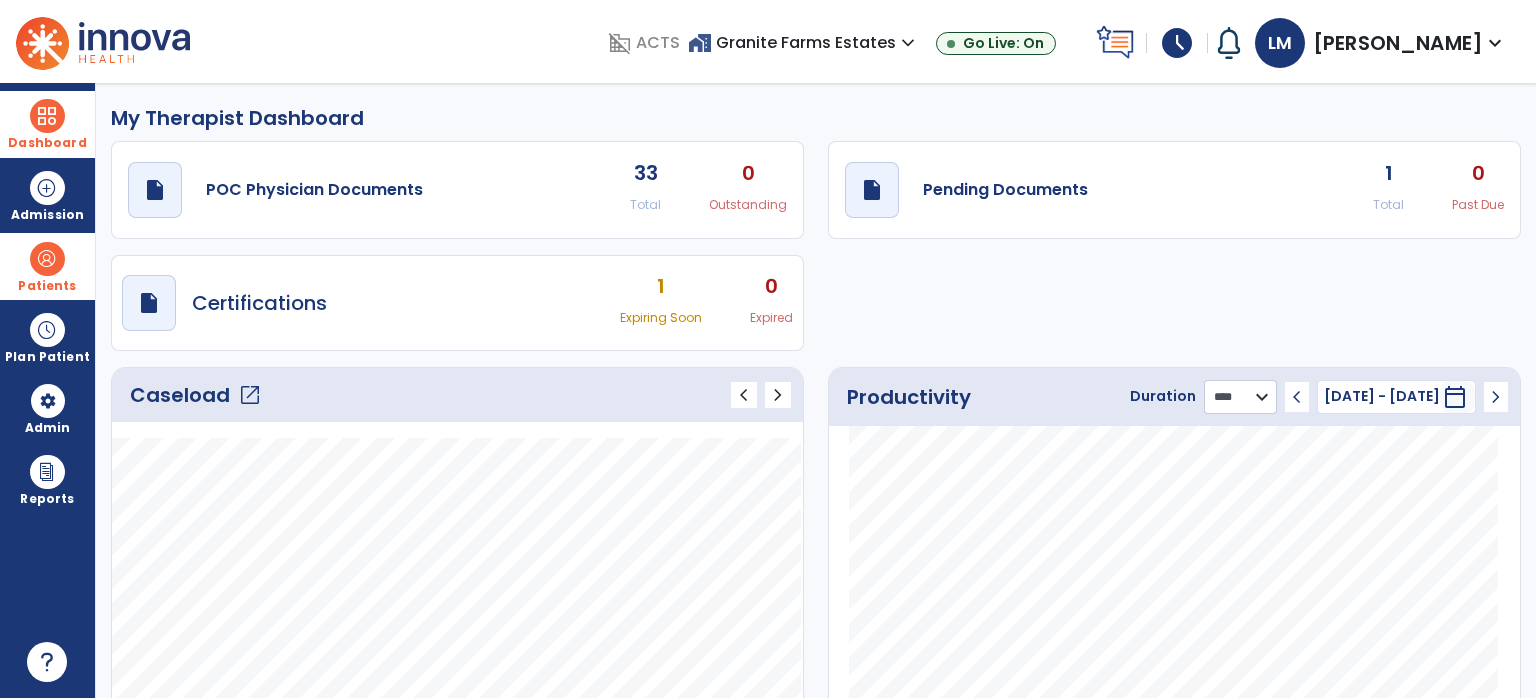 click on "******** **** ***" 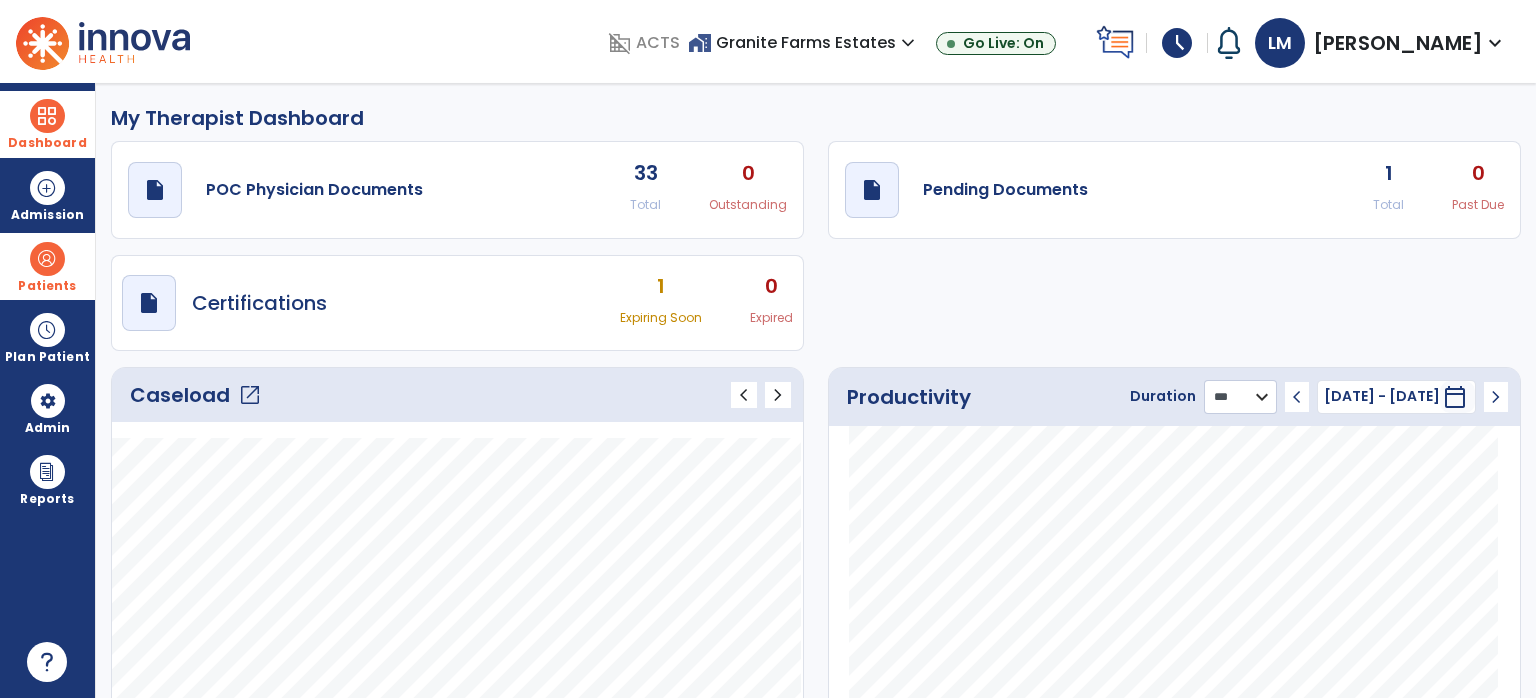 click on "******** **** ***" 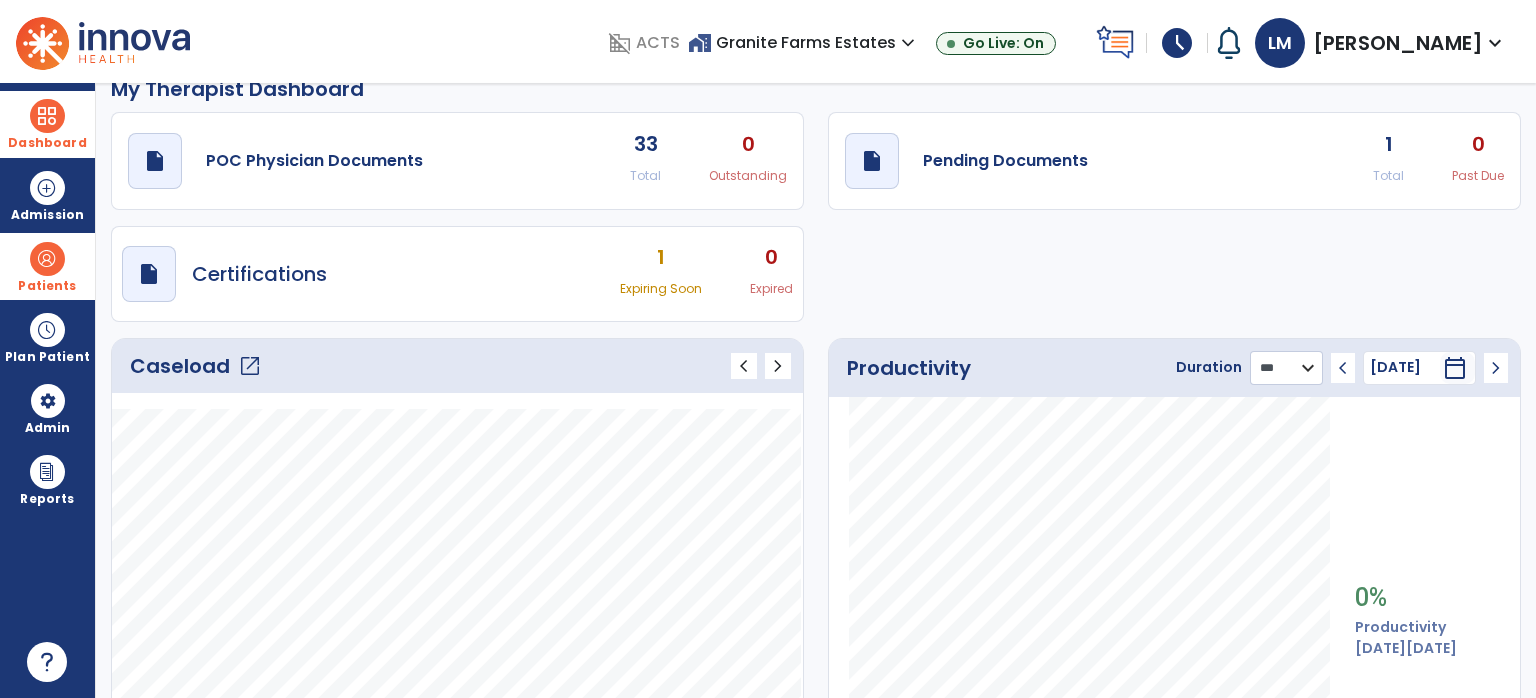 scroll, scrollTop: 0, scrollLeft: 0, axis: both 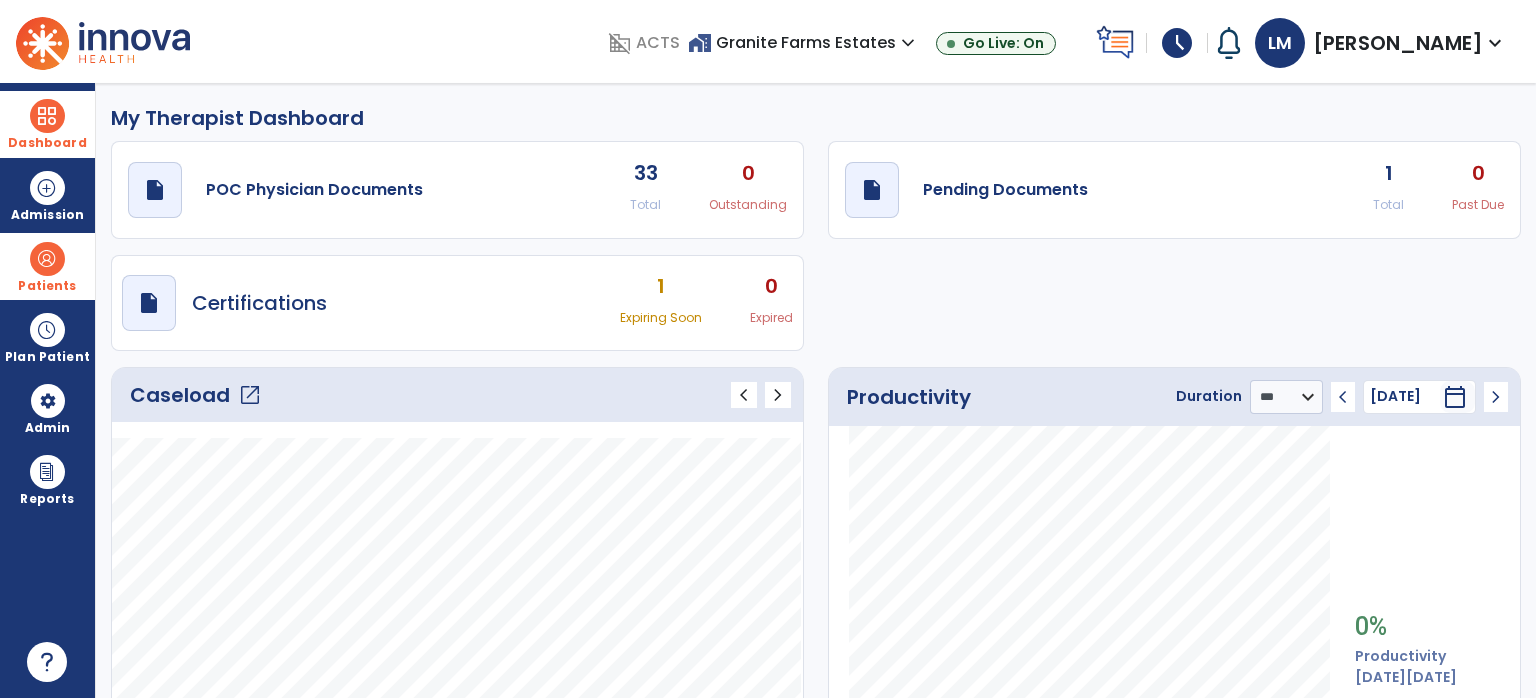 click on "1" 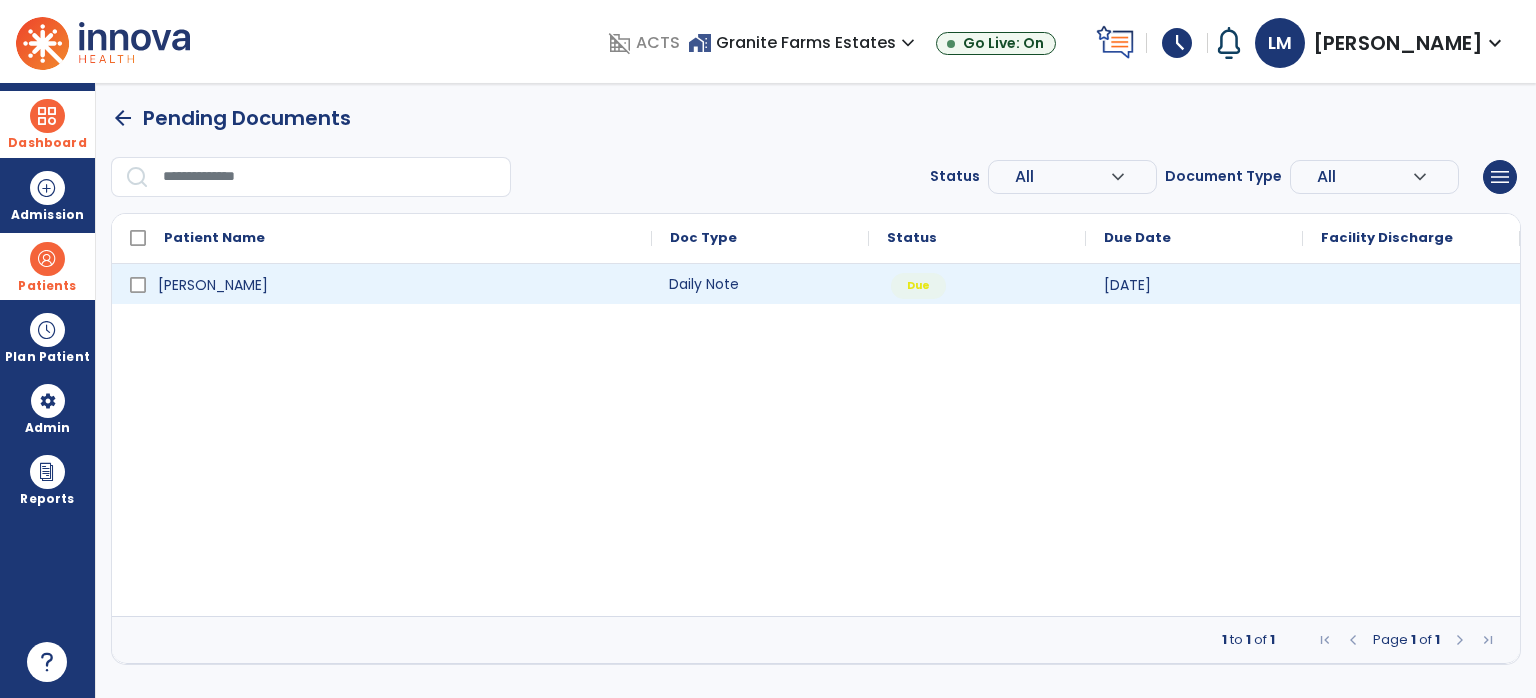click on "Daily Note" at bounding box center [760, 284] 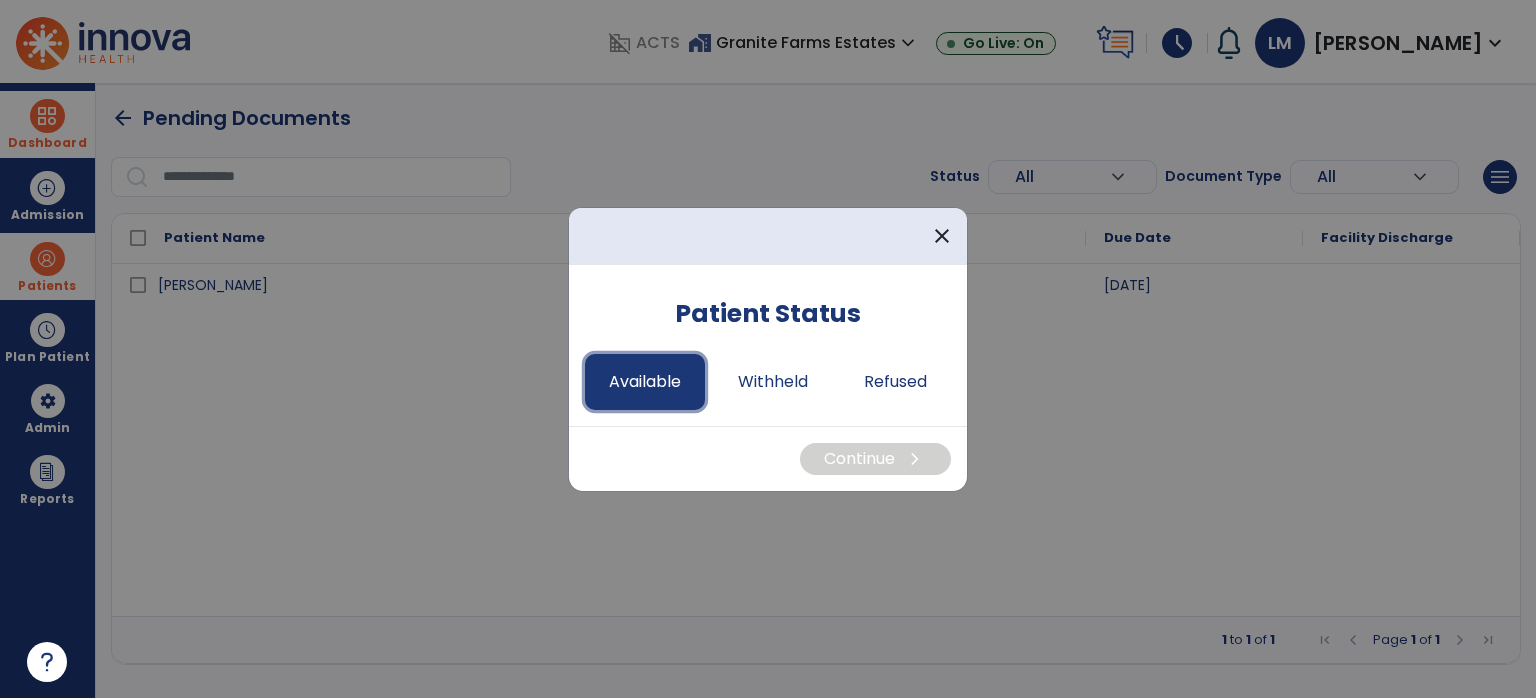click on "Available" at bounding box center (645, 382) 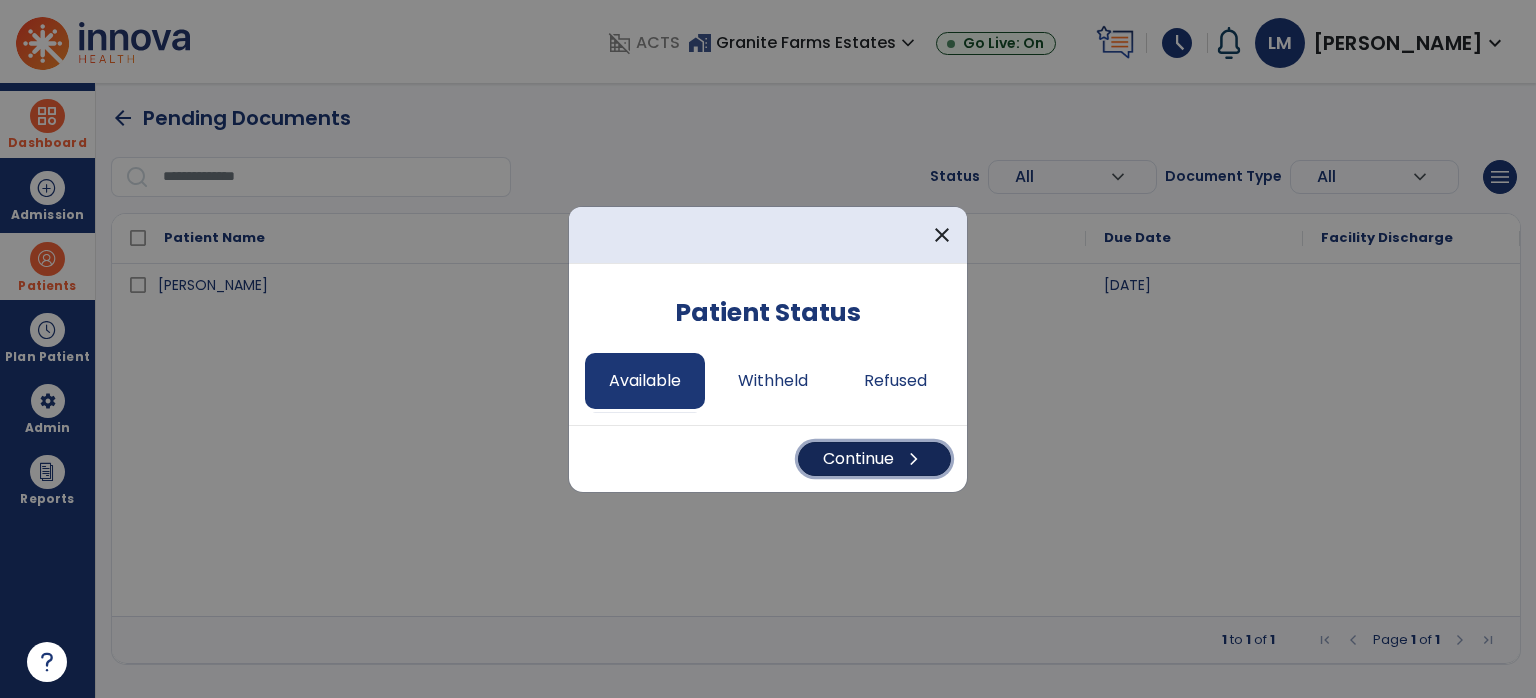click on "Continue   chevron_right" at bounding box center [874, 459] 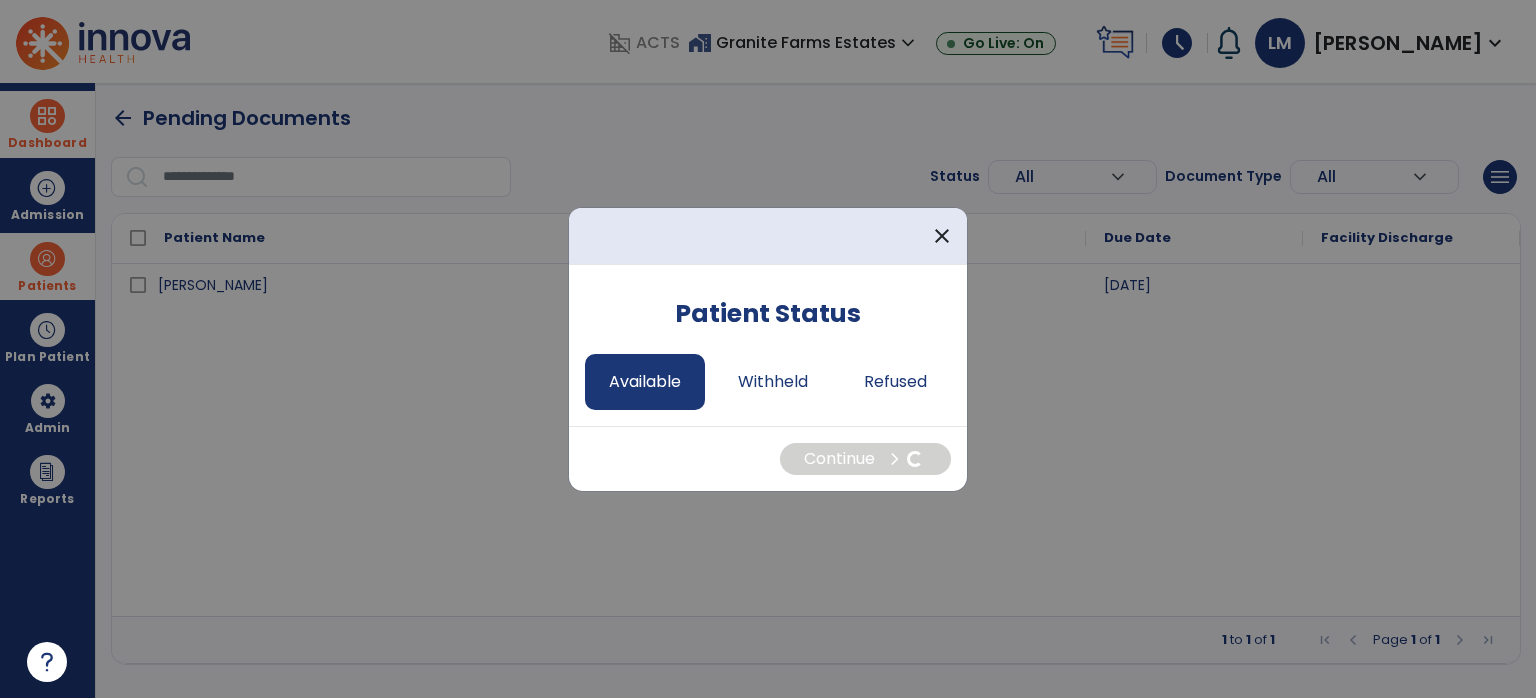 select on "*" 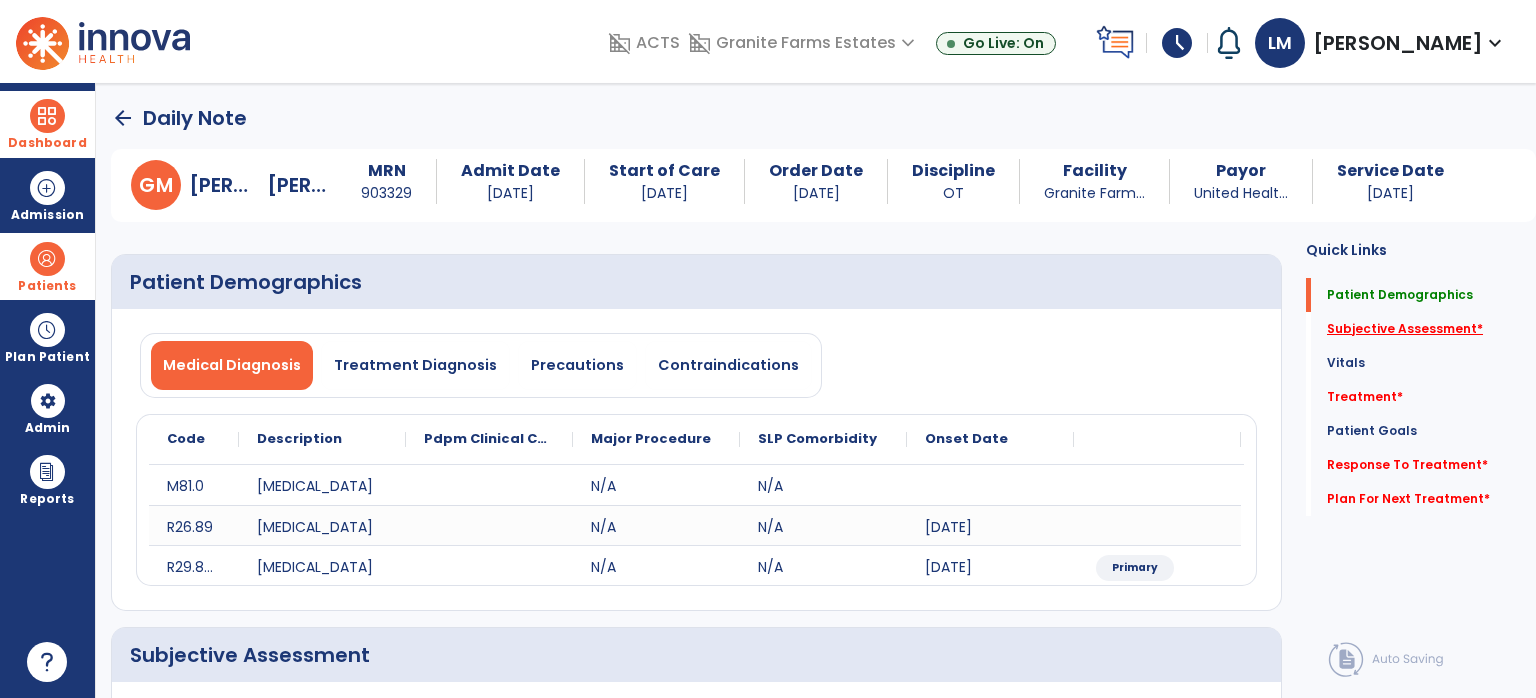 click on "Subjective Assessment   *" 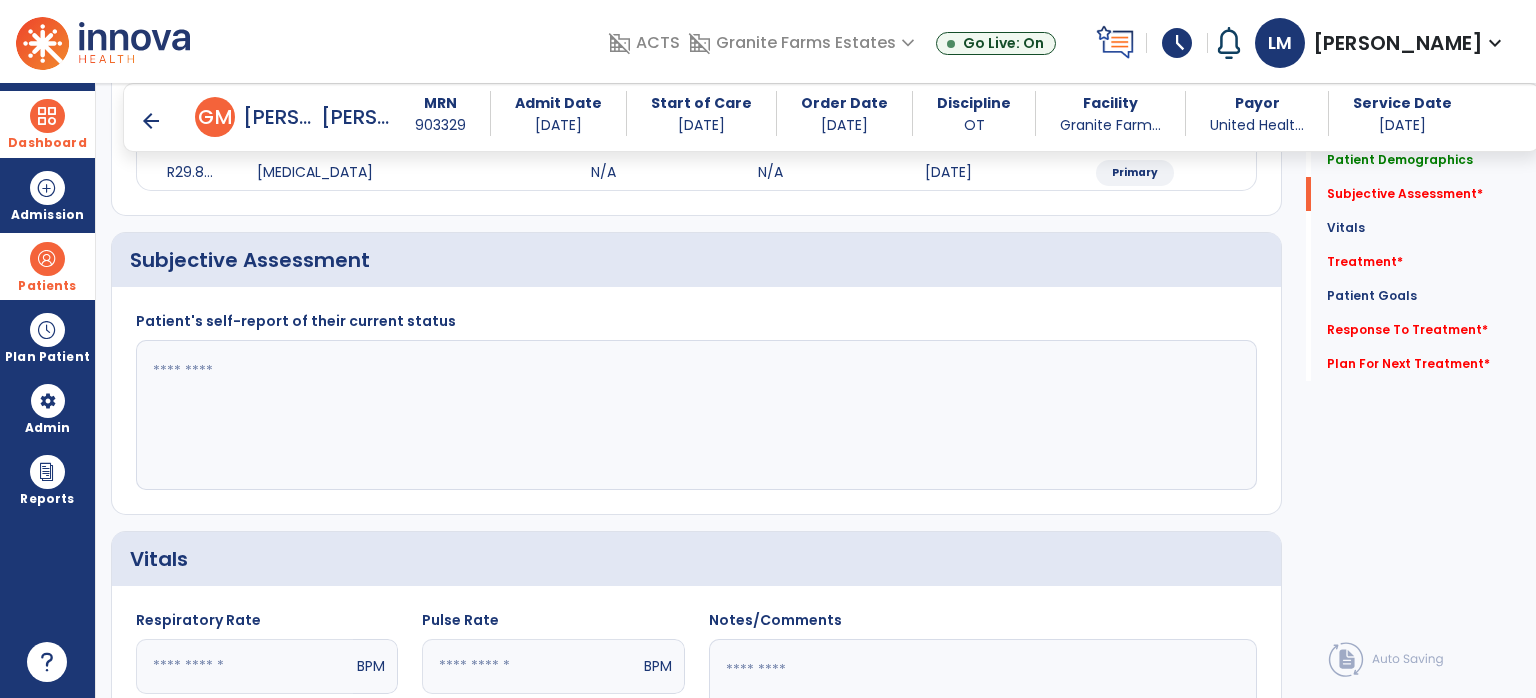 scroll, scrollTop: 376, scrollLeft: 0, axis: vertical 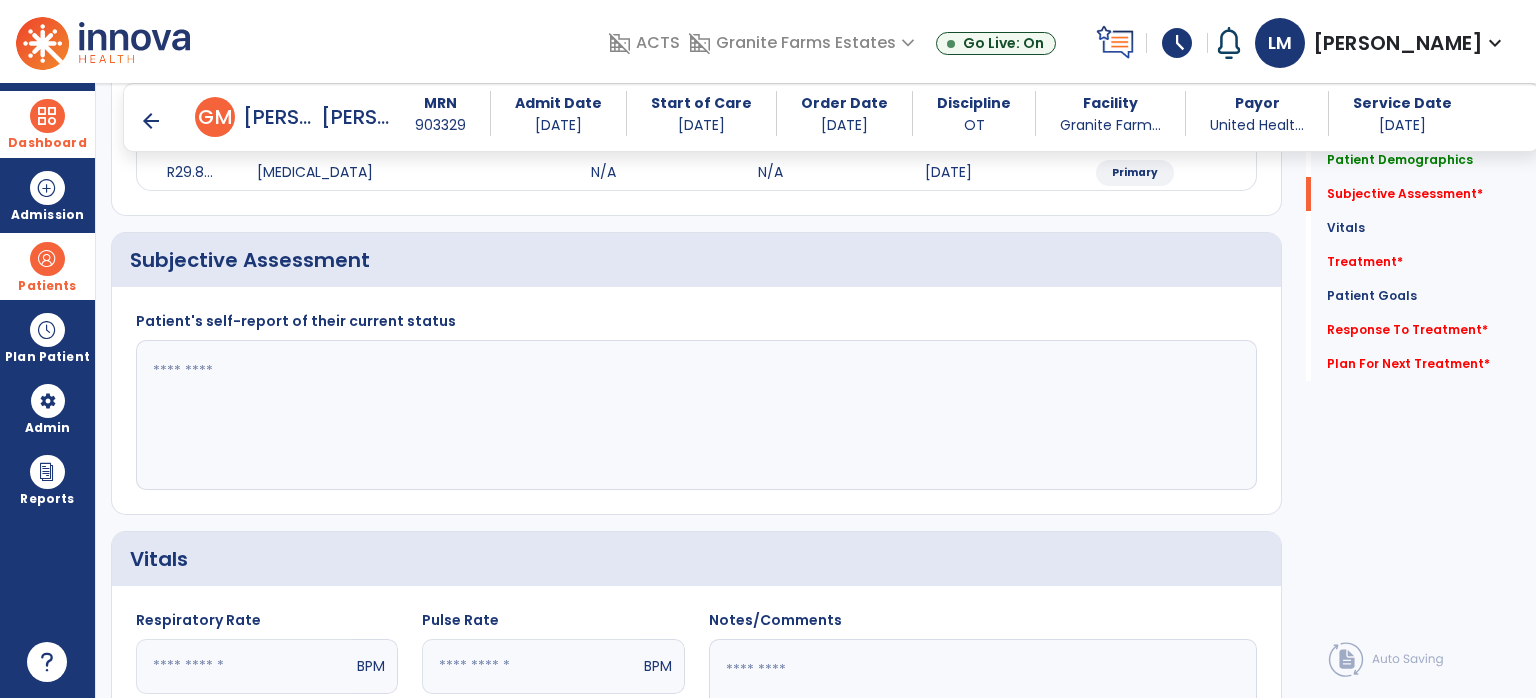 click 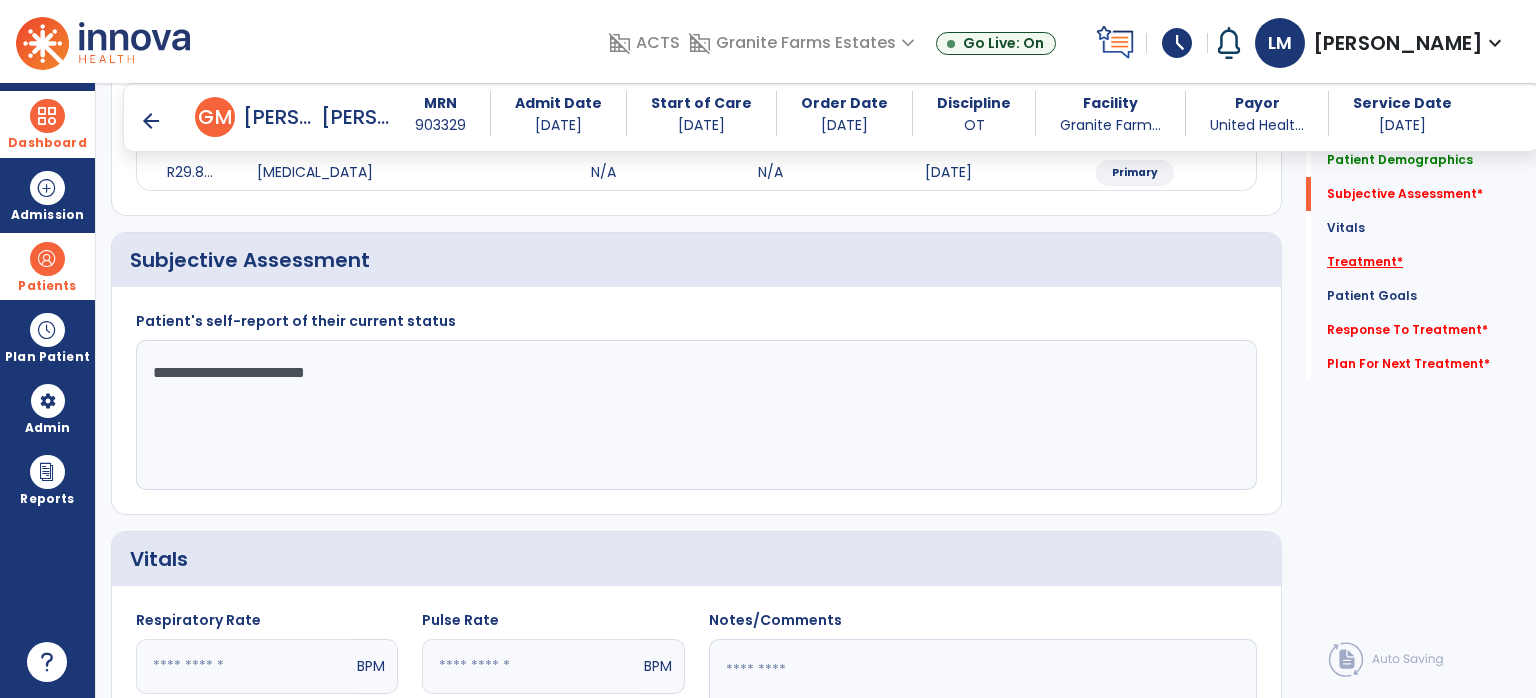 type on "**********" 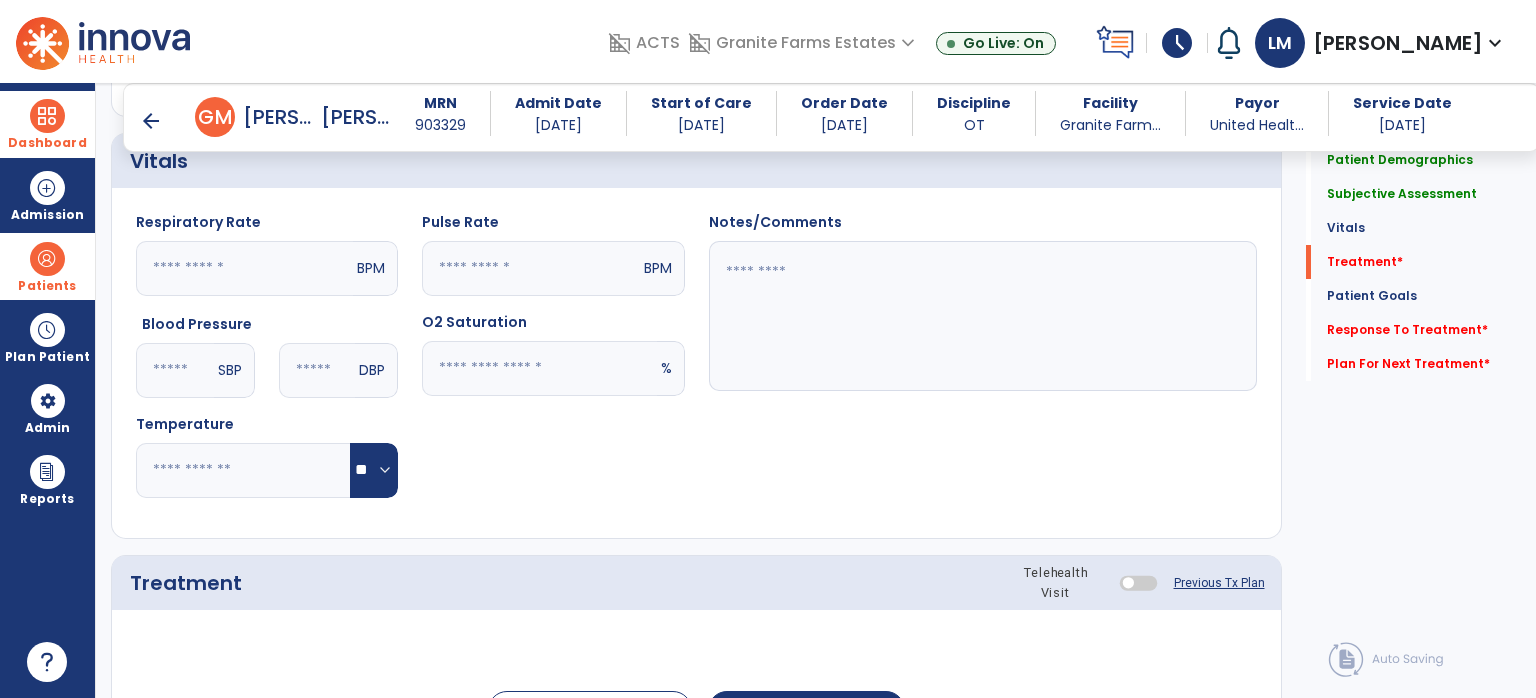 scroll, scrollTop: 1065, scrollLeft: 0, axis: vertical 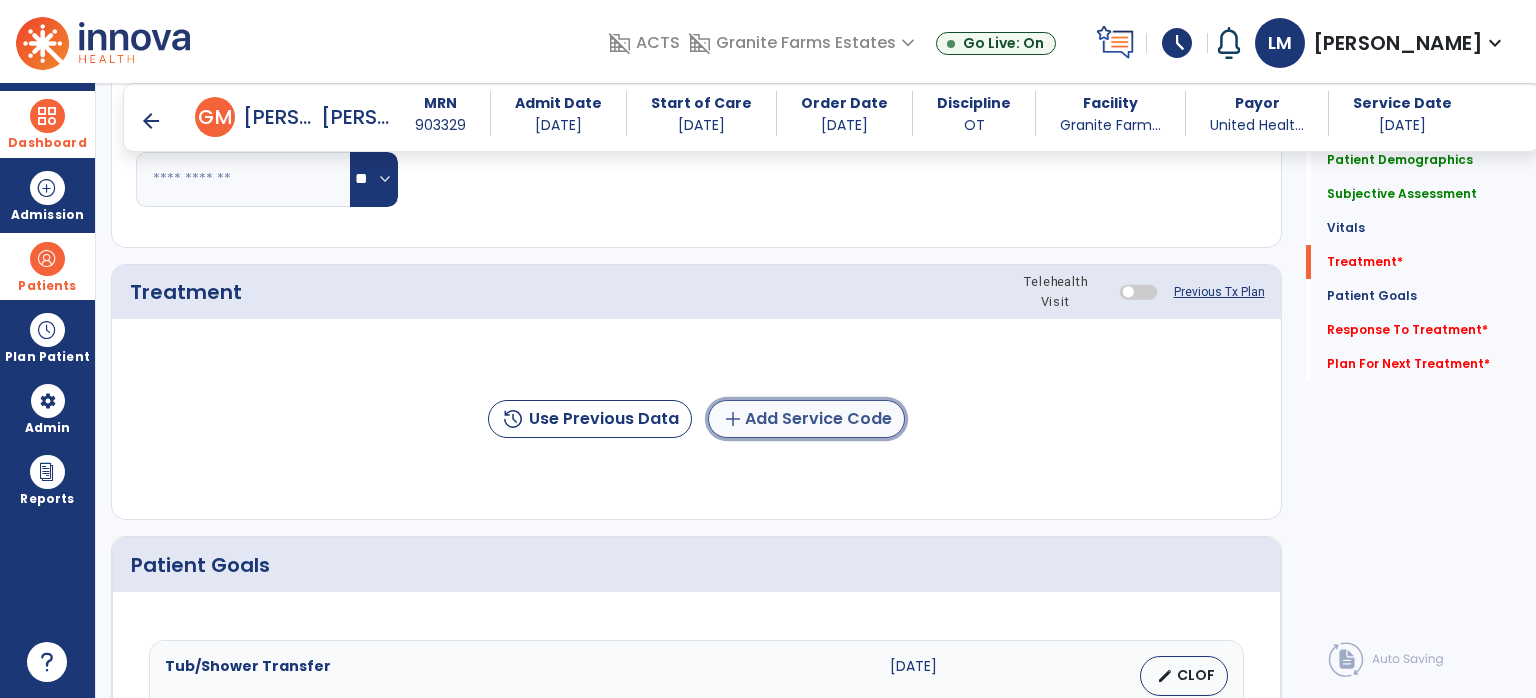 click on "add  Add Service Code" 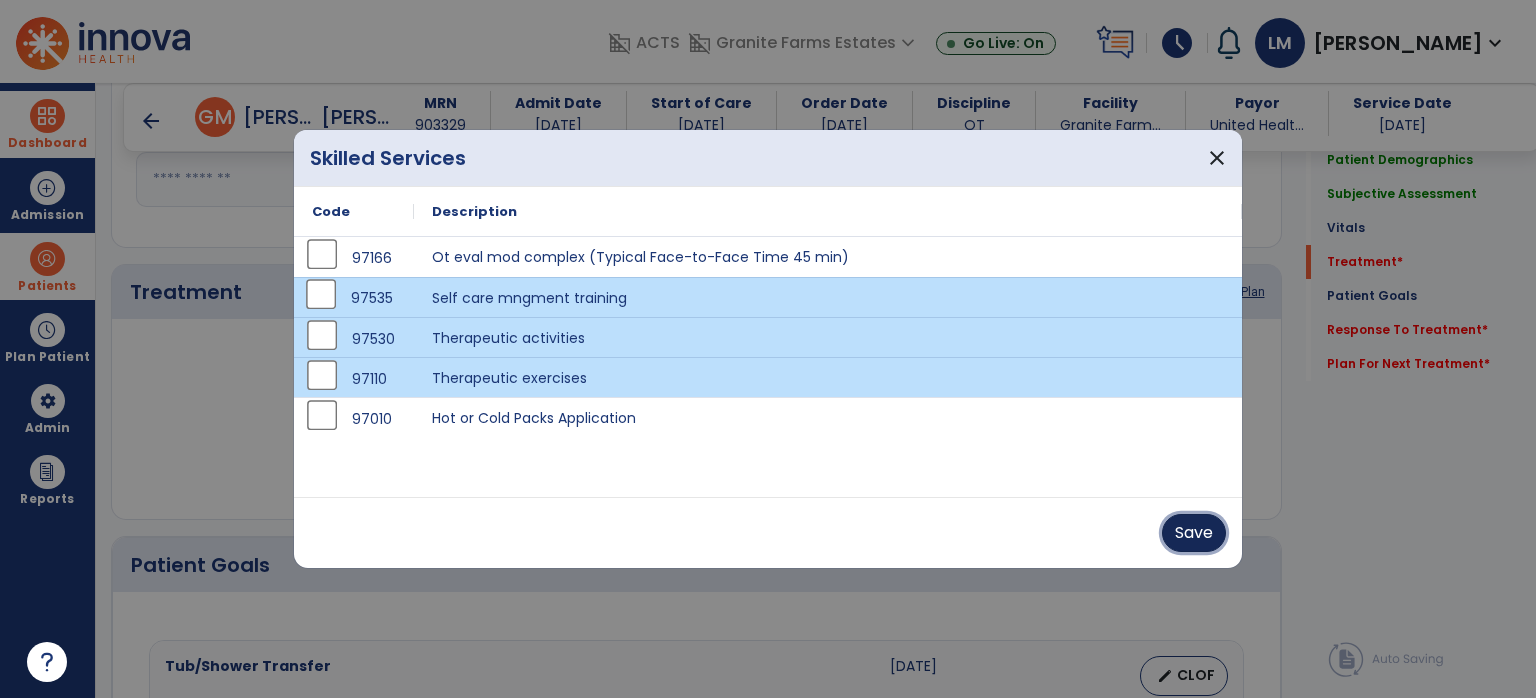 click on "Save" at bounding box center [1194, 533] 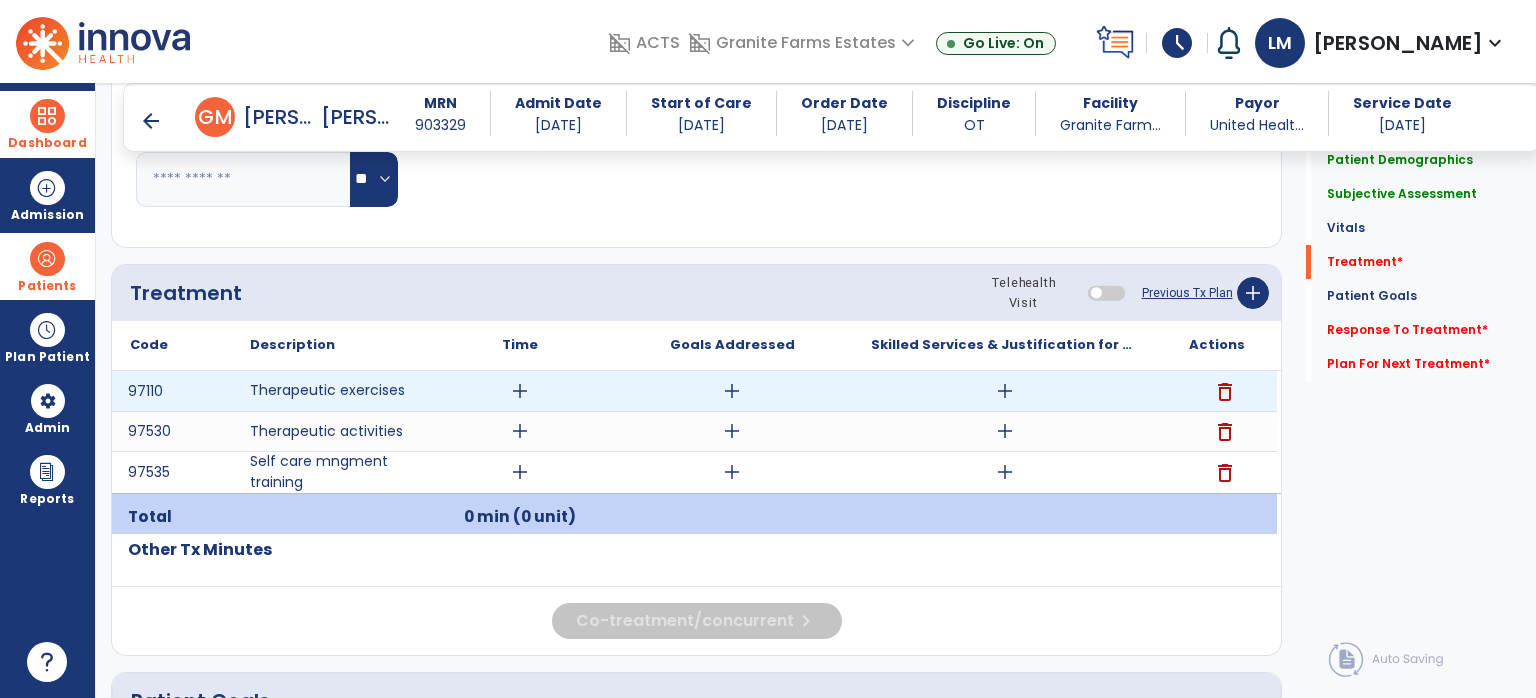 click on "add" at bounding box center [1005, 391] 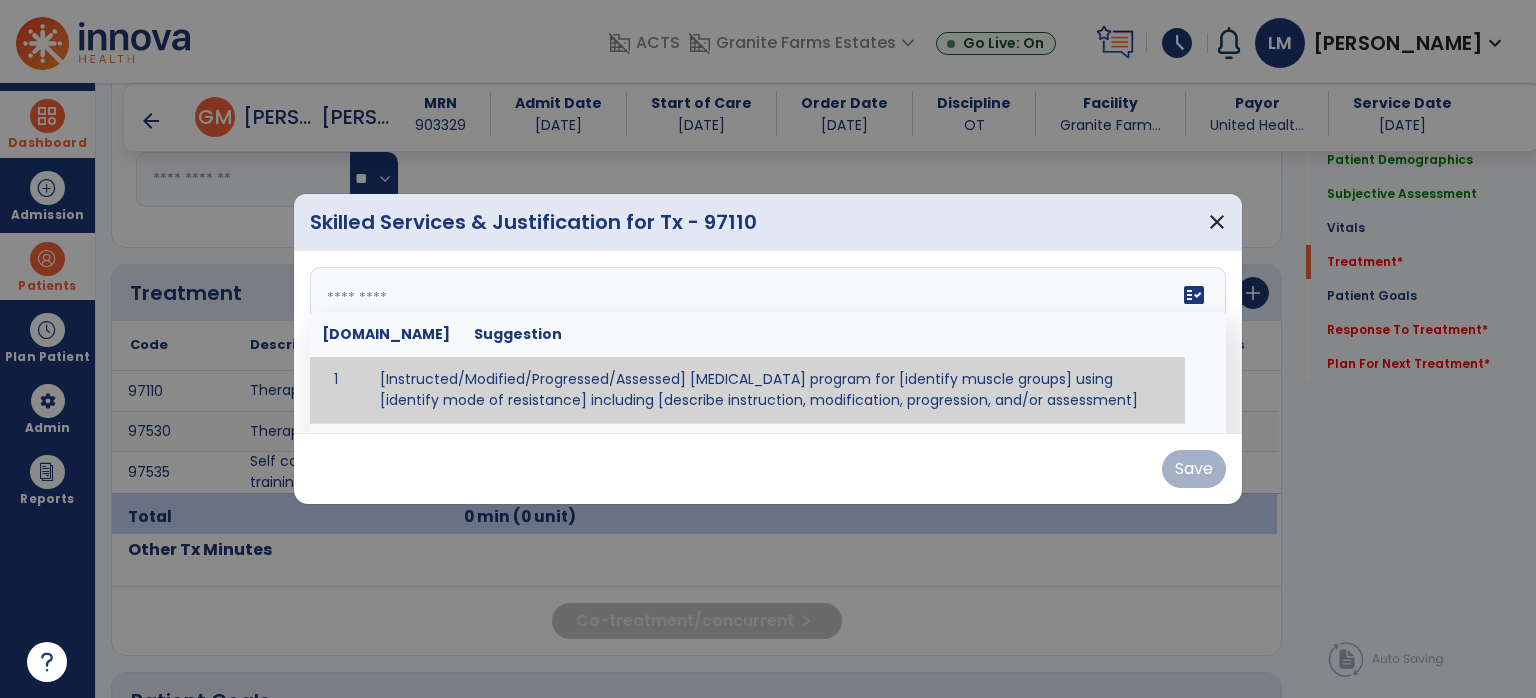 click at bounding box center (768, 342) 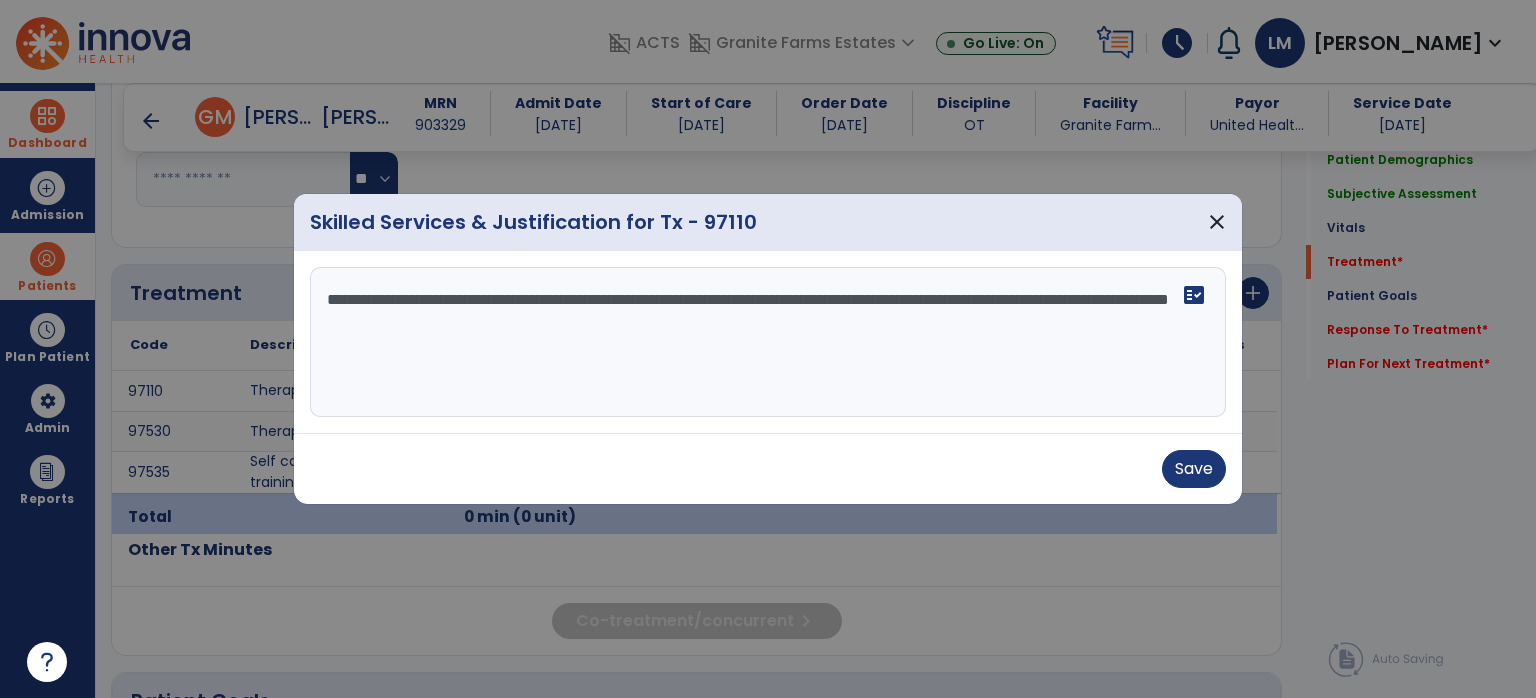 type on "**********" 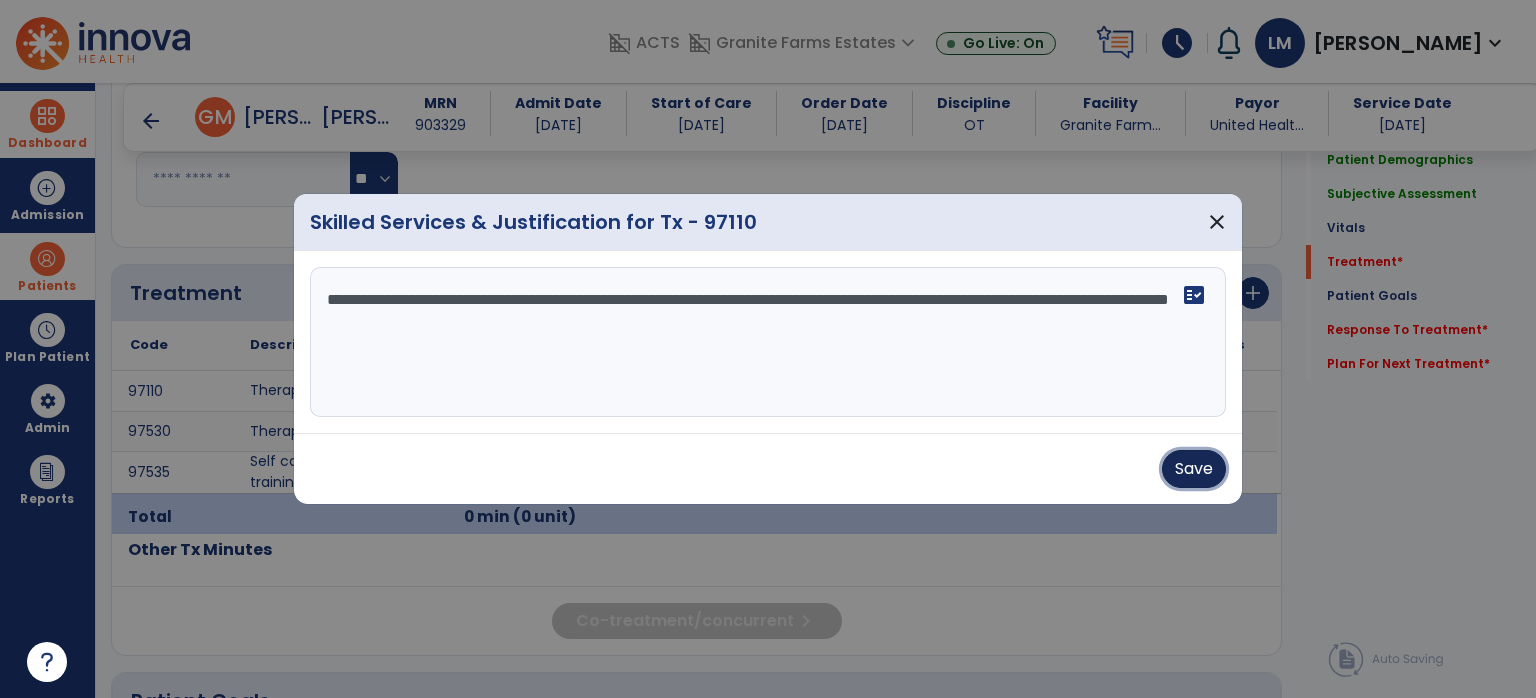 click on "Save" at bounding box center (1194, 469) 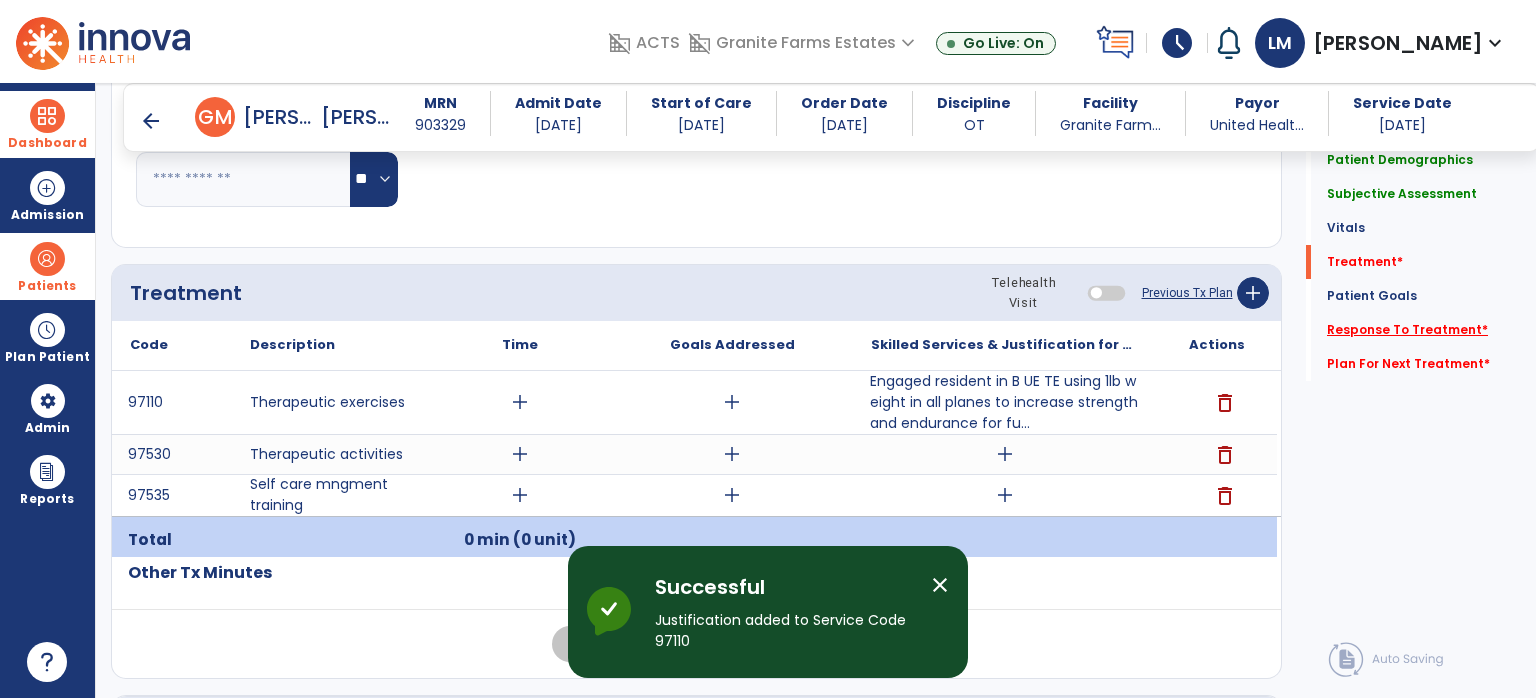 click on "Response To Treatment   *" 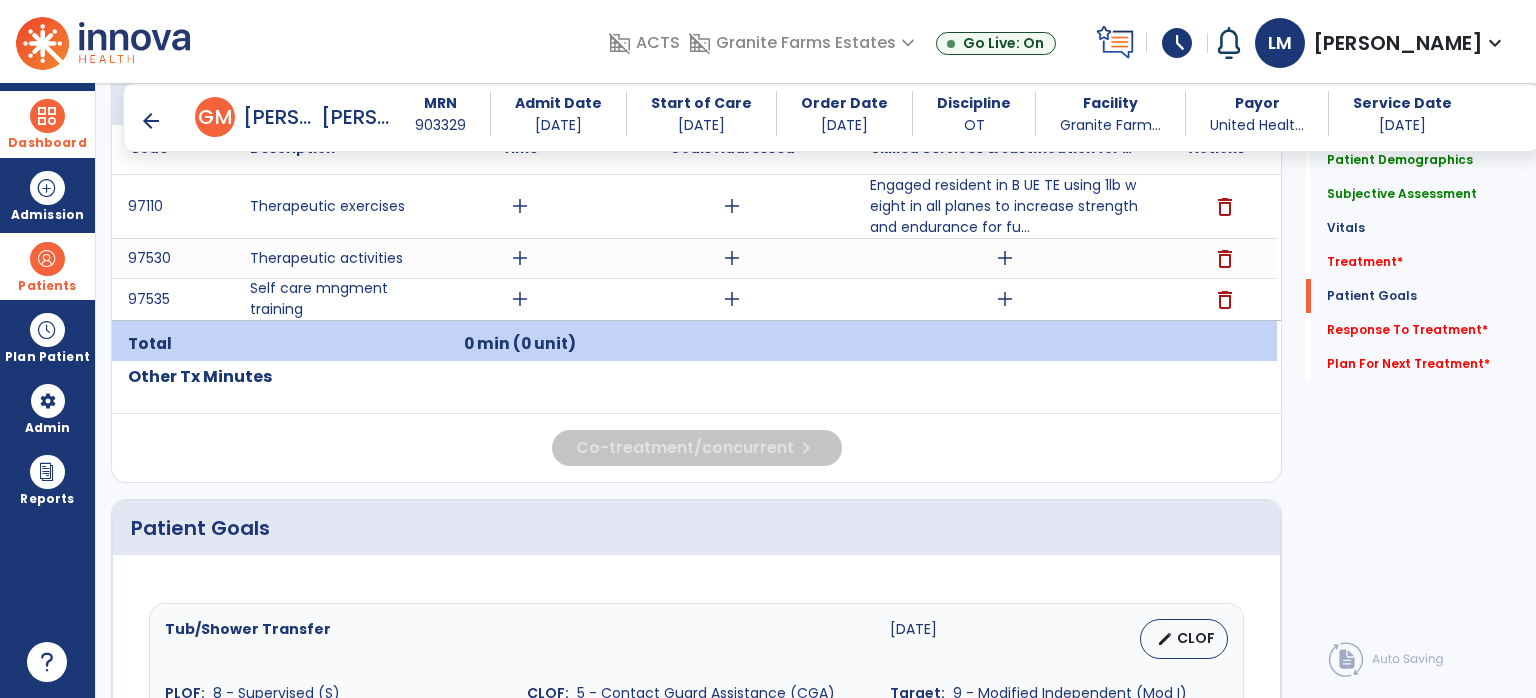 scroll, scrollTop: 1222, scrollLeft: 0, axis: vertical 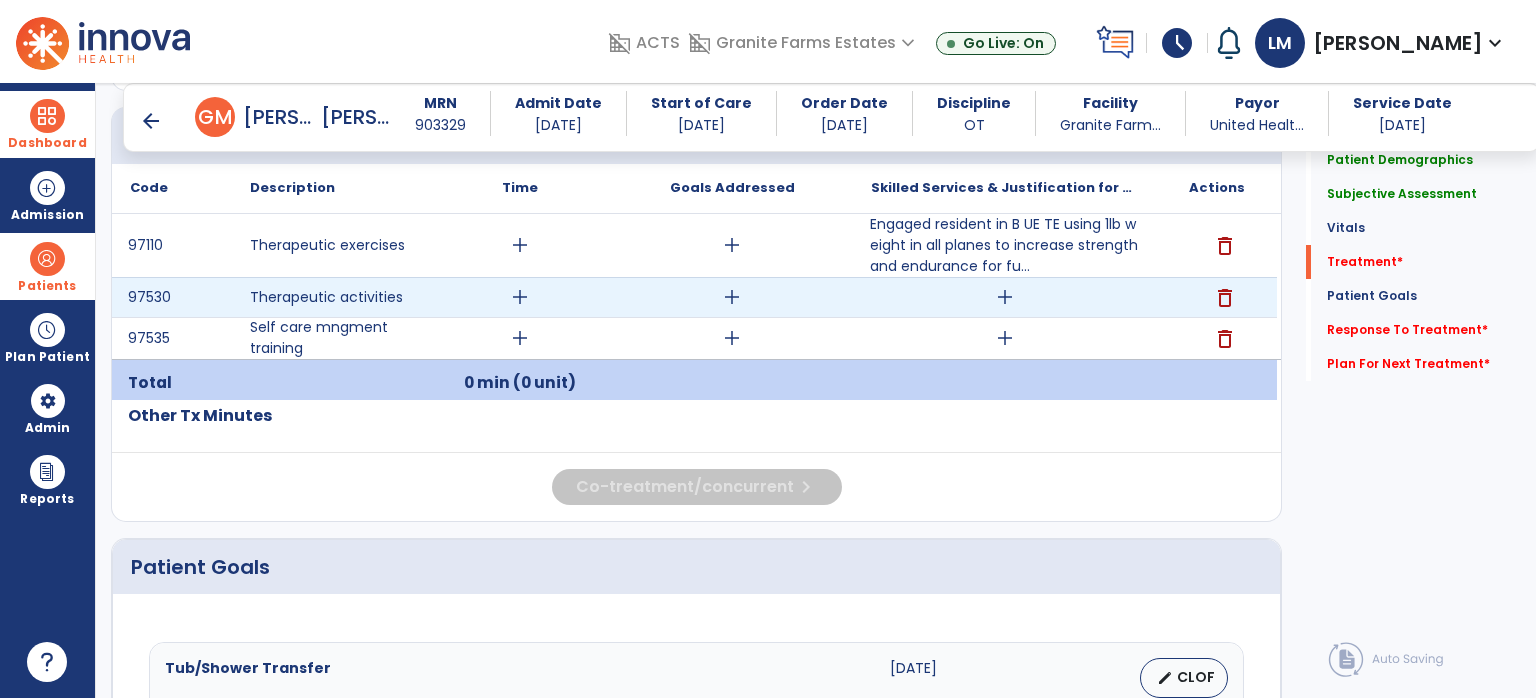 click on "add" at bounding box center [1005, 297] 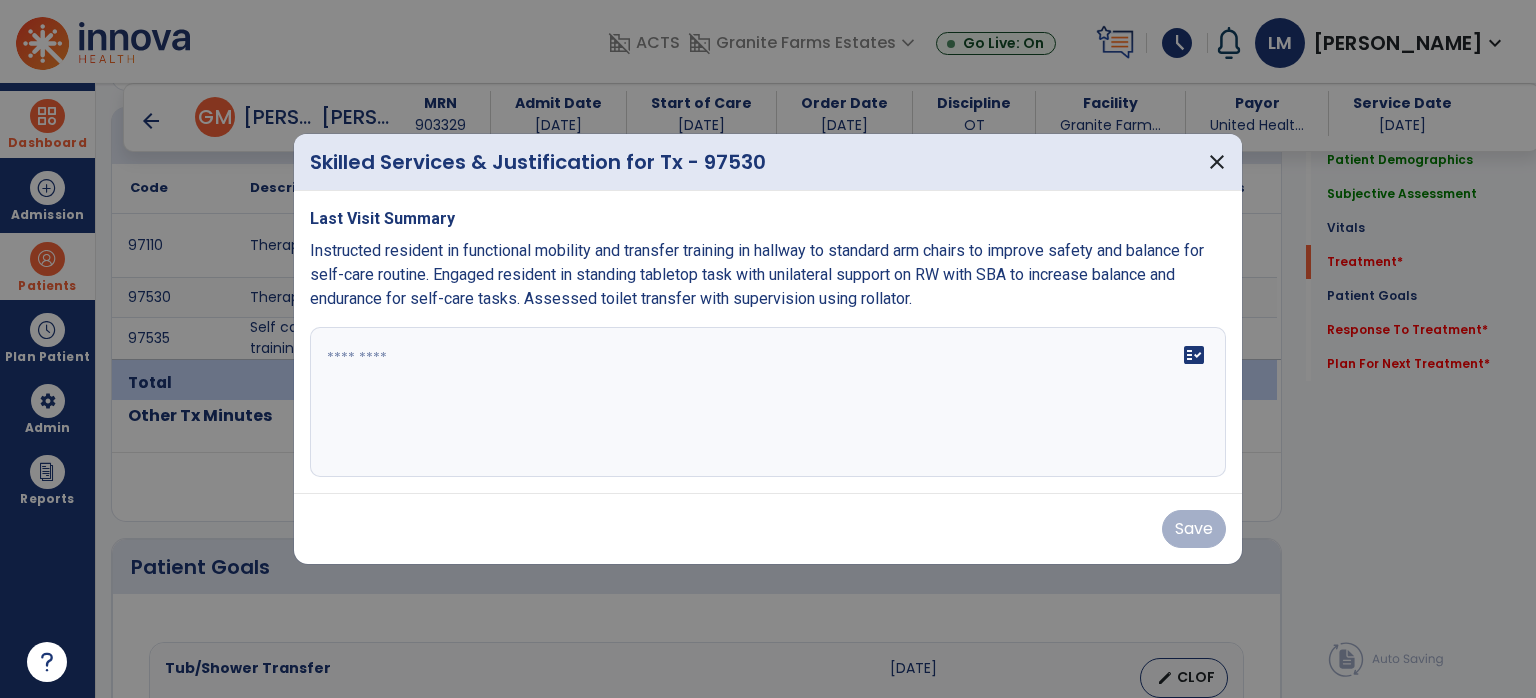 click on "fact_check" at bounding box center [768, 402] 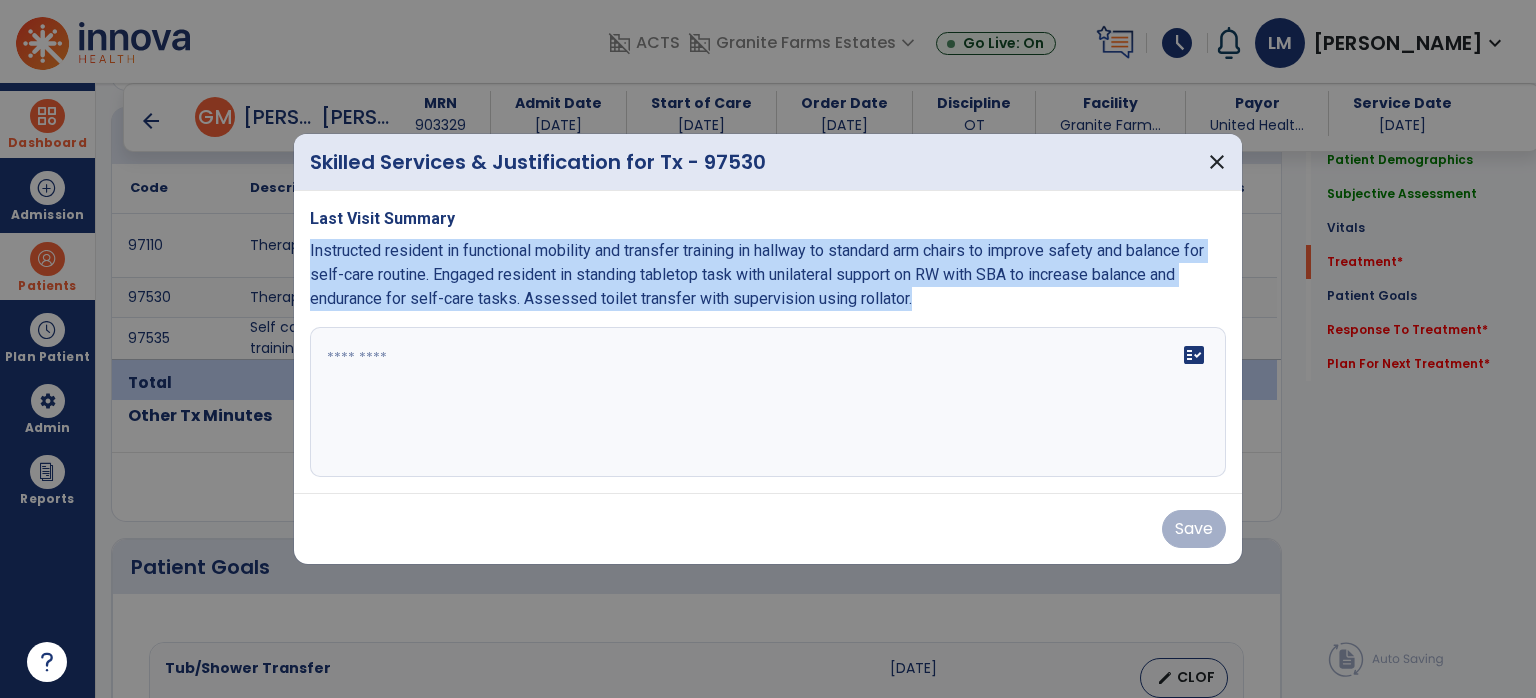 drag, startPoint x: 301, startPoint y: 249, endPoint x: 904, endPoint y: 309, distance: 605.9777 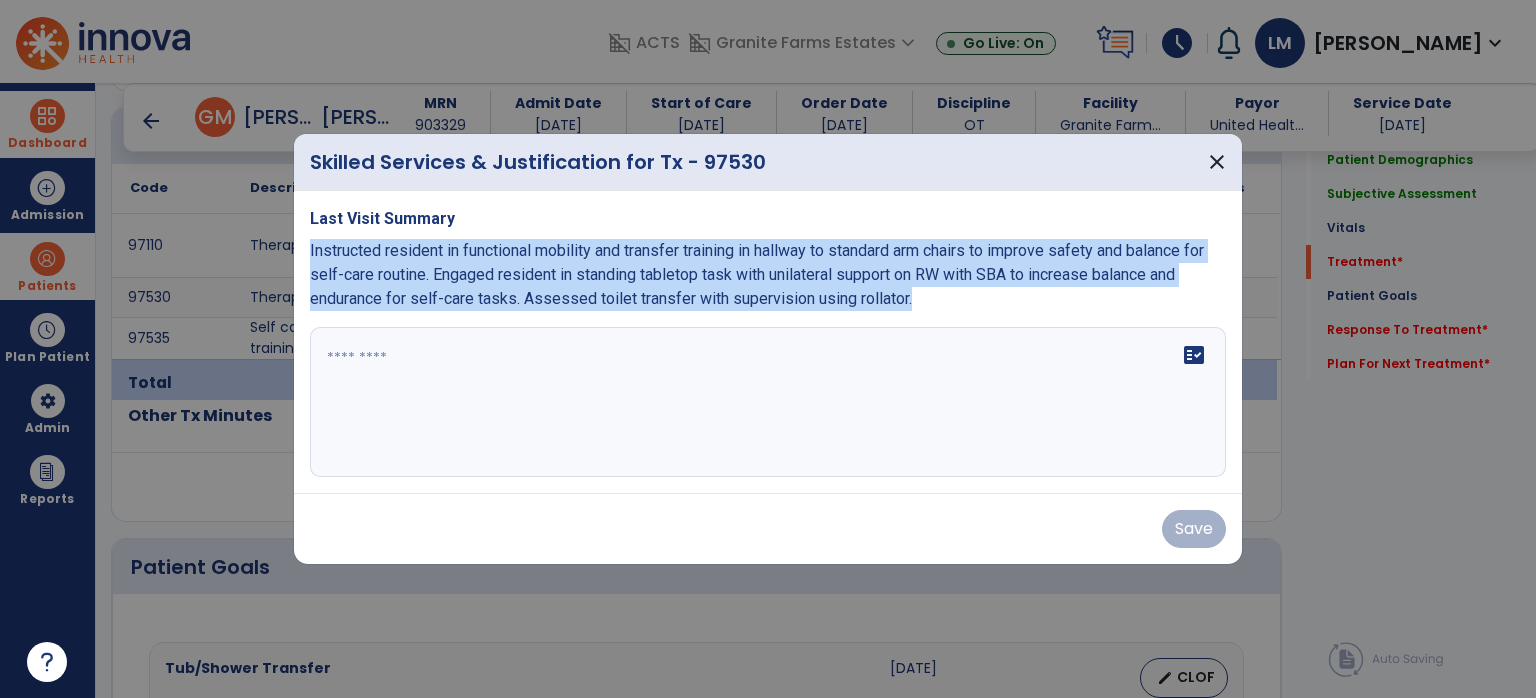 click on "Last Visit Summary Instructed resident in functional mobility and transfer training in hallway to standard arm chairs to improve safety and balance for self-care routine. Engaged resident in standing tabletop task with unilateral support on RW with SBA to increase balance and endurance for self-care tasks. Assessed toilet transfer with supervision using rollator.   fact_check" at bounding box center [768, 342] 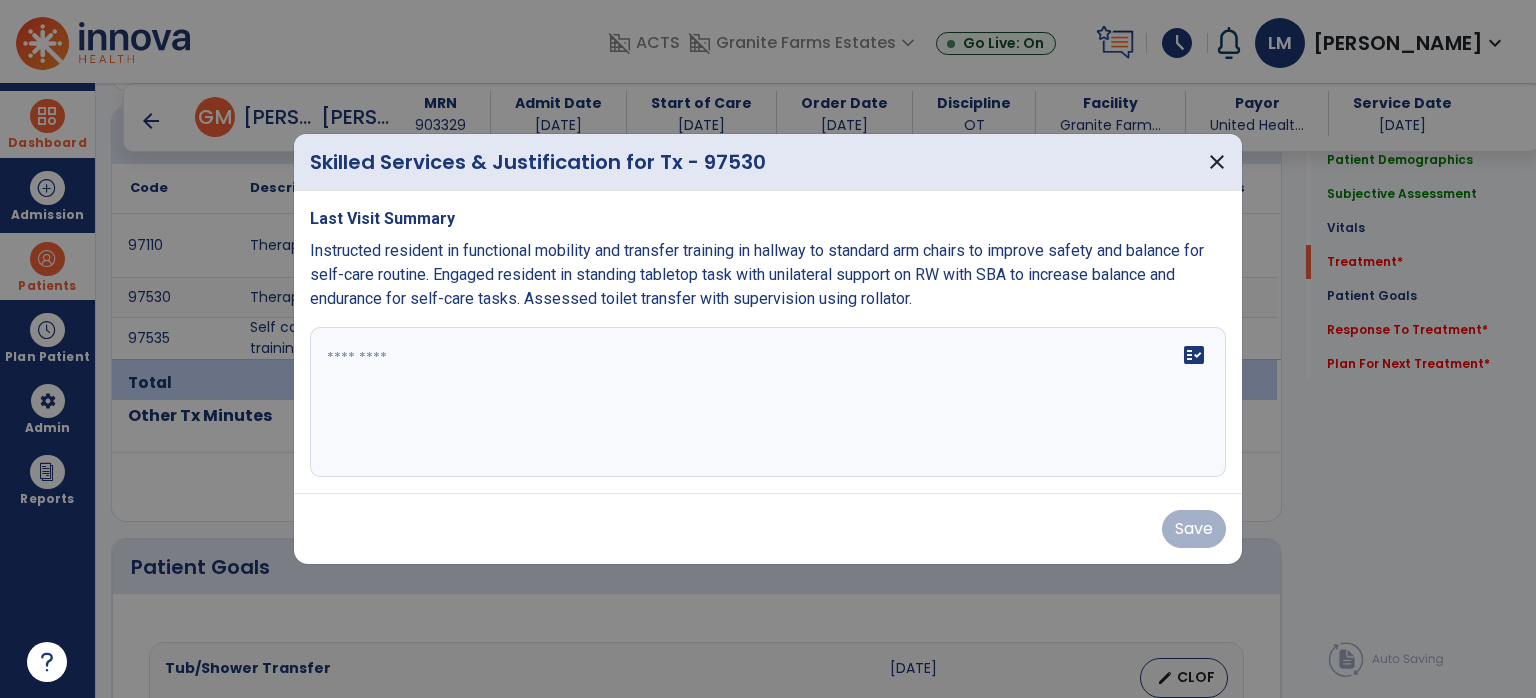 click at bounding box center [768, 402] 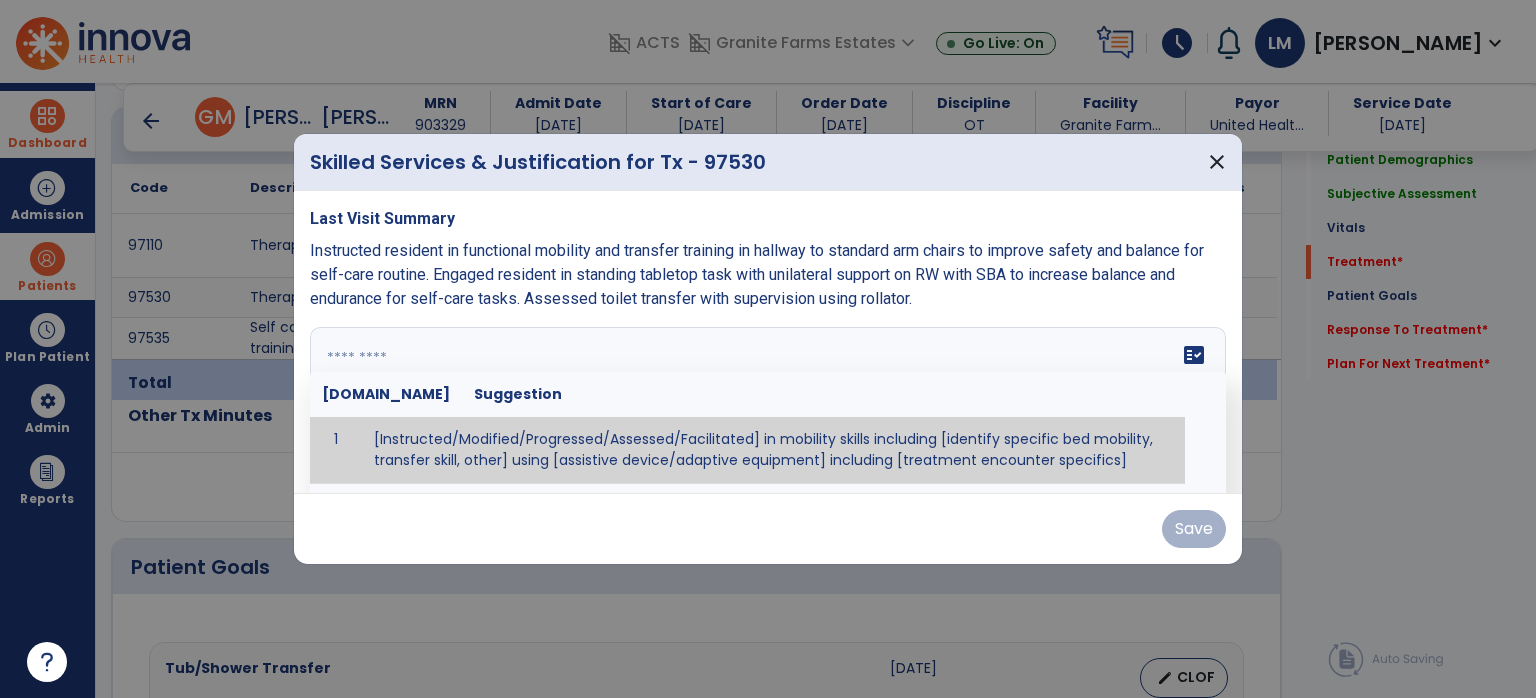 paste on "**********" 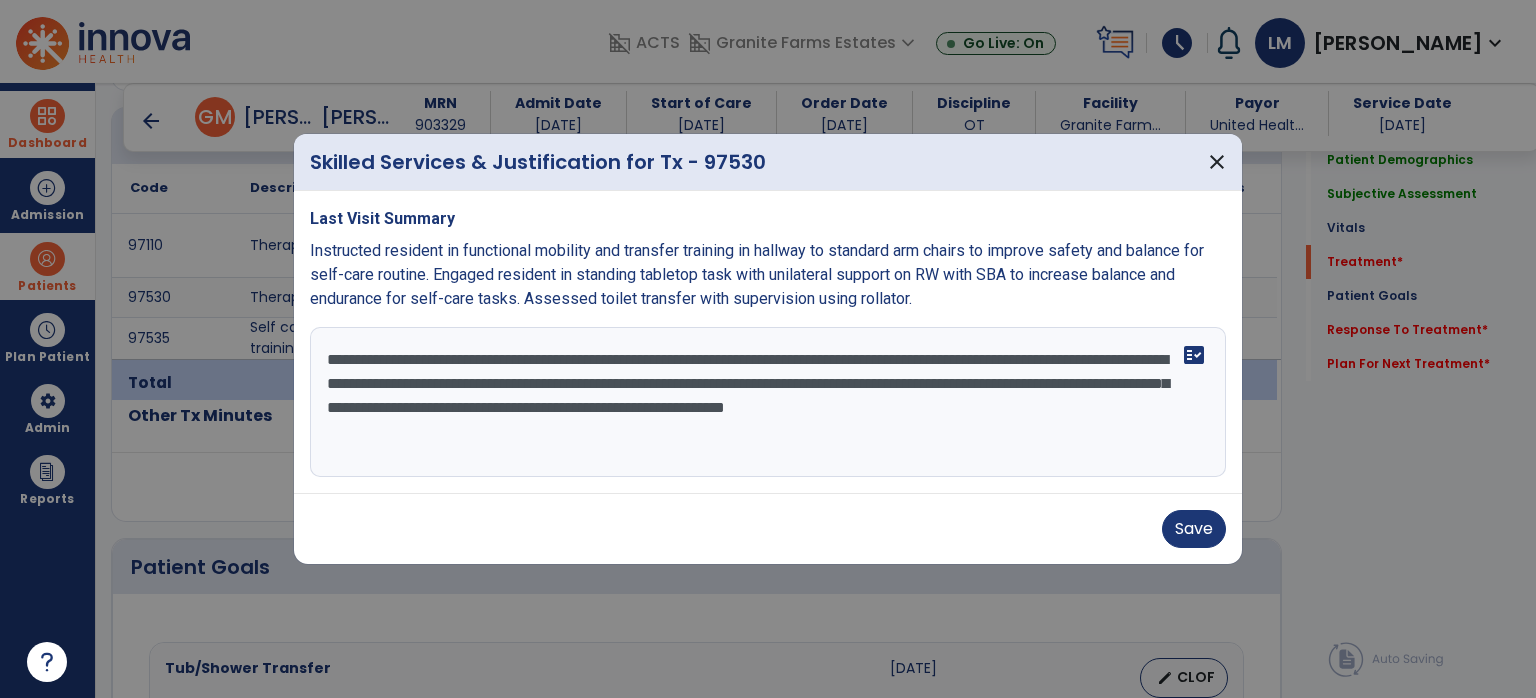 click on "**********" at bounding box center (768, 402) 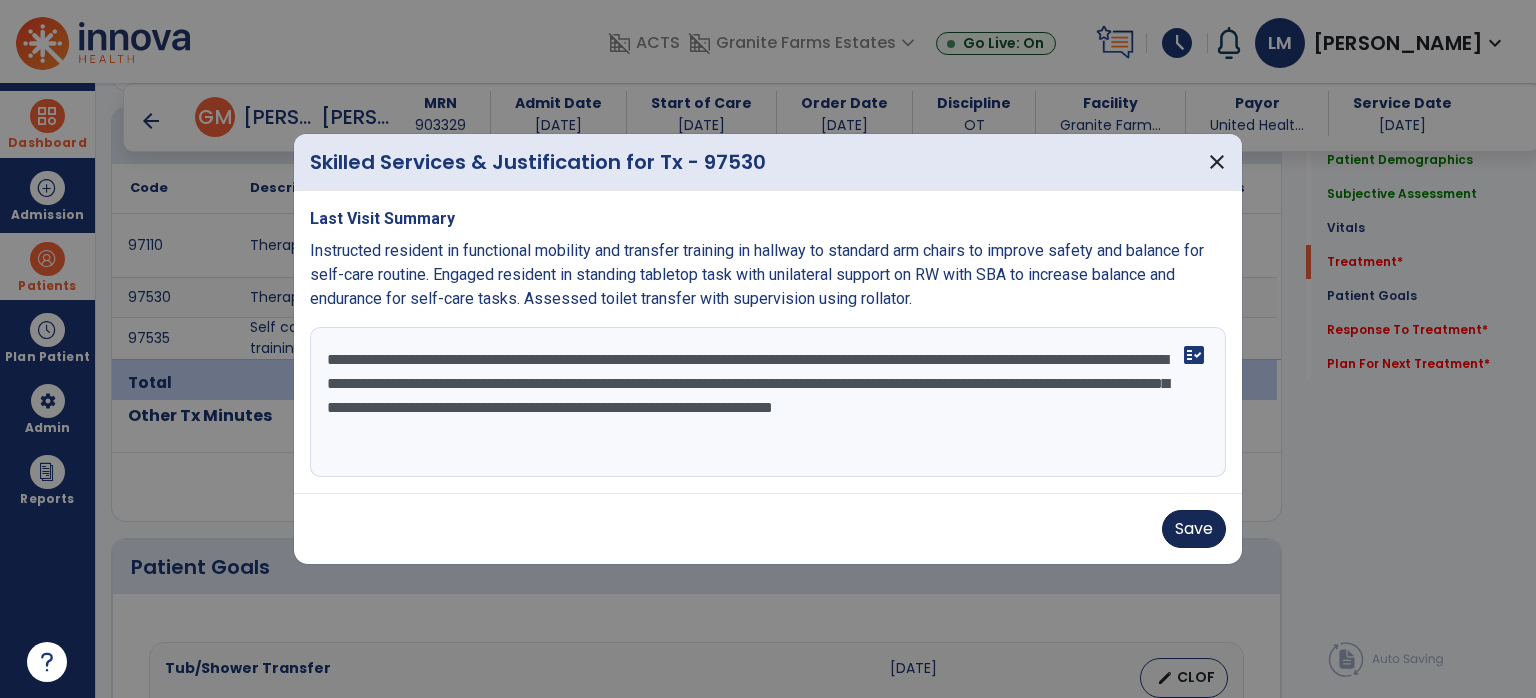 type on "**********" 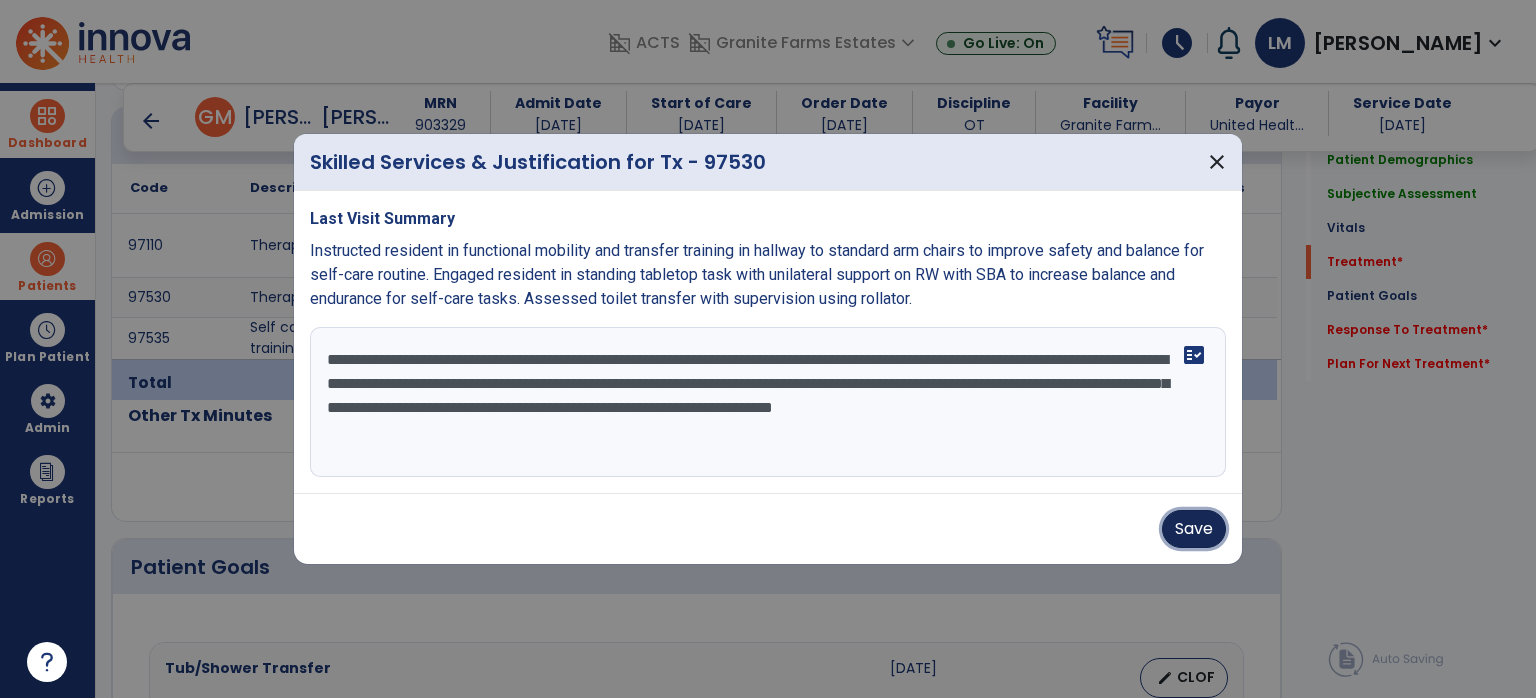 click on "Save" at bounding box center [1194, 529] 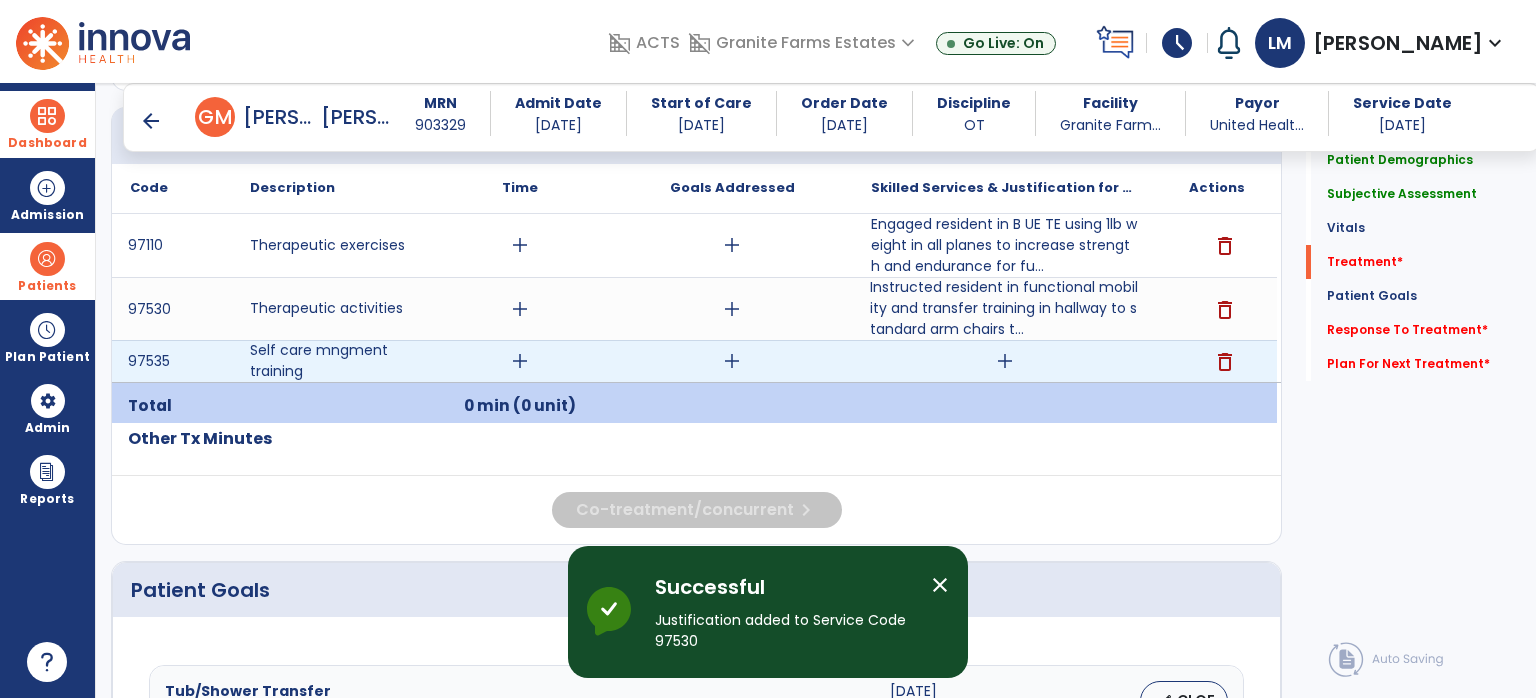 click on "add" at bounding box center [1005, 361] 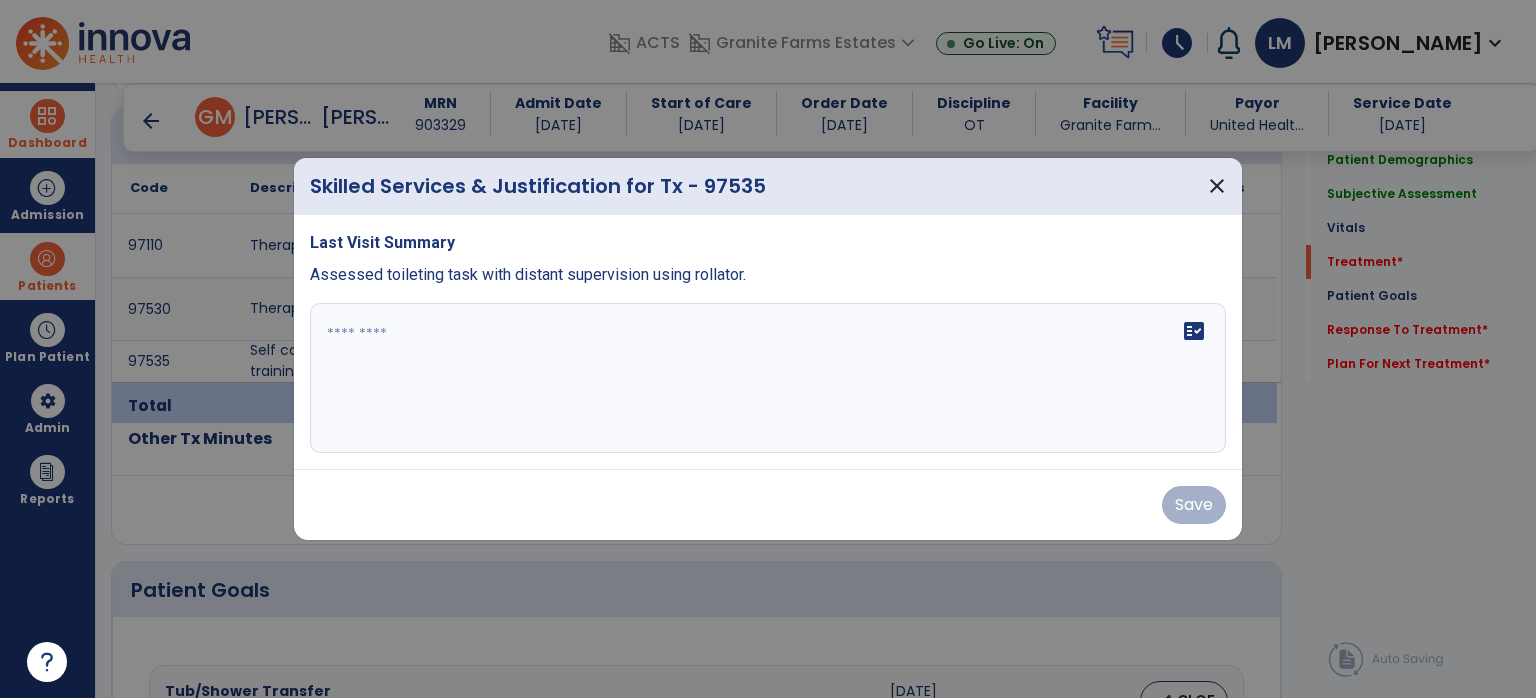 click on "Assessed toileting task with distant supervision using rollator." at bounding box center [528, 274] 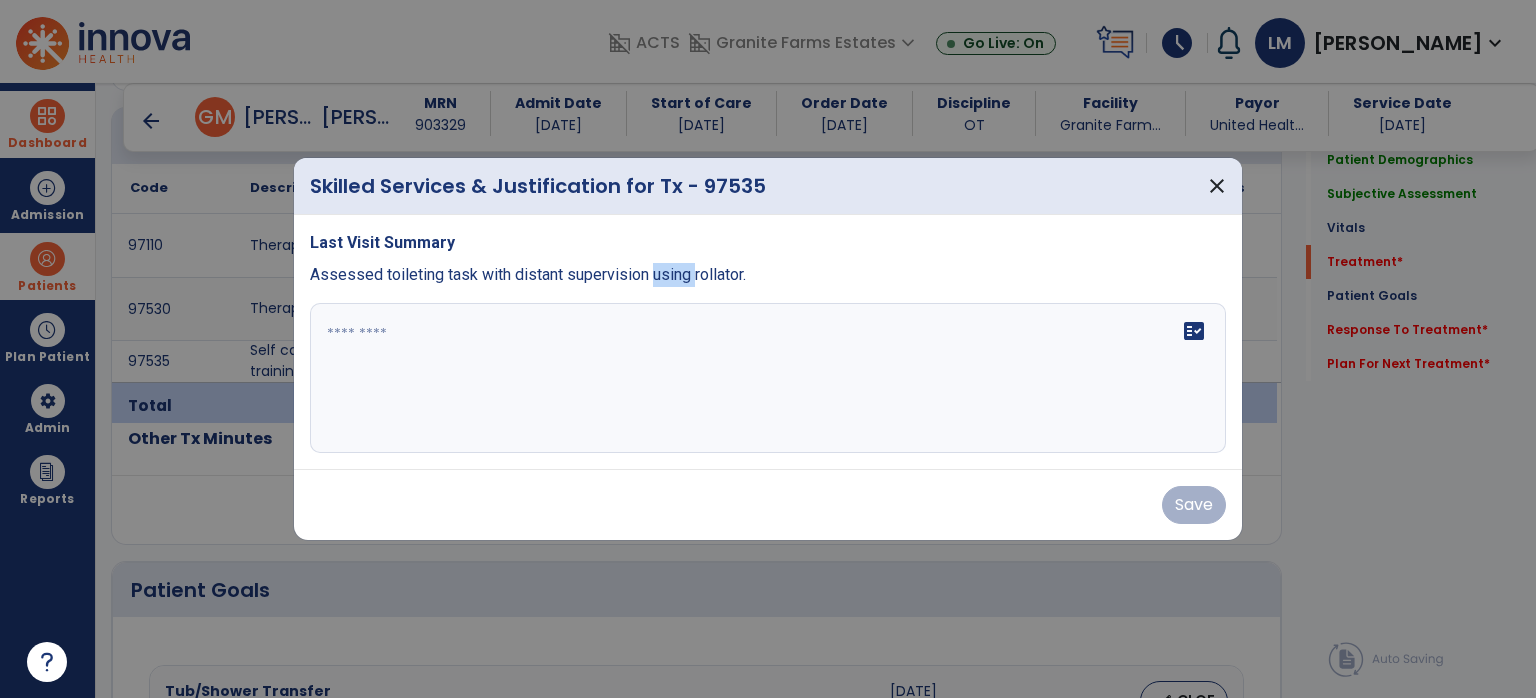 click on "Assessed toileting task with distant supervision using rollator." at bounding box center (528, 274) 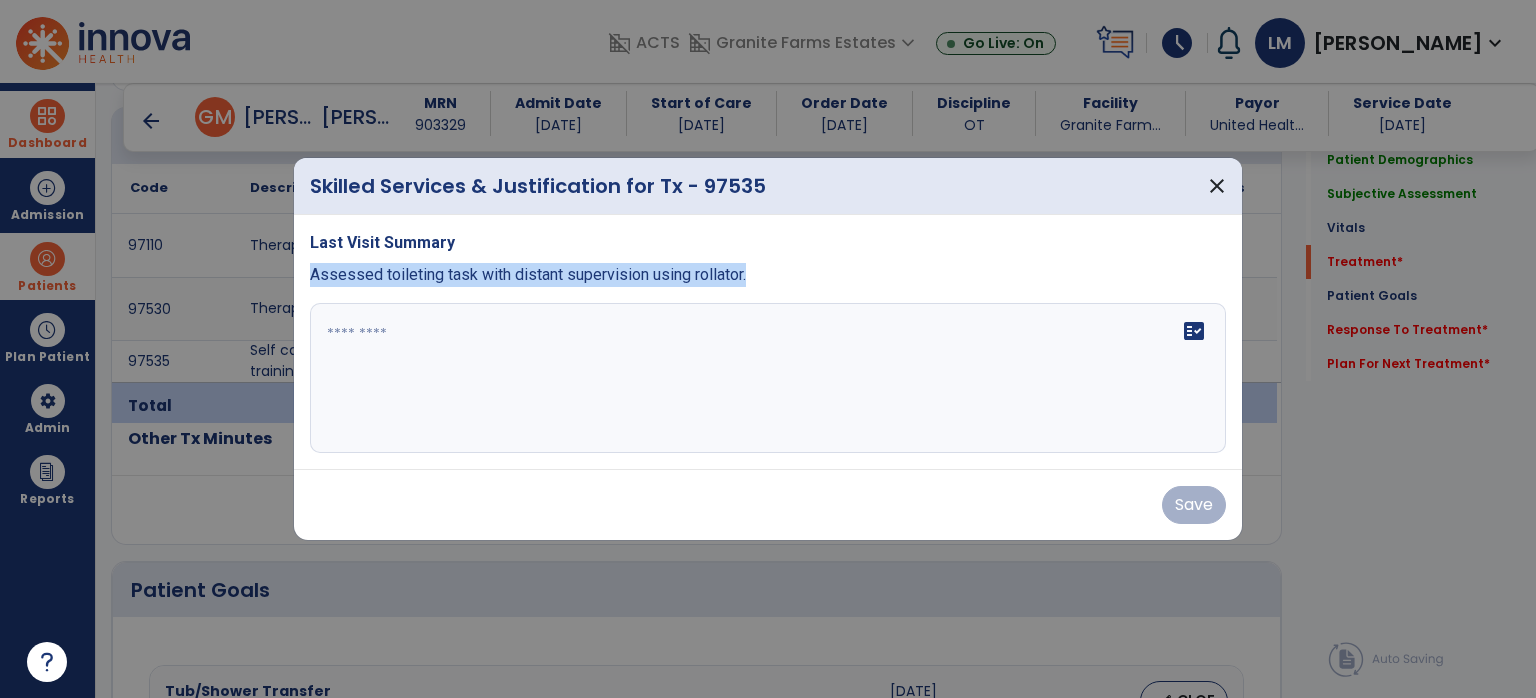 click on "Assessed toileting task with distant supervision using rollator." at bounding box center (528, 274) 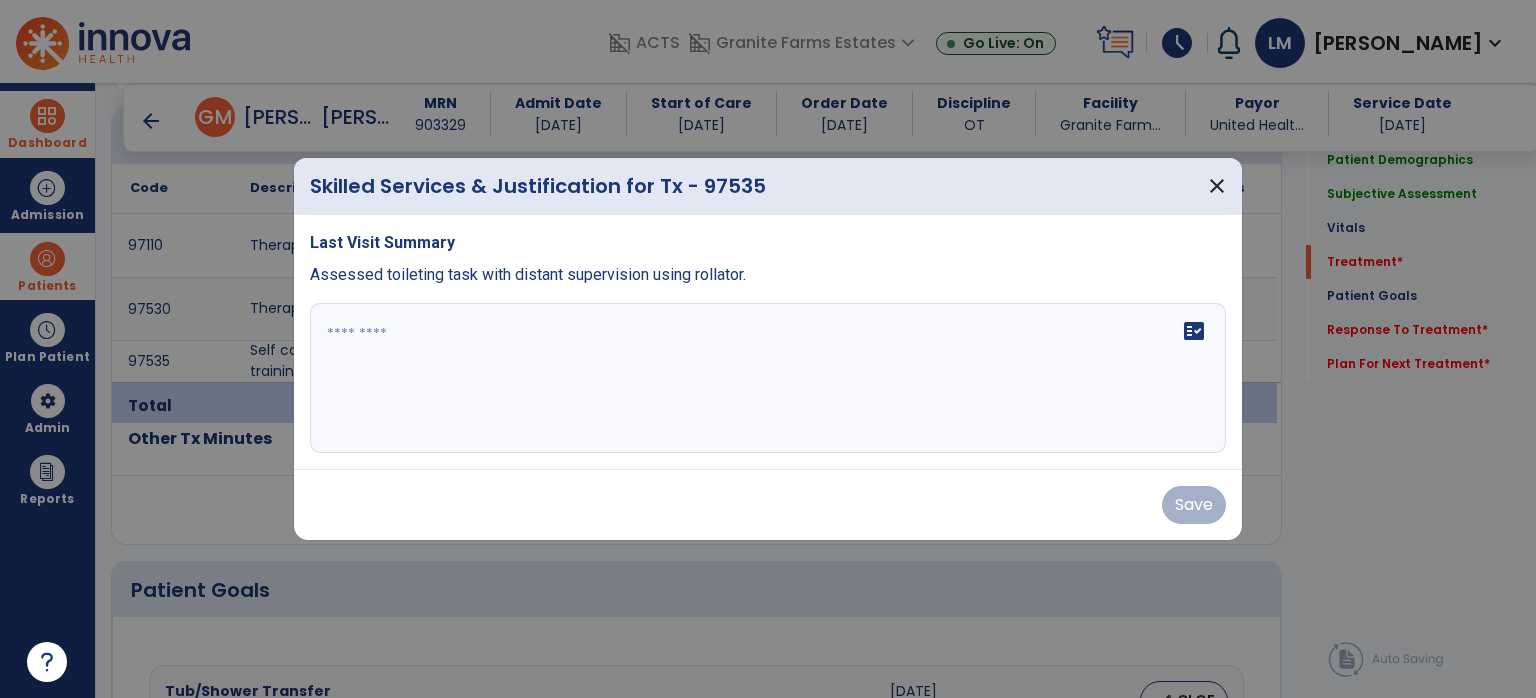 click at bounding box center (768, 378) 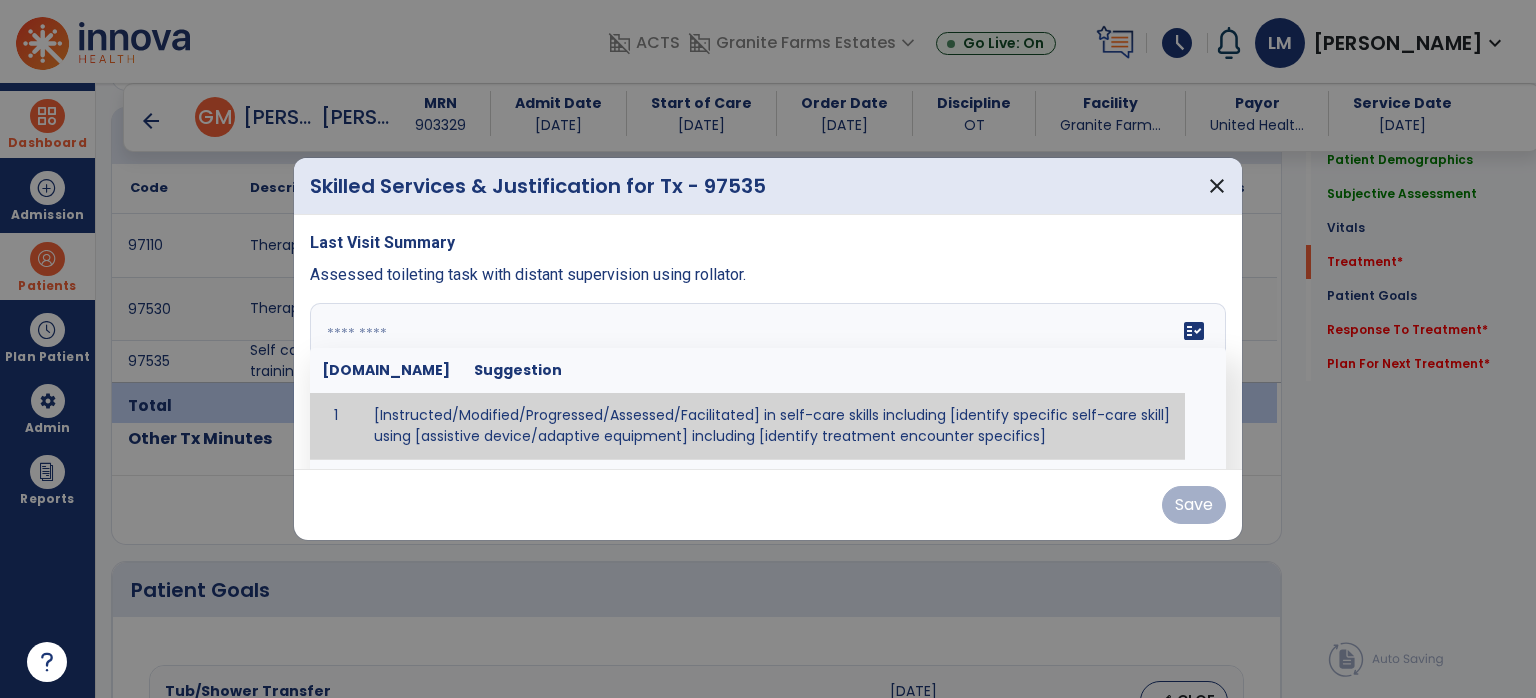 paste on "**********" 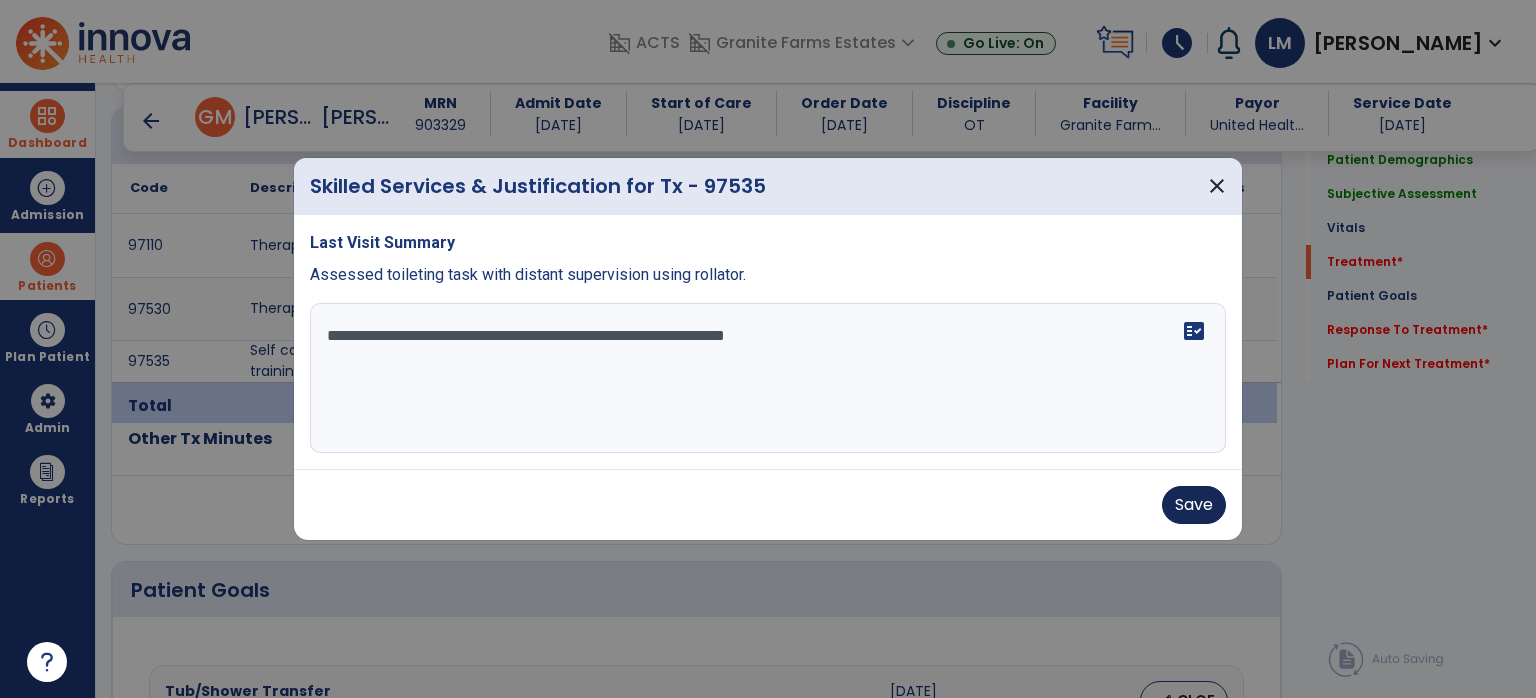 type on "**********" 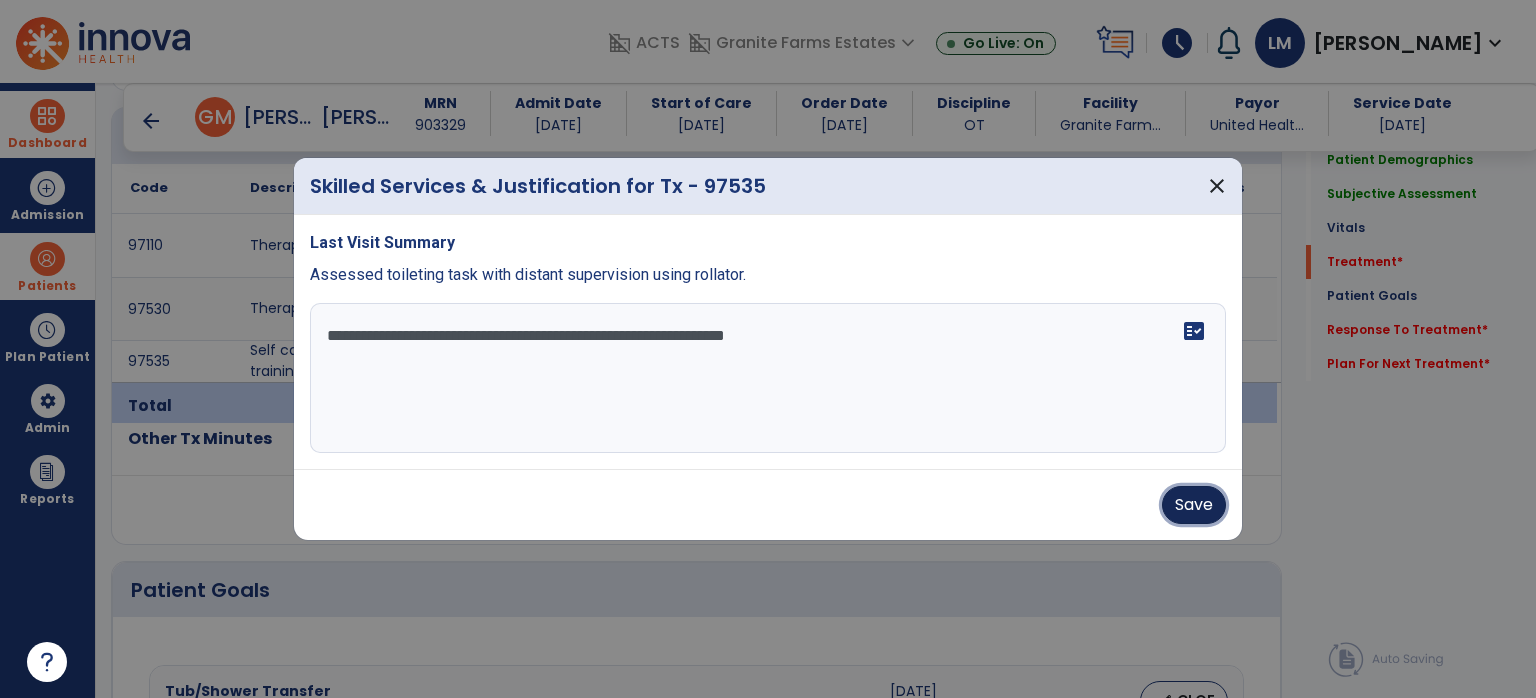 drag, startPoint x: 1182, startPoint y: 498, endPoint x: 1048, endPoint y: 459, distance: 139.56003 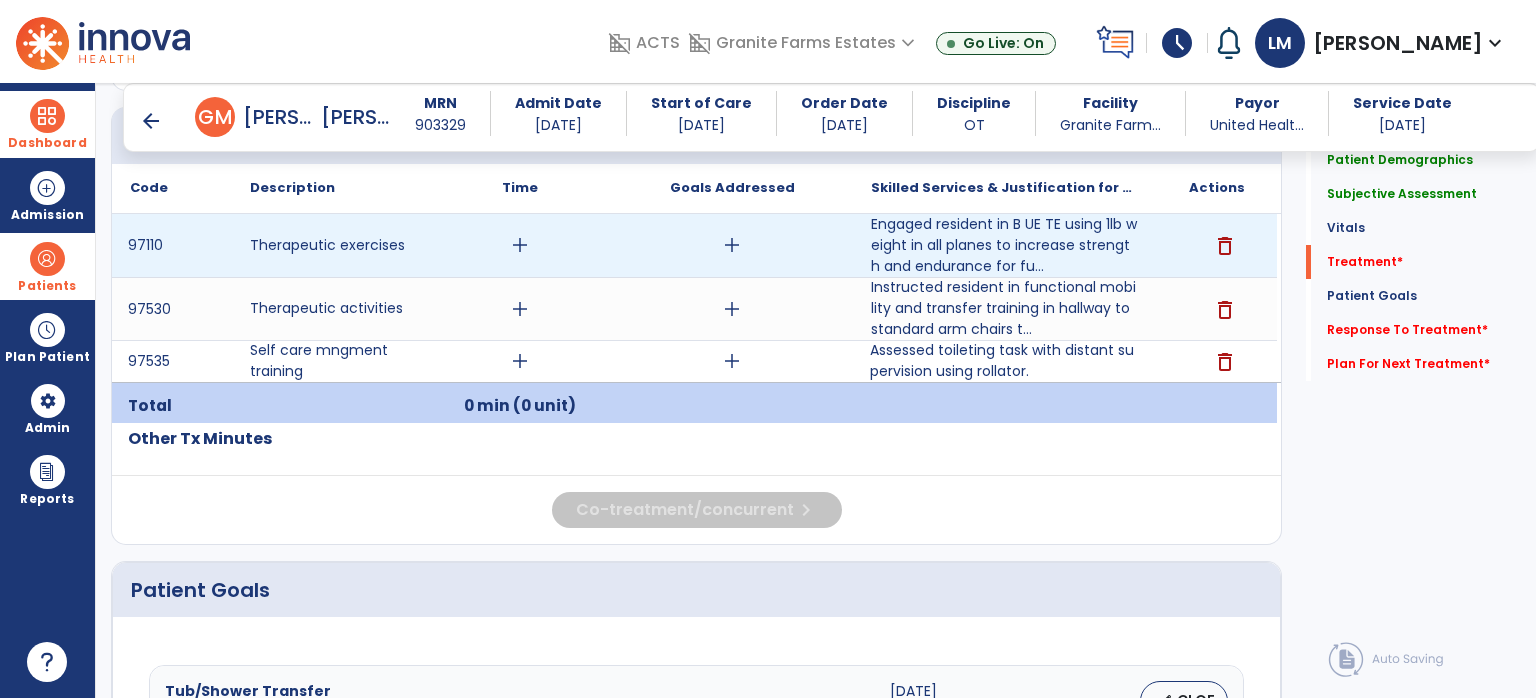 click on "add" at bounding box center (520, 245) 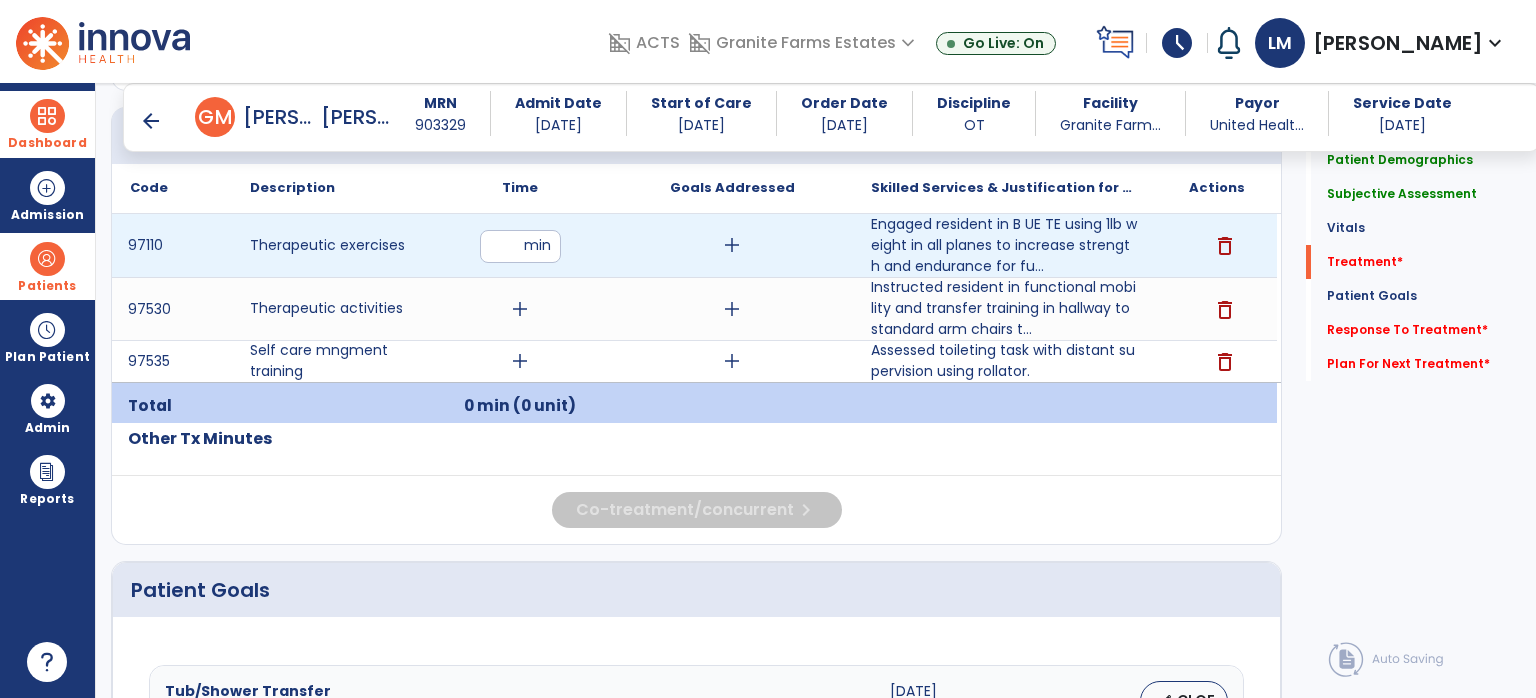type on "**" 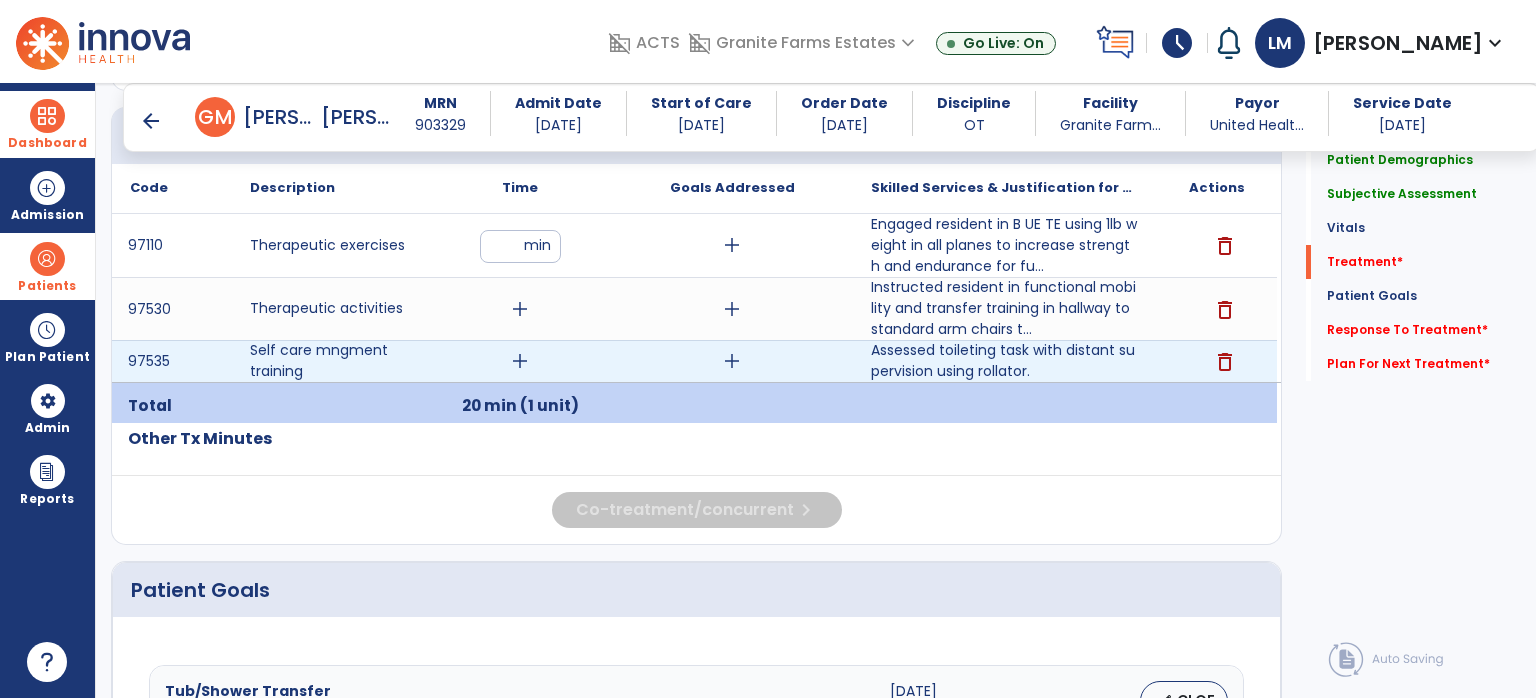 click on "add" at bounding box center (520, 361) 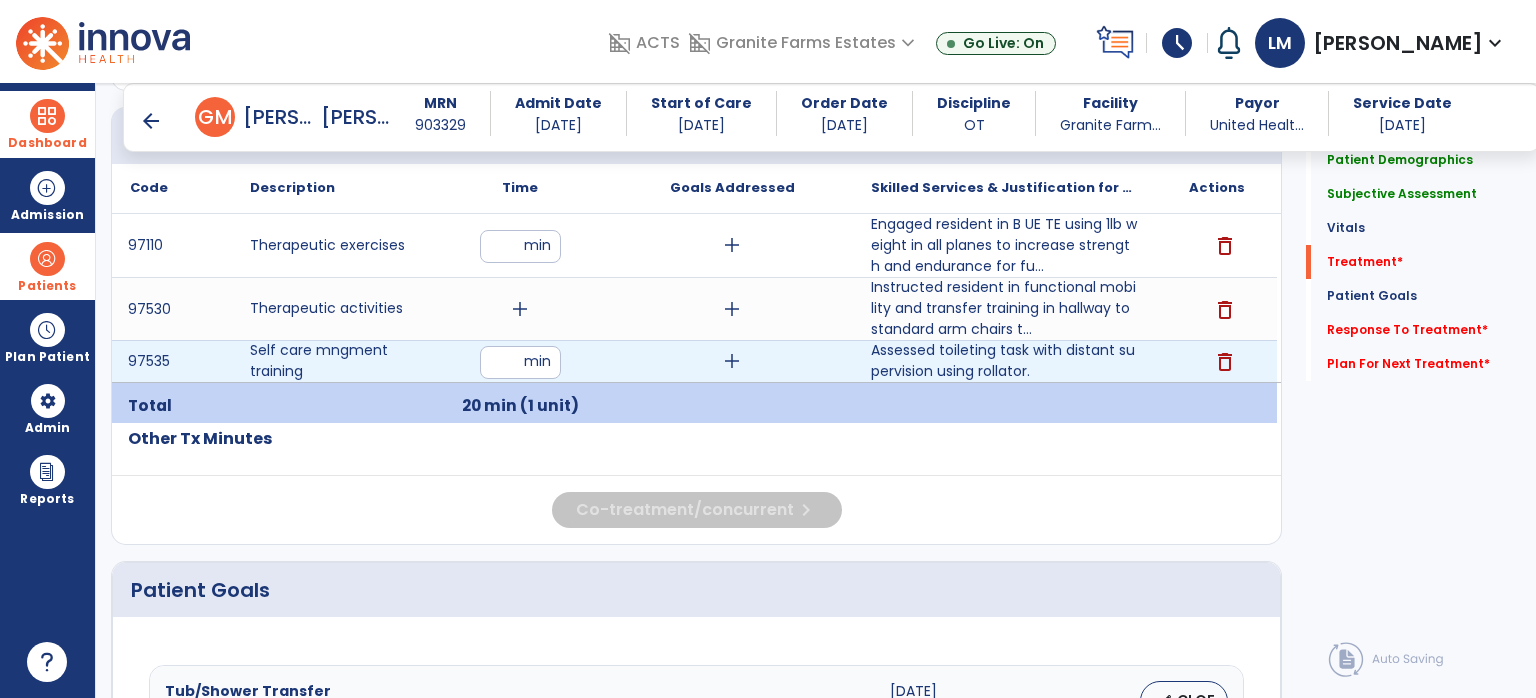 type on "**" 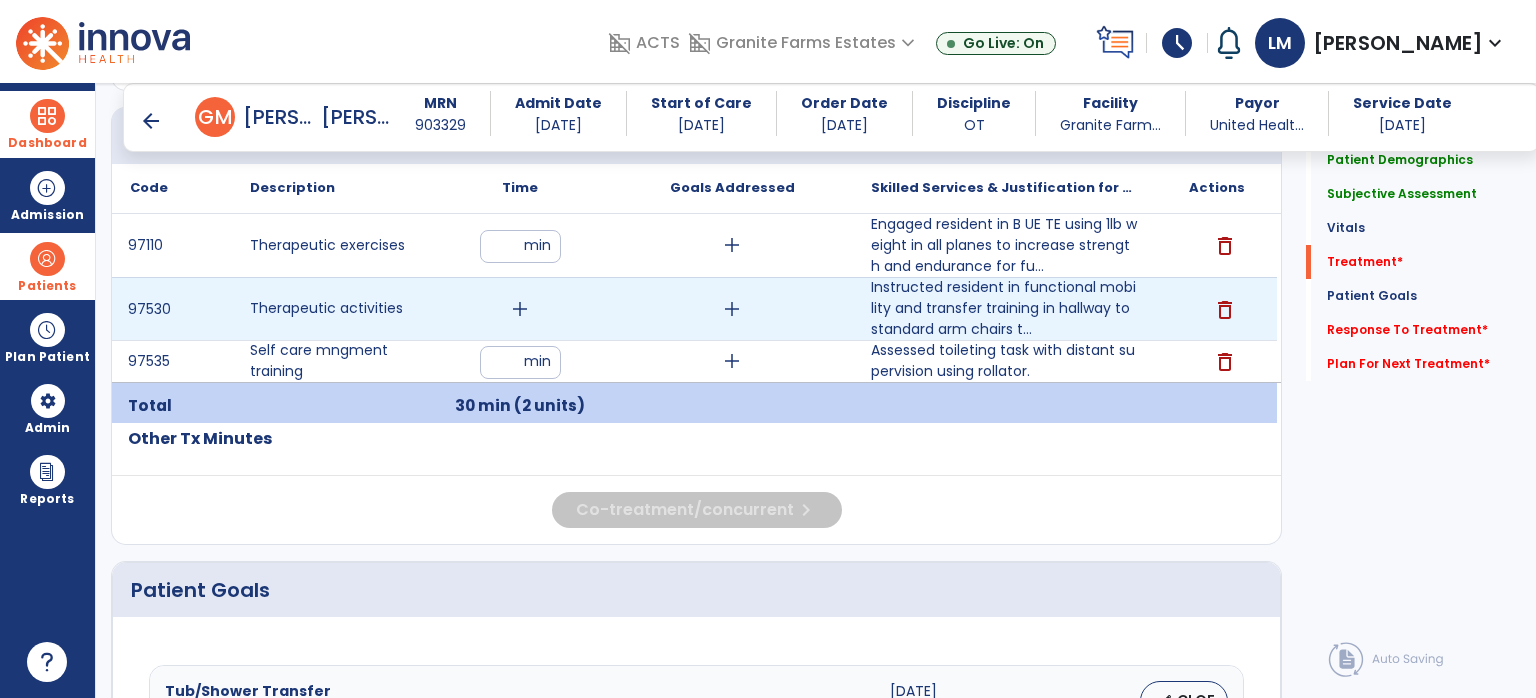 click on "add" at bounding box center [520, 309] 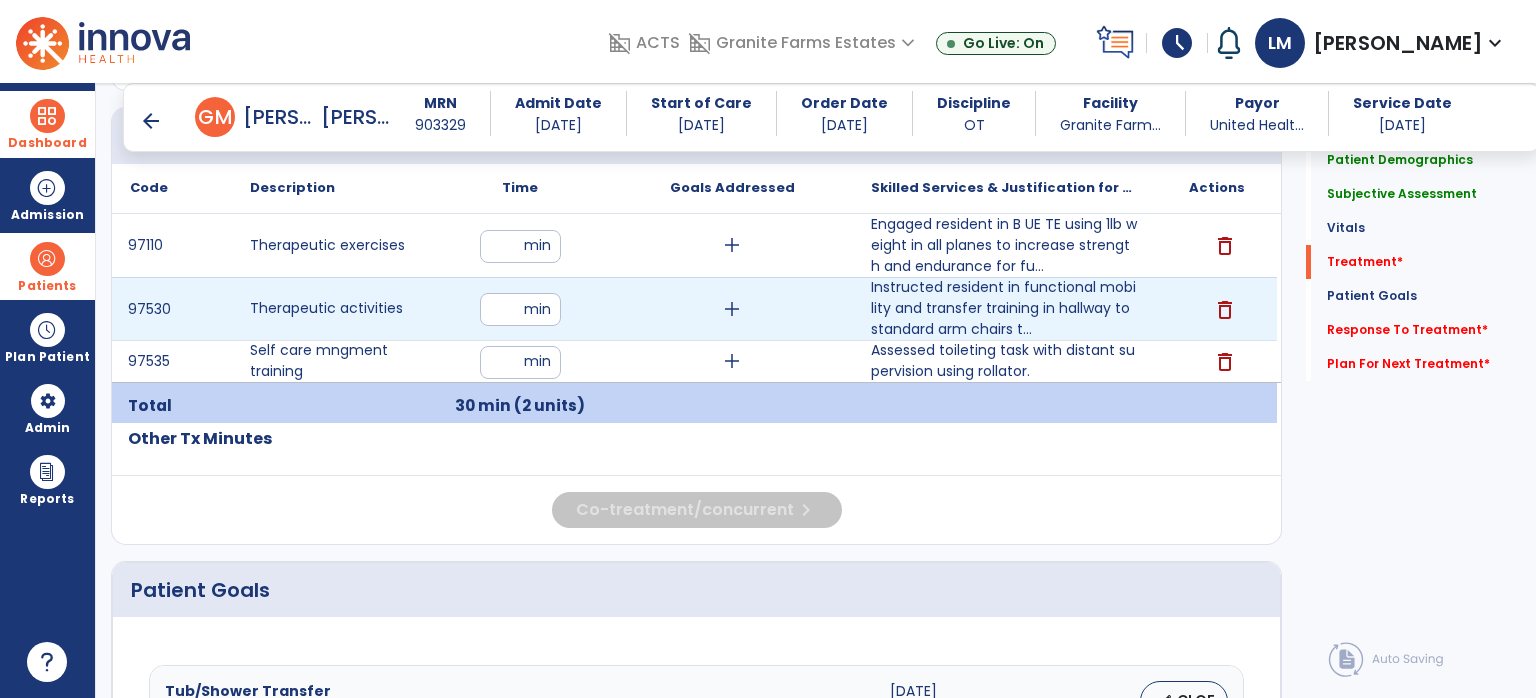 type on "**" 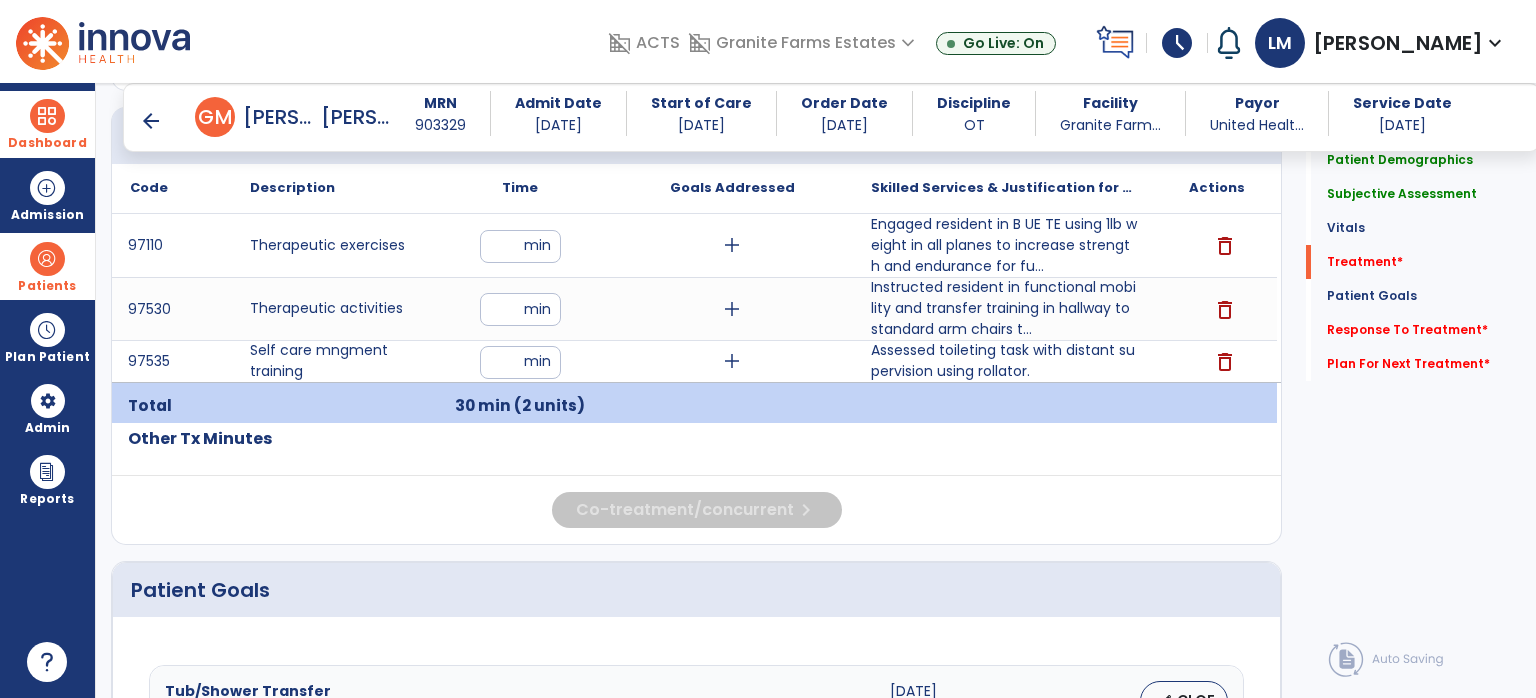 click on "Quick Links  Patient Demographics   Patient Demographics   Subjective Assessment   Subjective Assessment   Vitals   Vitals   Treatment   *  Treatment   *  Patient Goals   Patient Goals   Response To Treatment   *  Response To Treatment   *  Plan For Next Treatment   *  Plan For Next Treatment   *" 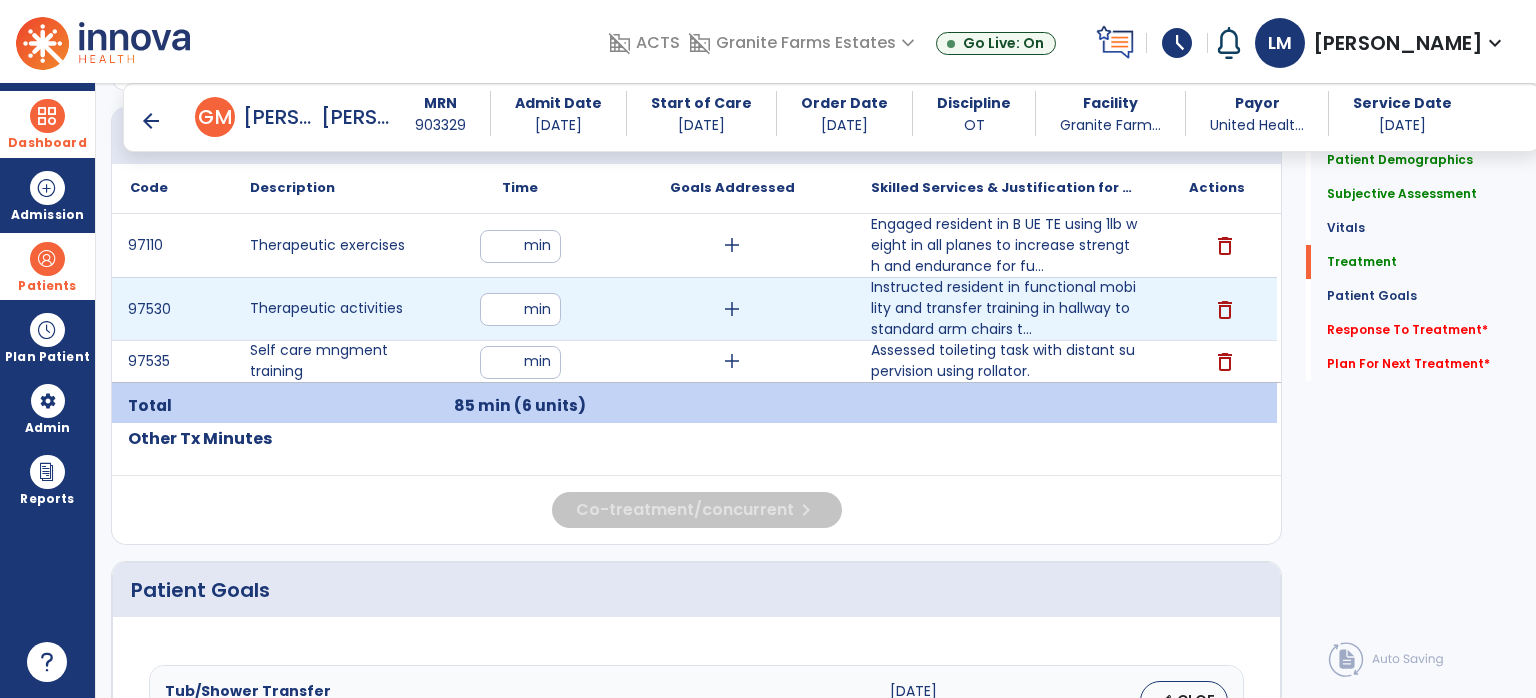 drag, startPoint x: 515, startPoint y: 313, endPoint x: 498, endPoint y: 304, distance: 19.235384 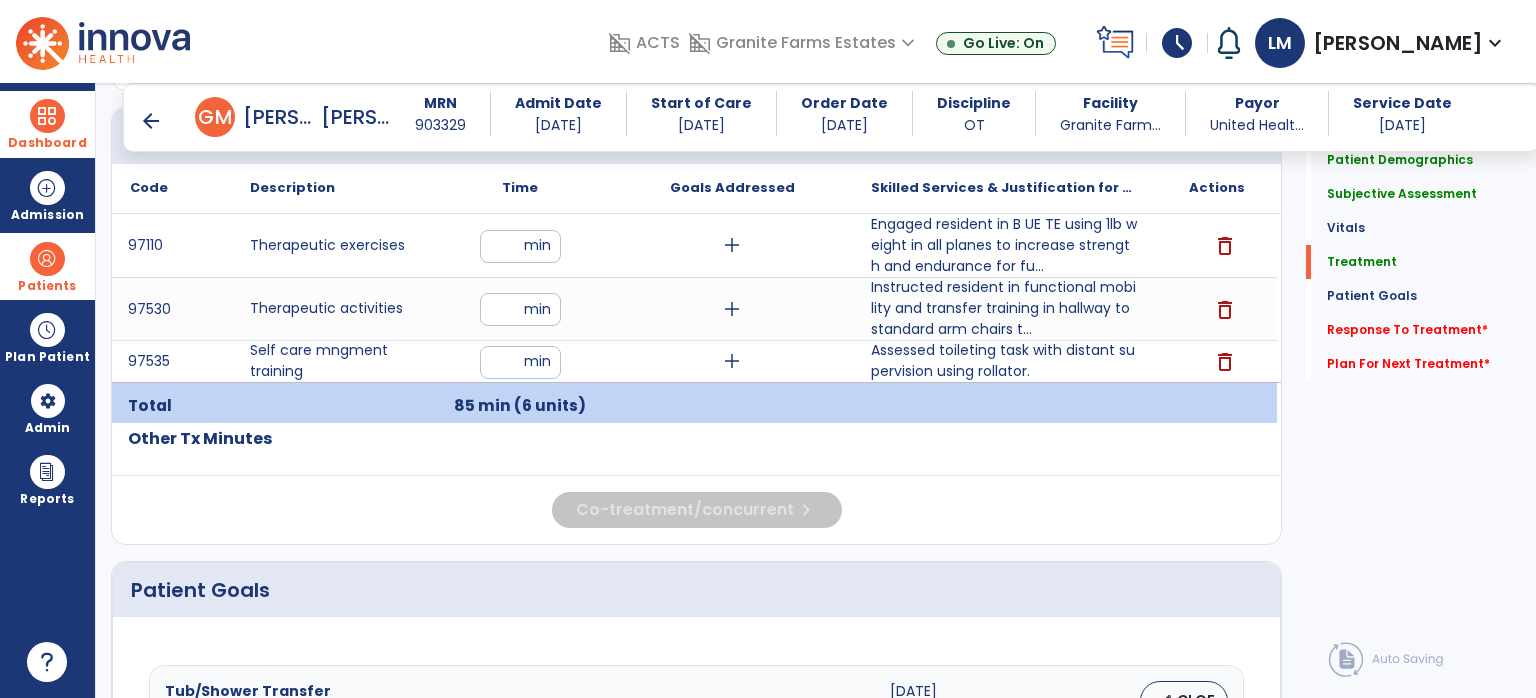 click on "Quick Links  Patient Demographics   Patient Demographics   Subjective Assessment   Subjective Assessment   Vitals   Vitals   Treatment   Treatment   Patient Goals   Patient Goals   Response To Treatment   *  Response To Treatment   *  Plan For Next Treatment   *  Plan For Next Treatment   *" 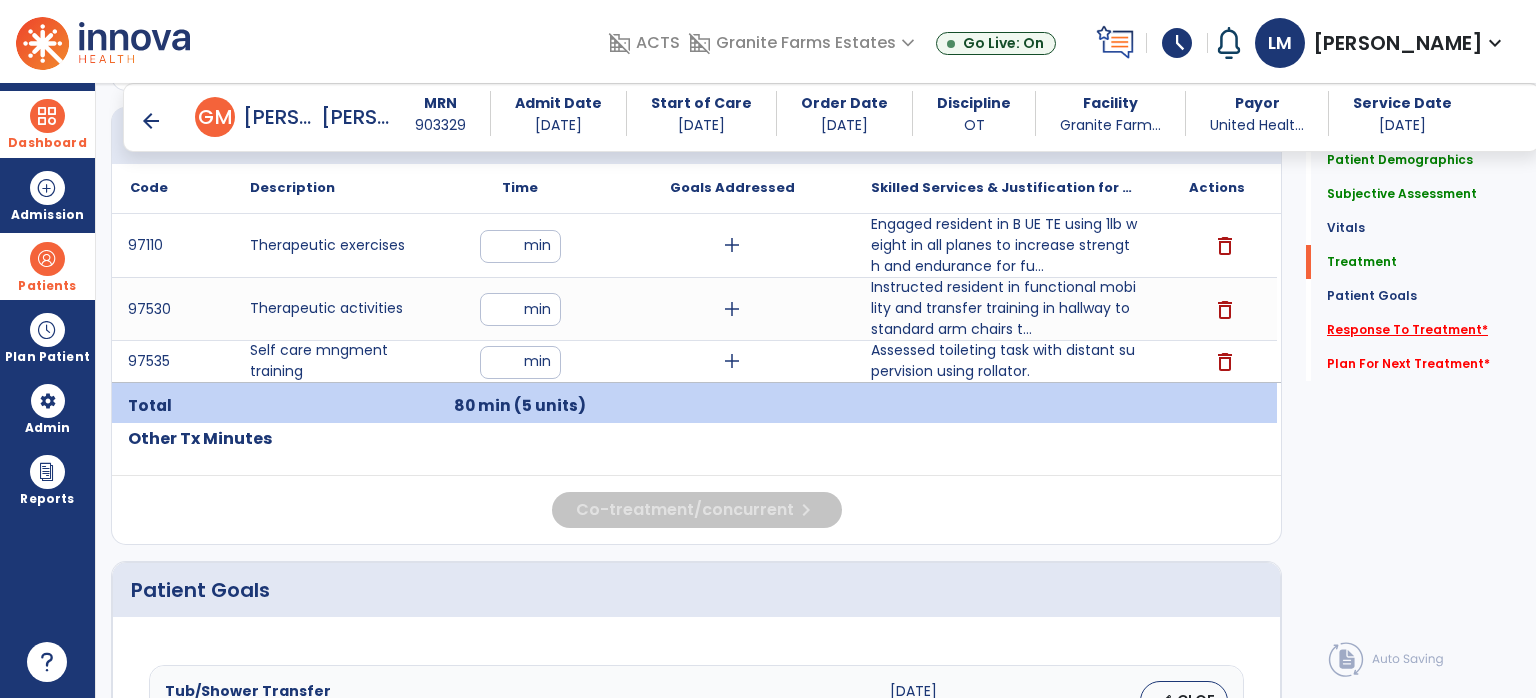 click on "Response To Treatment   *" 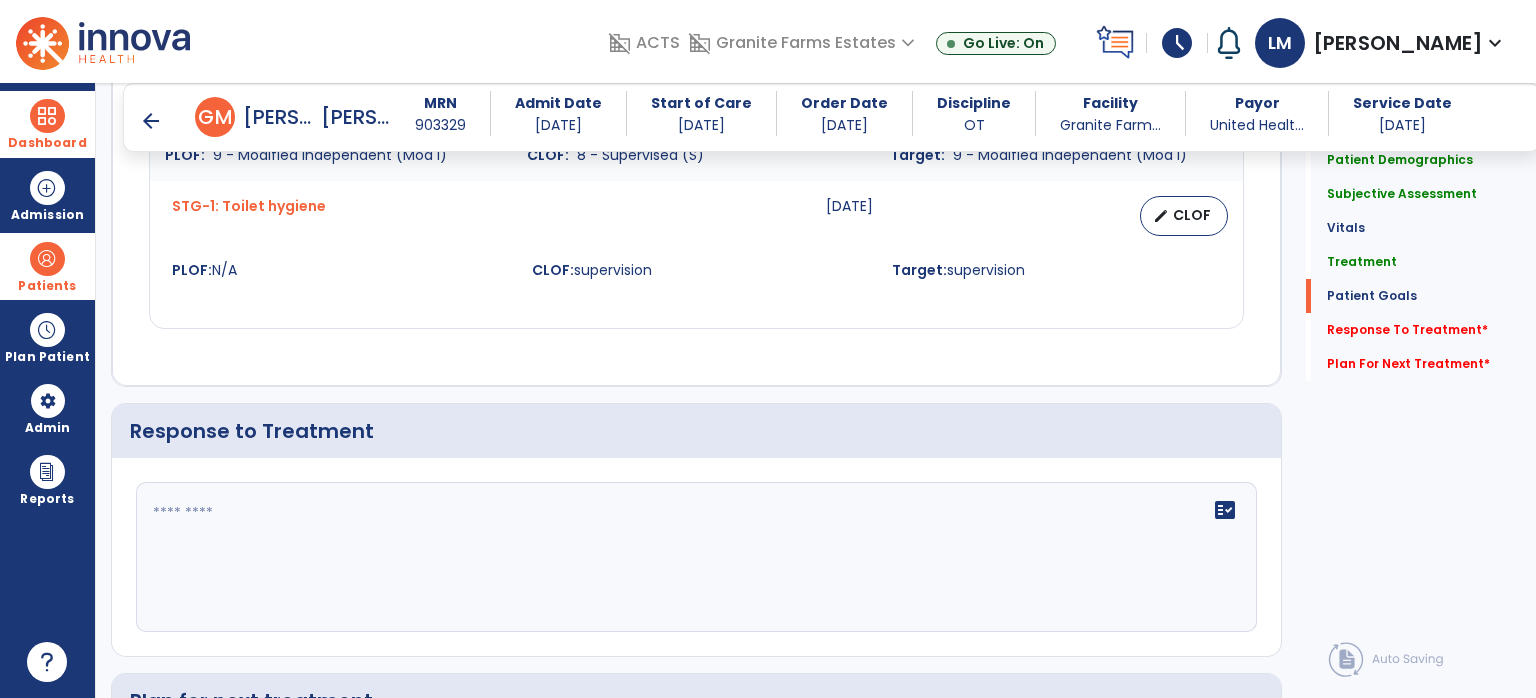 scroll, scrollTop: 3044, scrollLeft: 0, axis: vertical 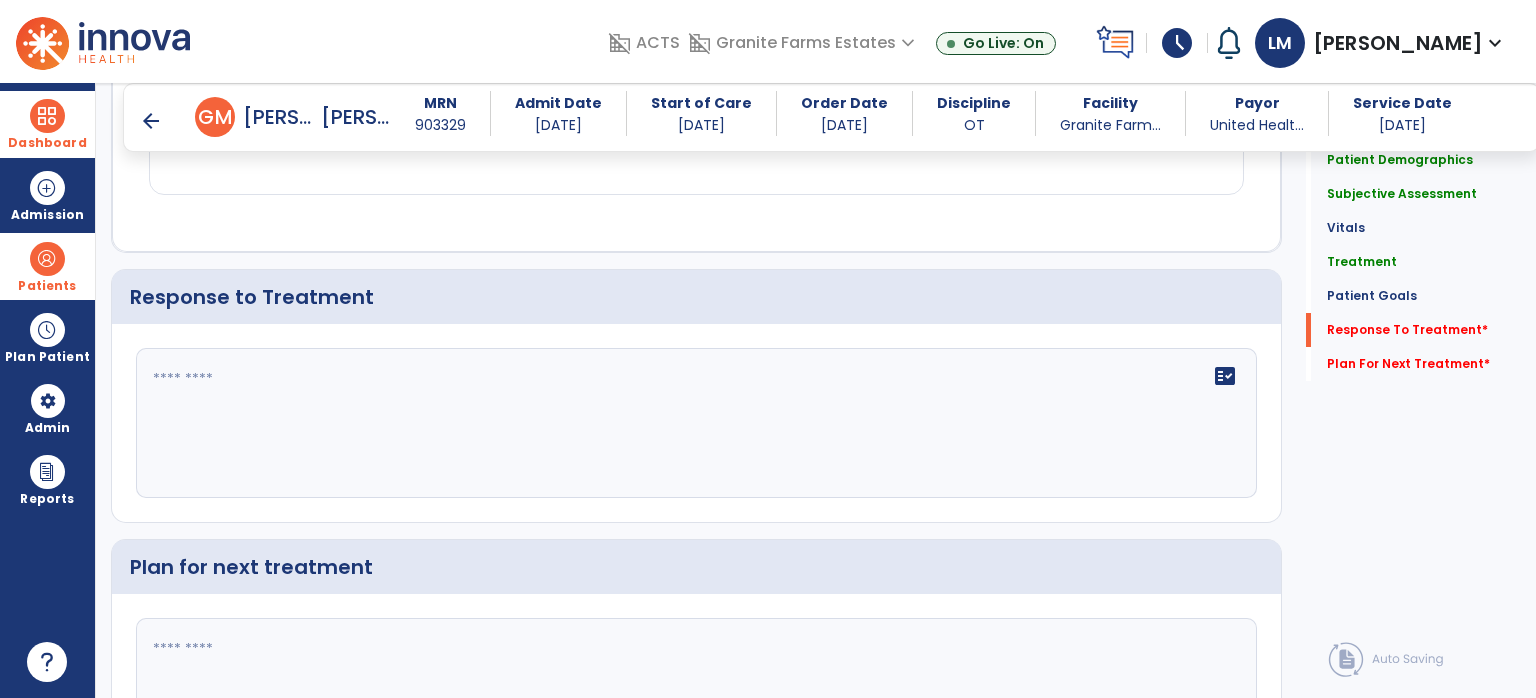 click on "fact_check" 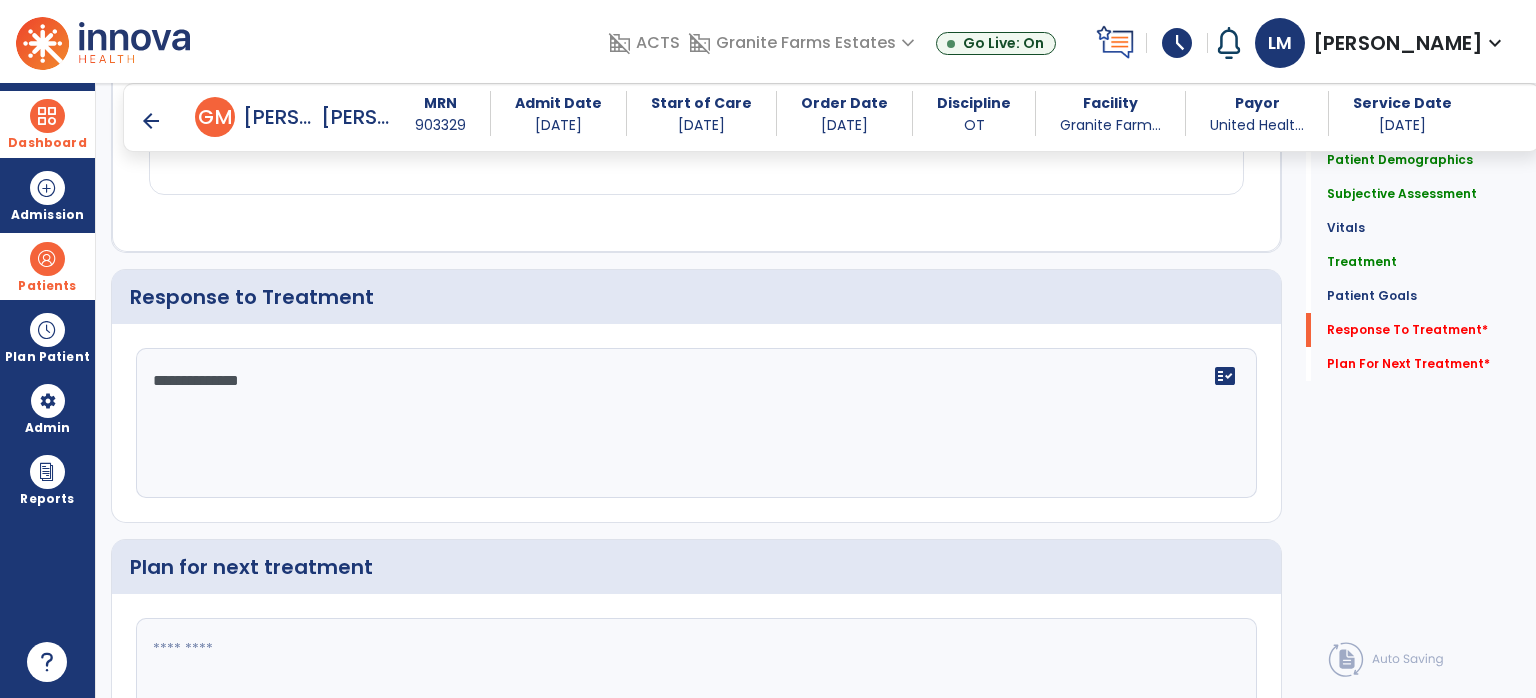 type on "**********" 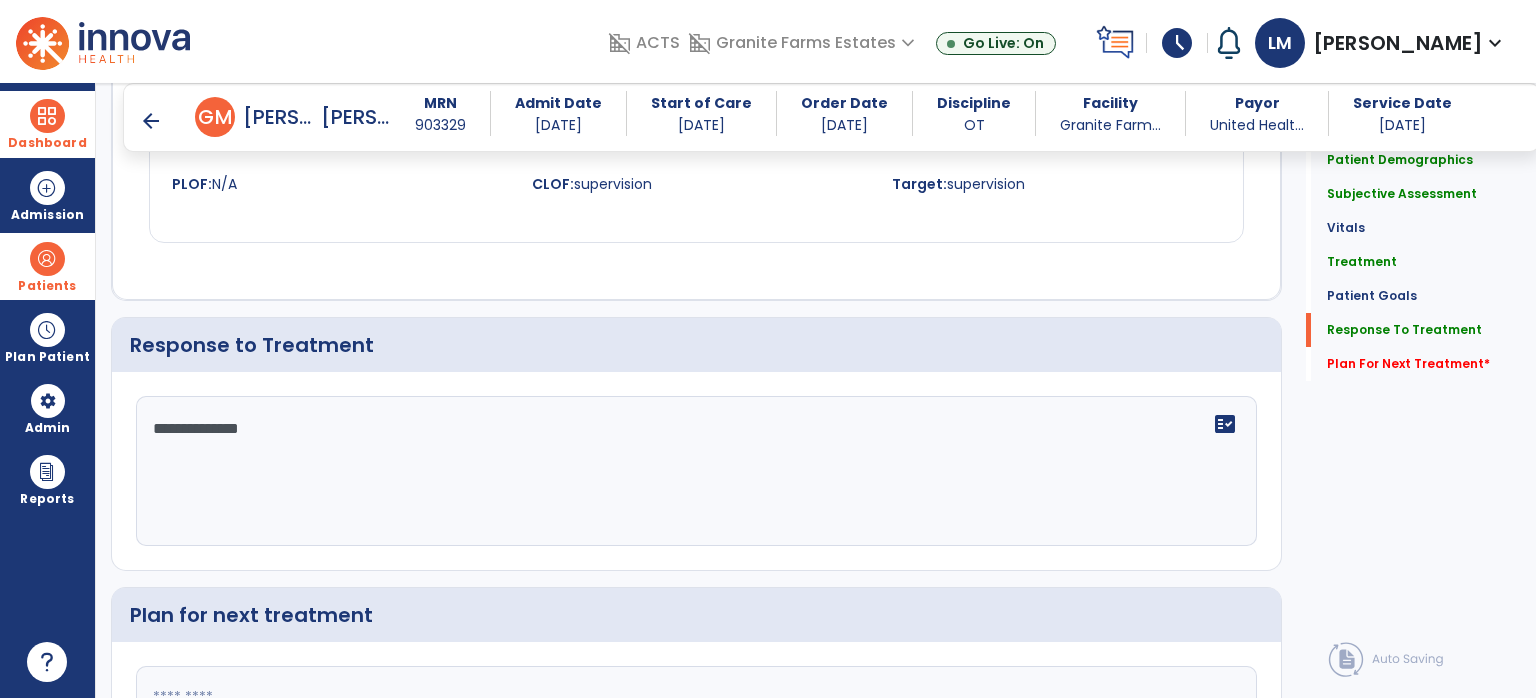 scroll, scrollTop: 3044, scrollLeft: 0, axis: vertical 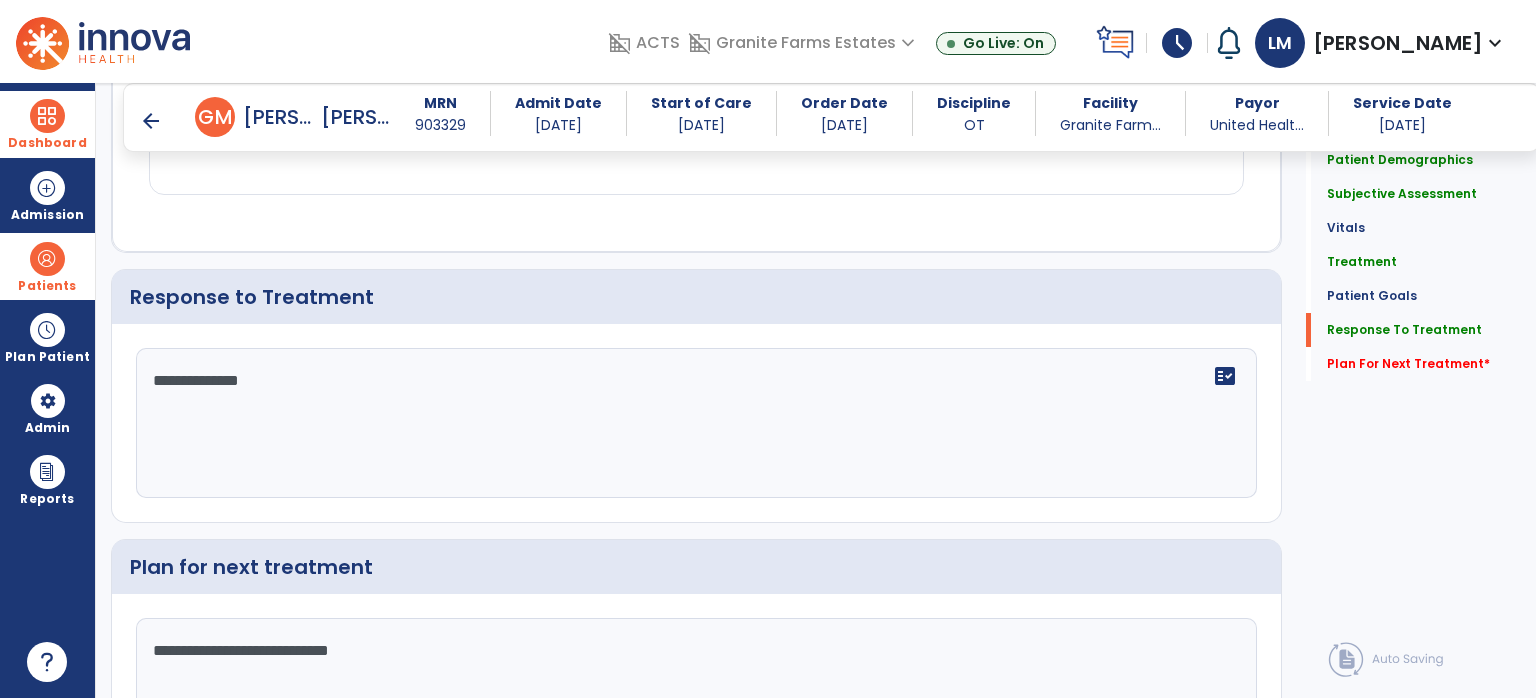 type on "**********" 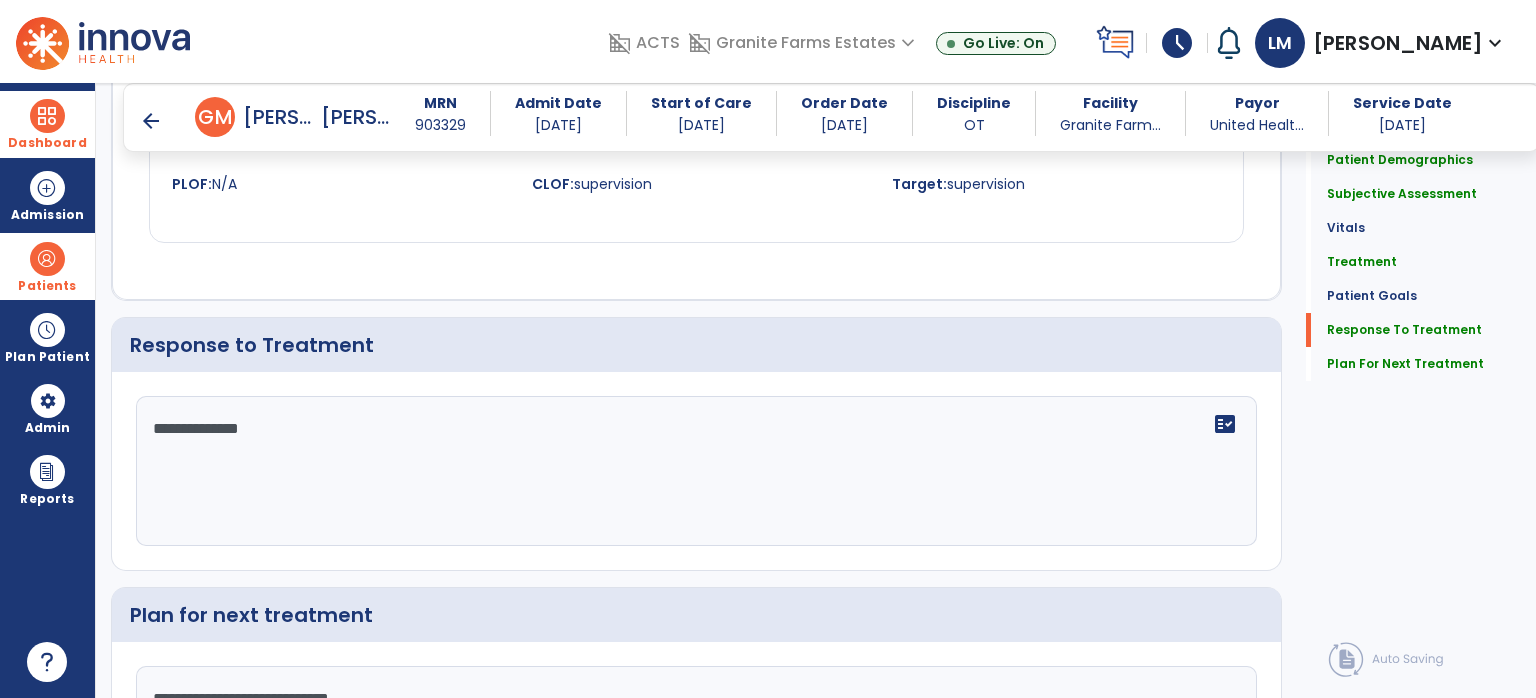 scroll, scrollTop: 3198, scrollLeft: 0, axis: vertical 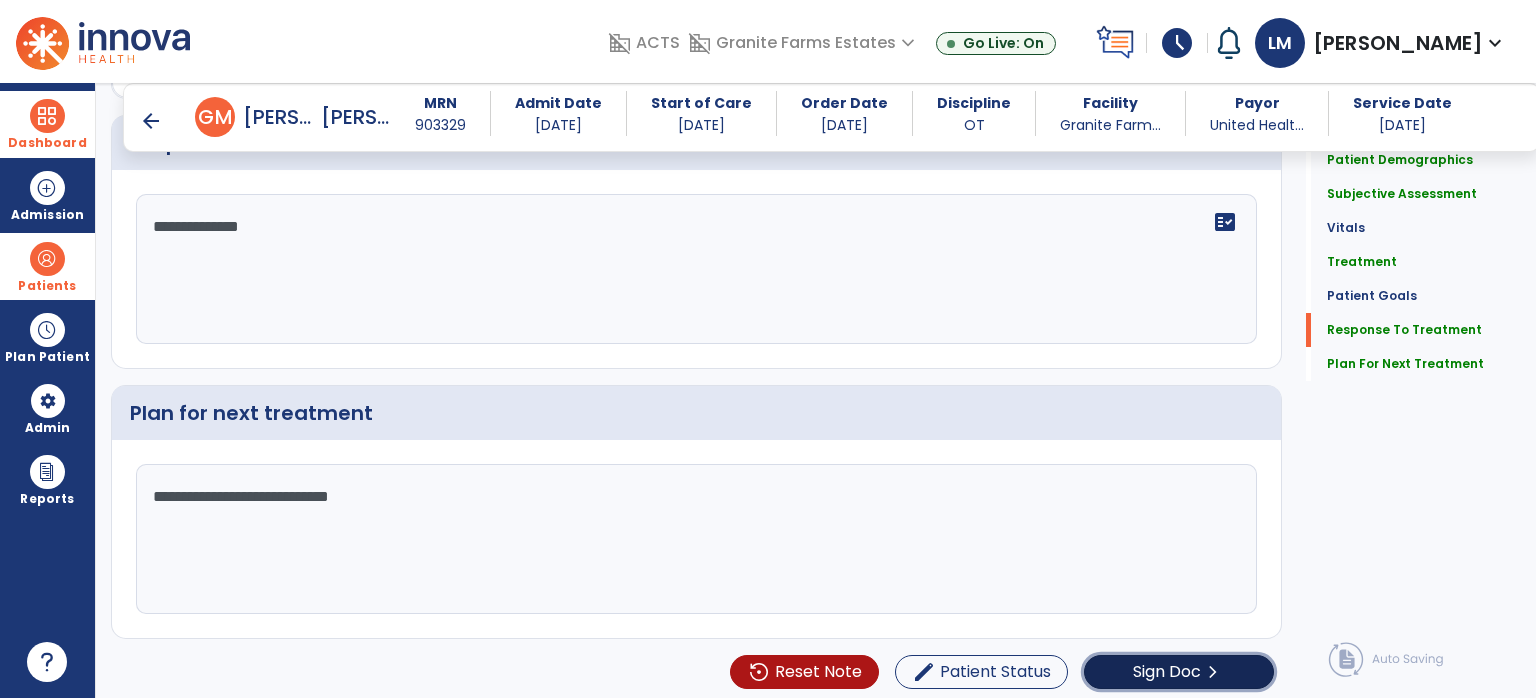 click on "Sign Doc" 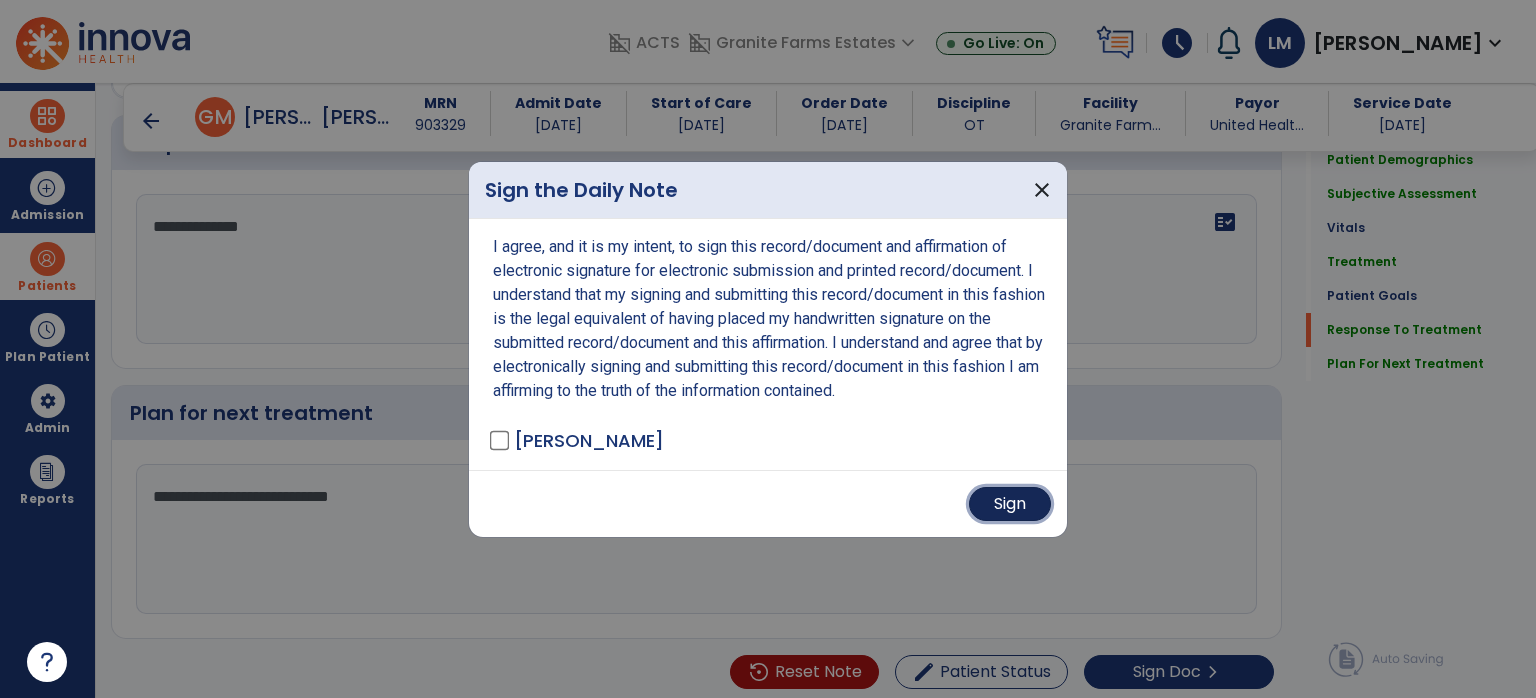 click on "Sign" at bounding box center [1010, 504] 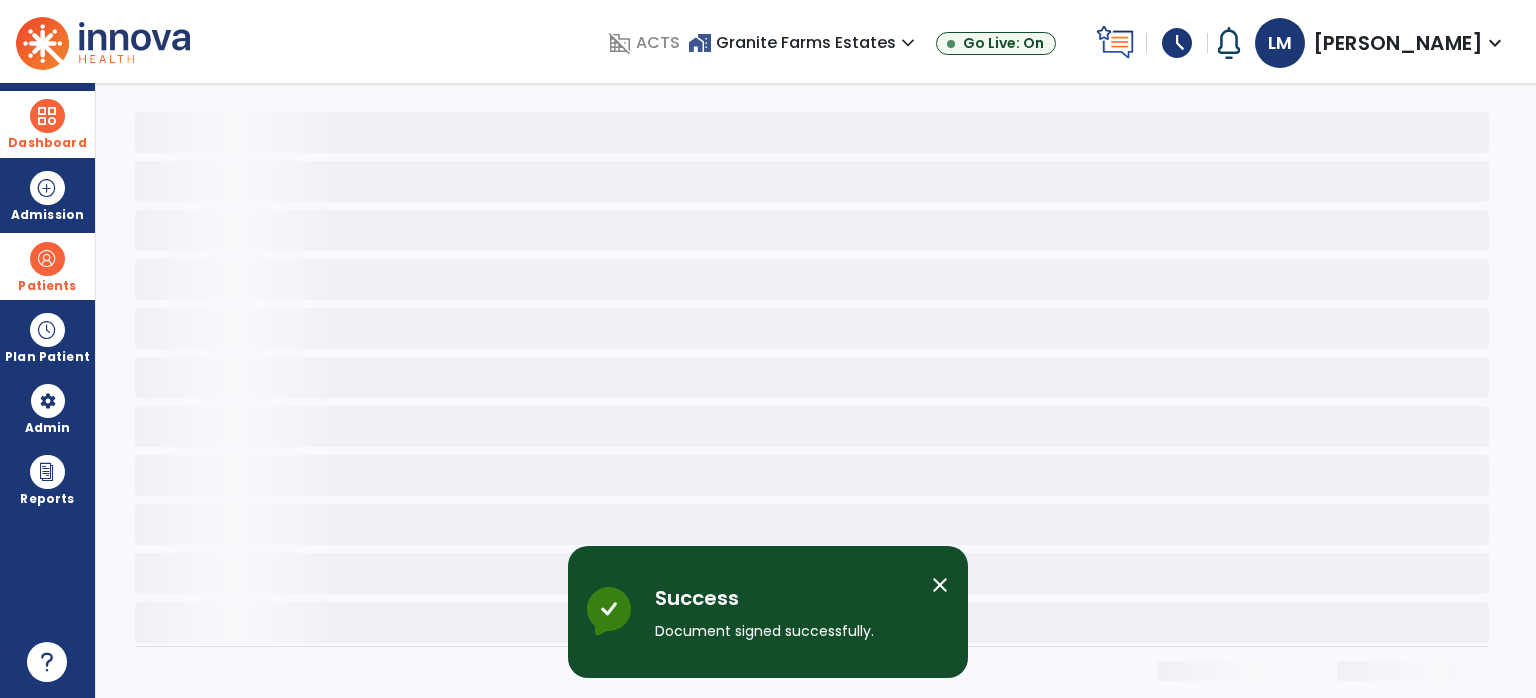 scroll, scrollTop: 0, scrollLeft: 0, axis: both 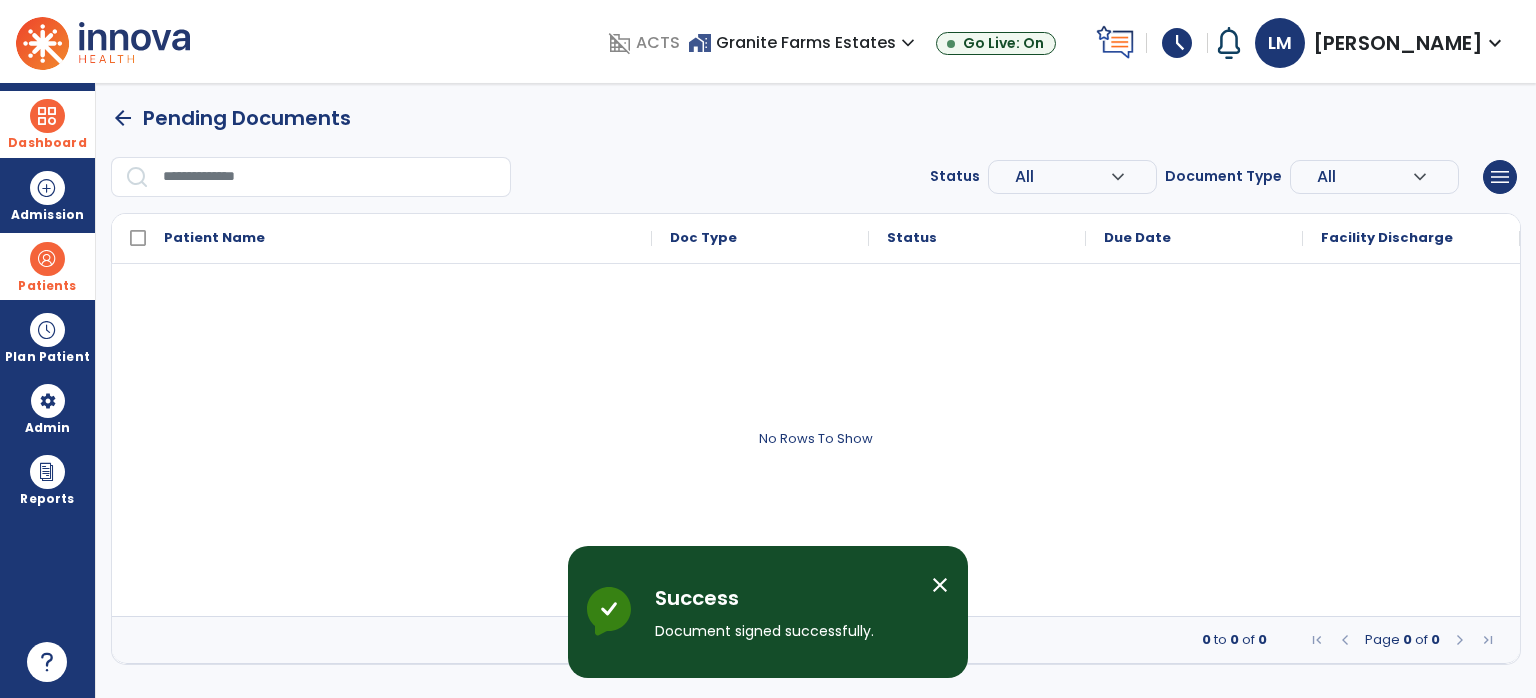 click at bounding box center [47, 116] 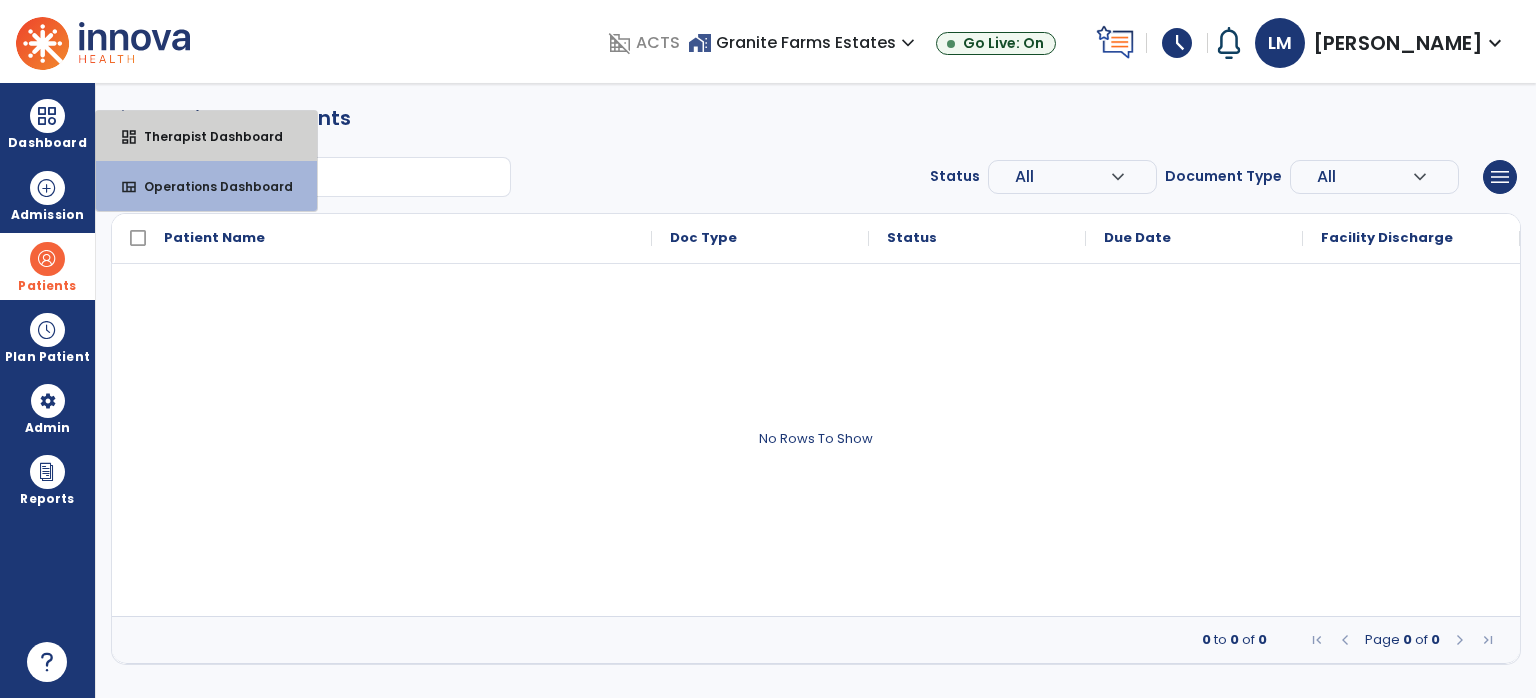 click on "dashboard  Therapist Dashboard" at bounding box center [206, 136] 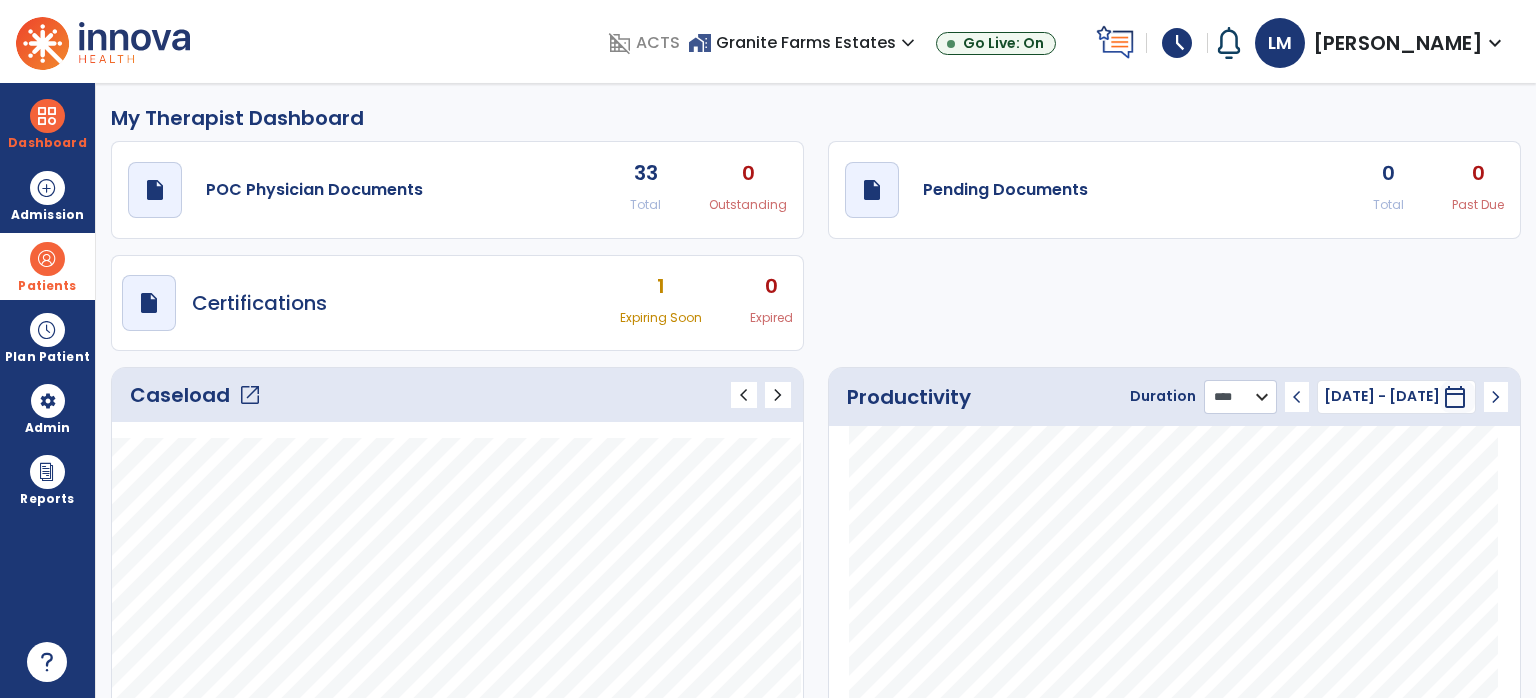 click on "******** **** ***" 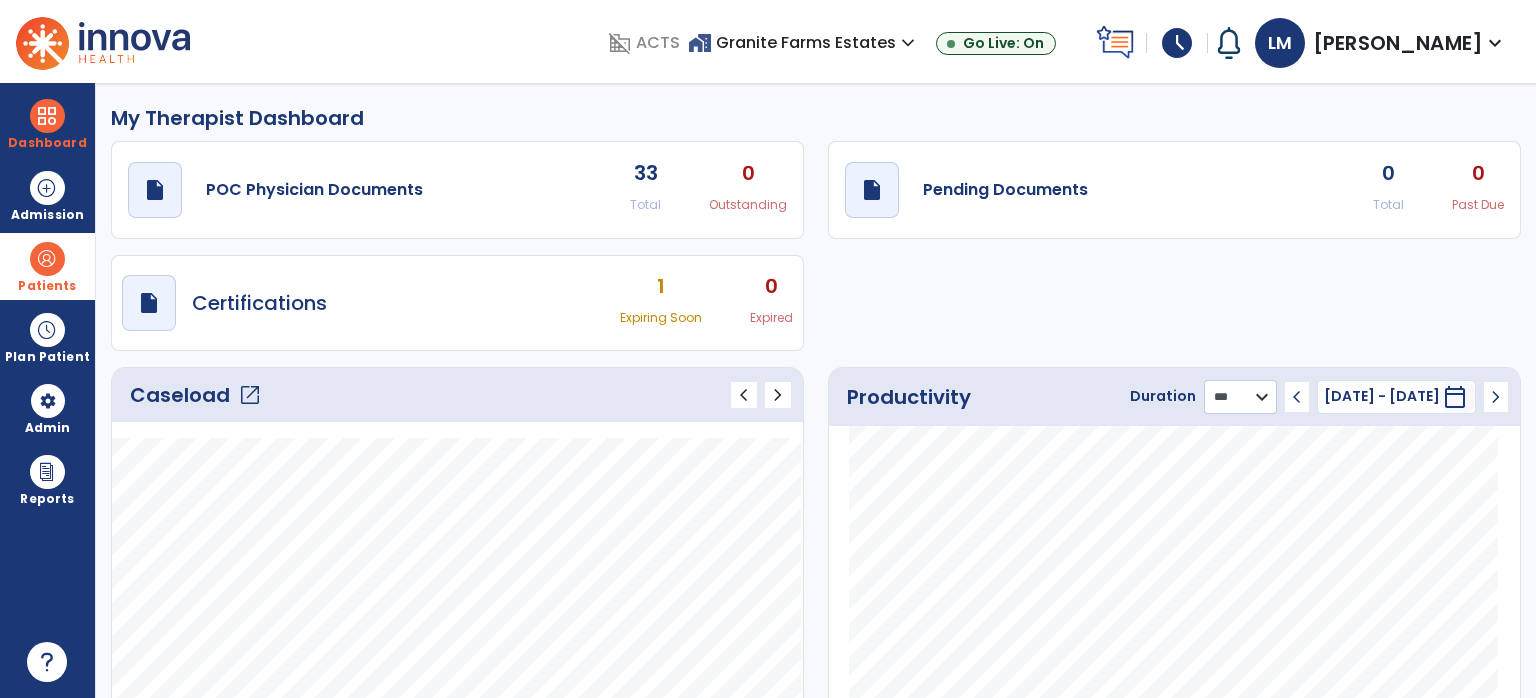 click on "******** **** ***" 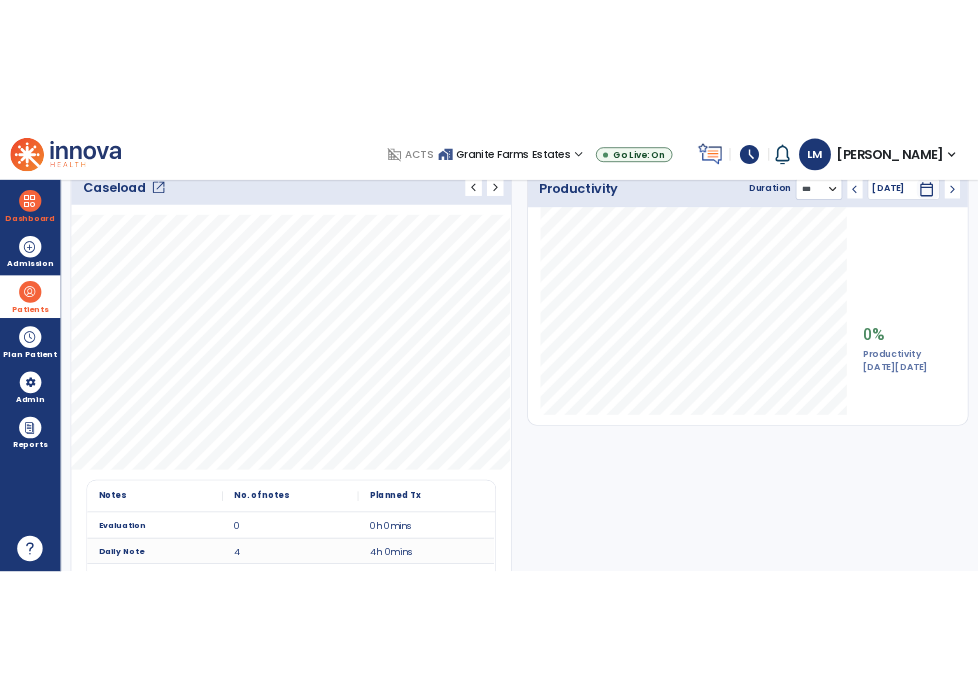 scroll, scrollTop: 0, scrollLeft: 0, axis: both 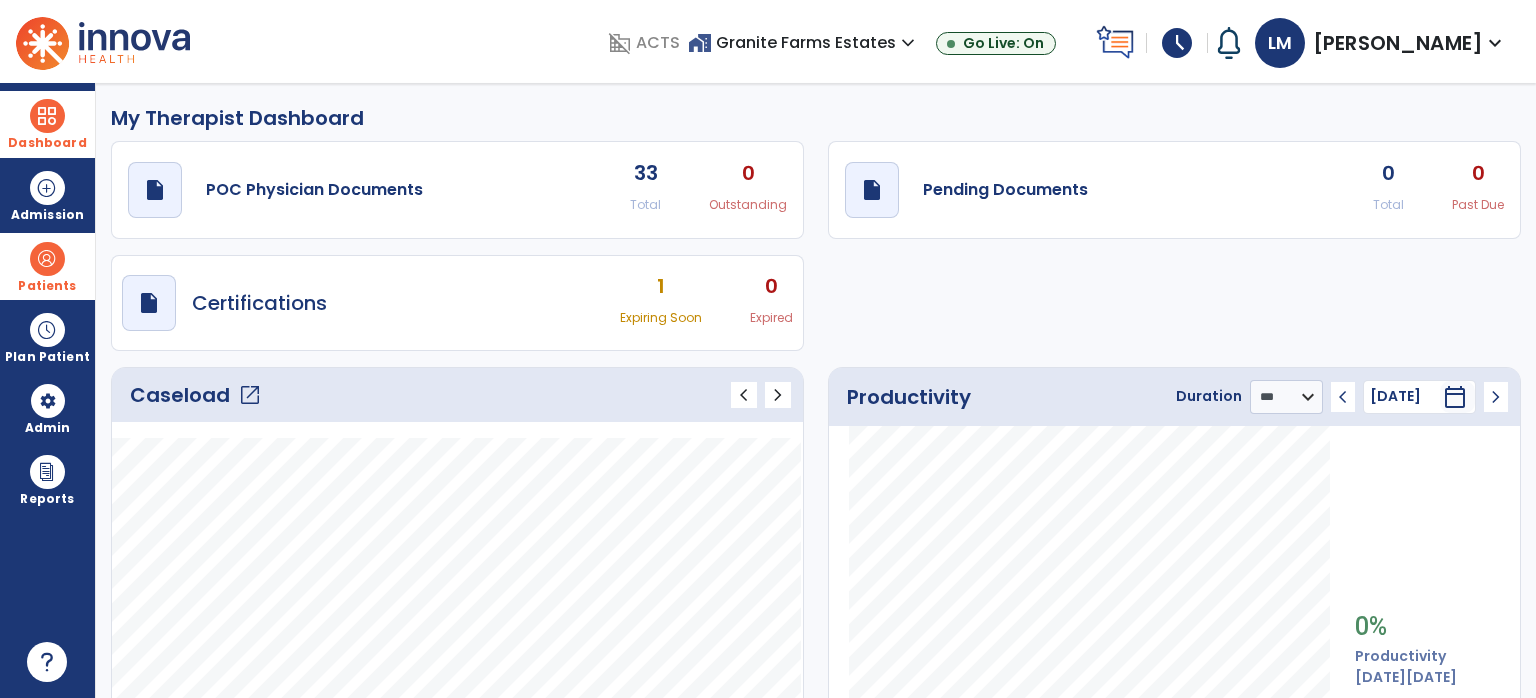 click on "Dashboard" at bounding box center [47, 124] 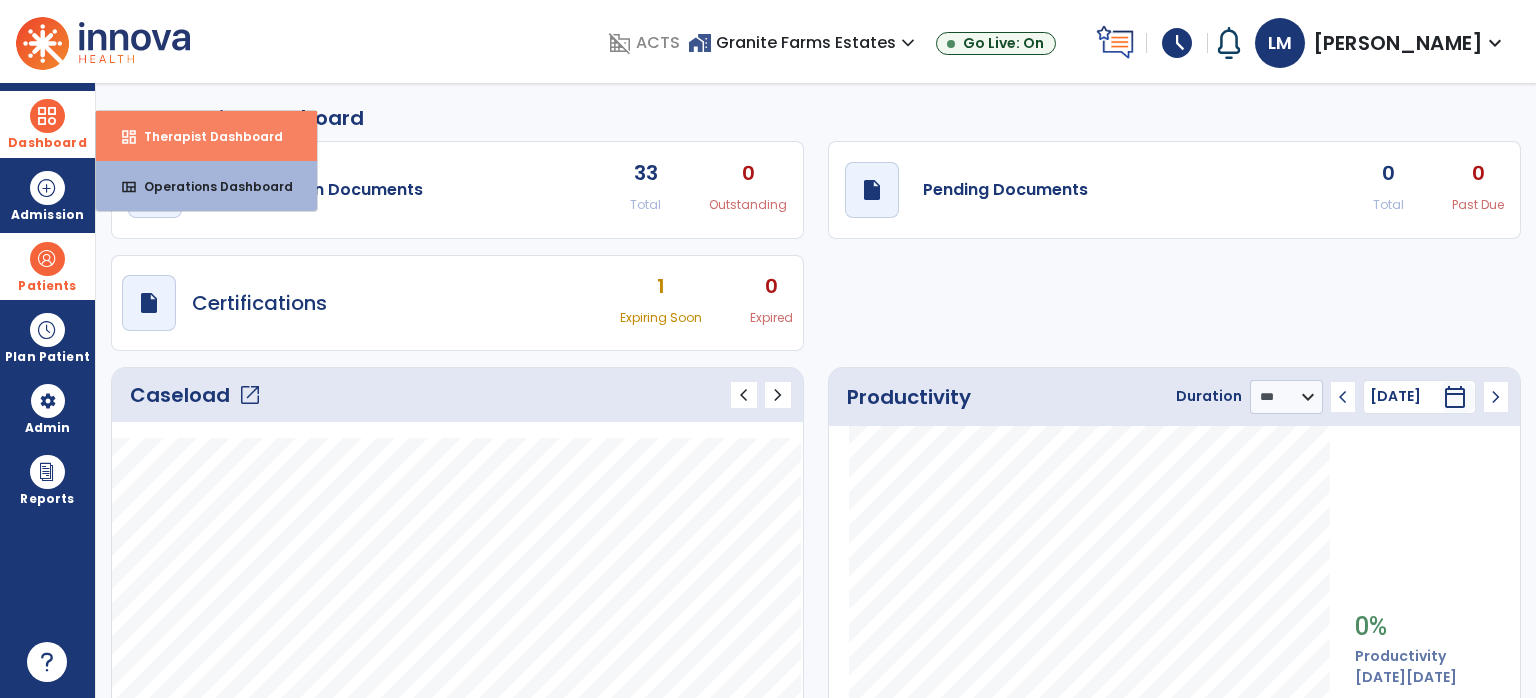 click on "dashboard" at bounding box center (129, 137) 